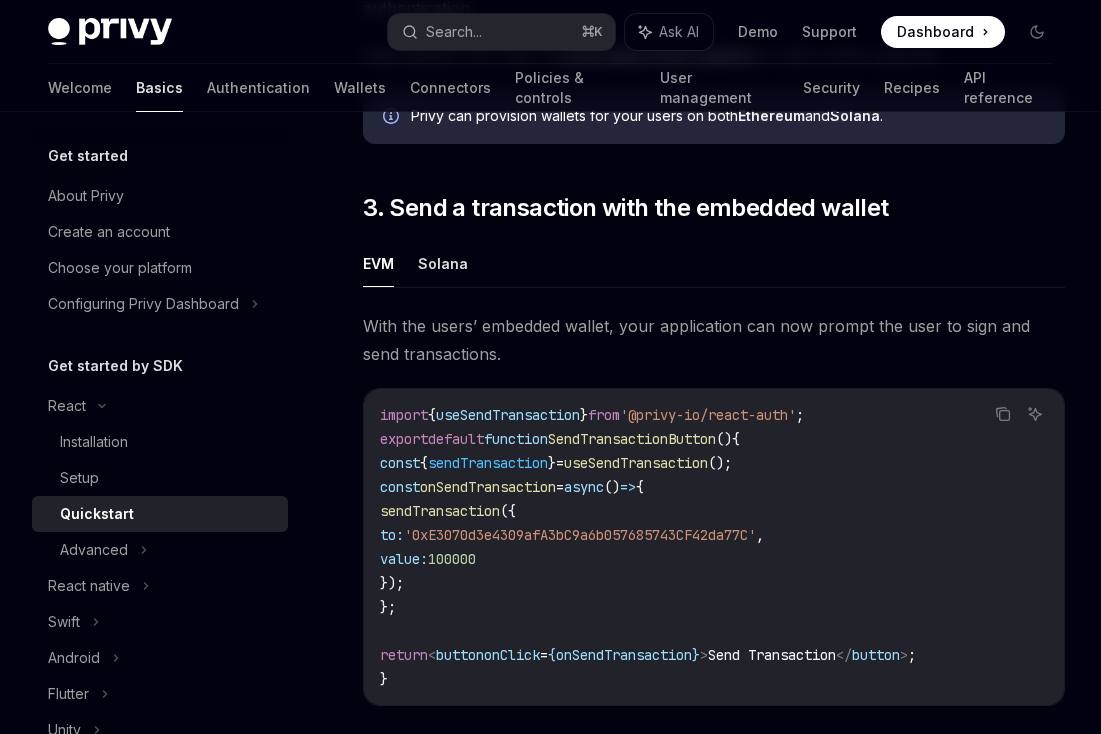 scroll, scrollTop: 1688, scrollLeft: 0, axis: vertical 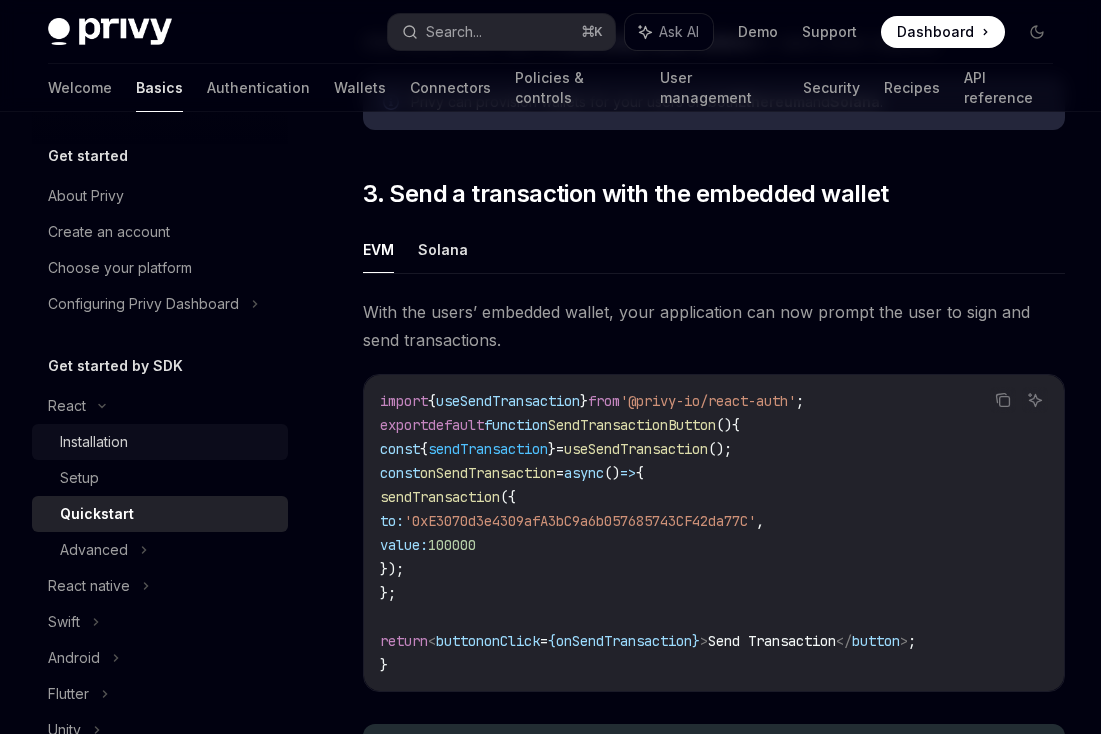 click on "Installation" at bounding box center (168, 442) 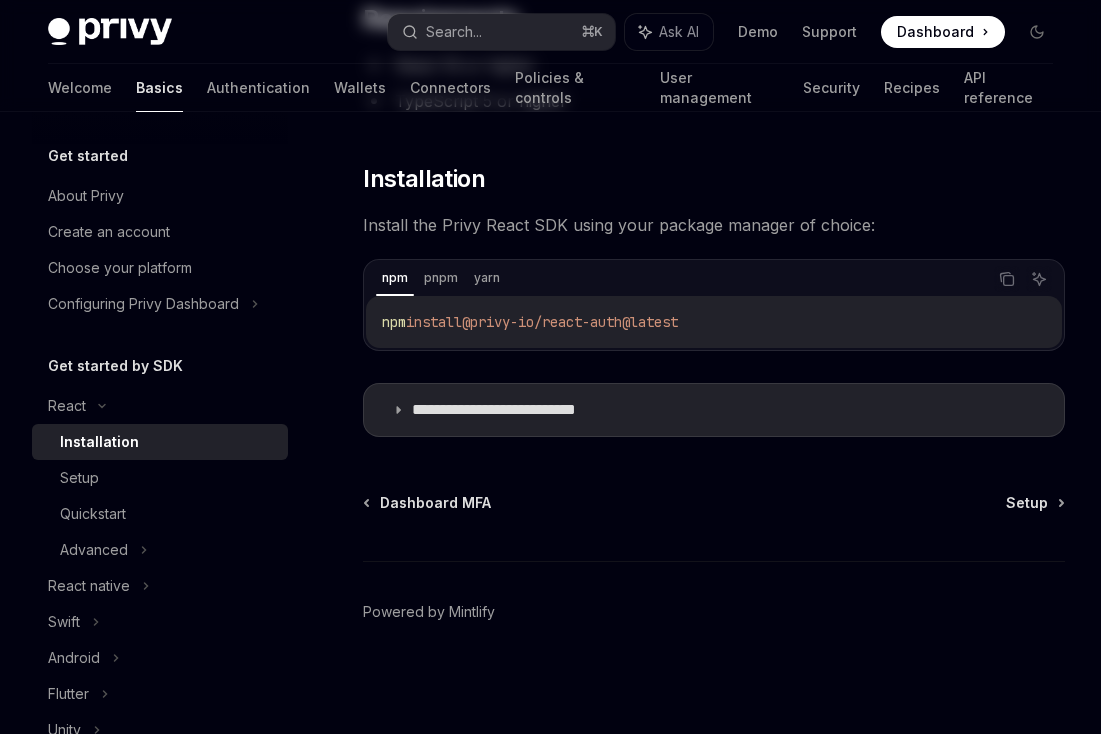 scroll, scrollTop: 0, scrollLeft: 0, axis: both 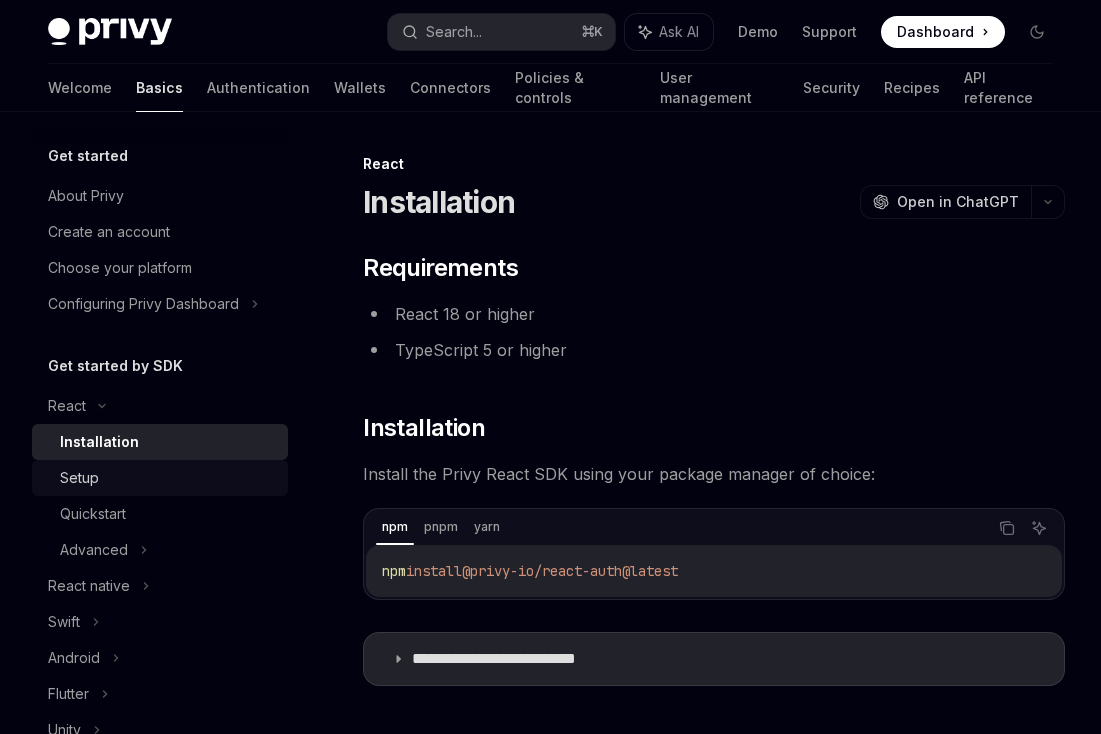 click on "Setup" at bounding box center (168, 478) 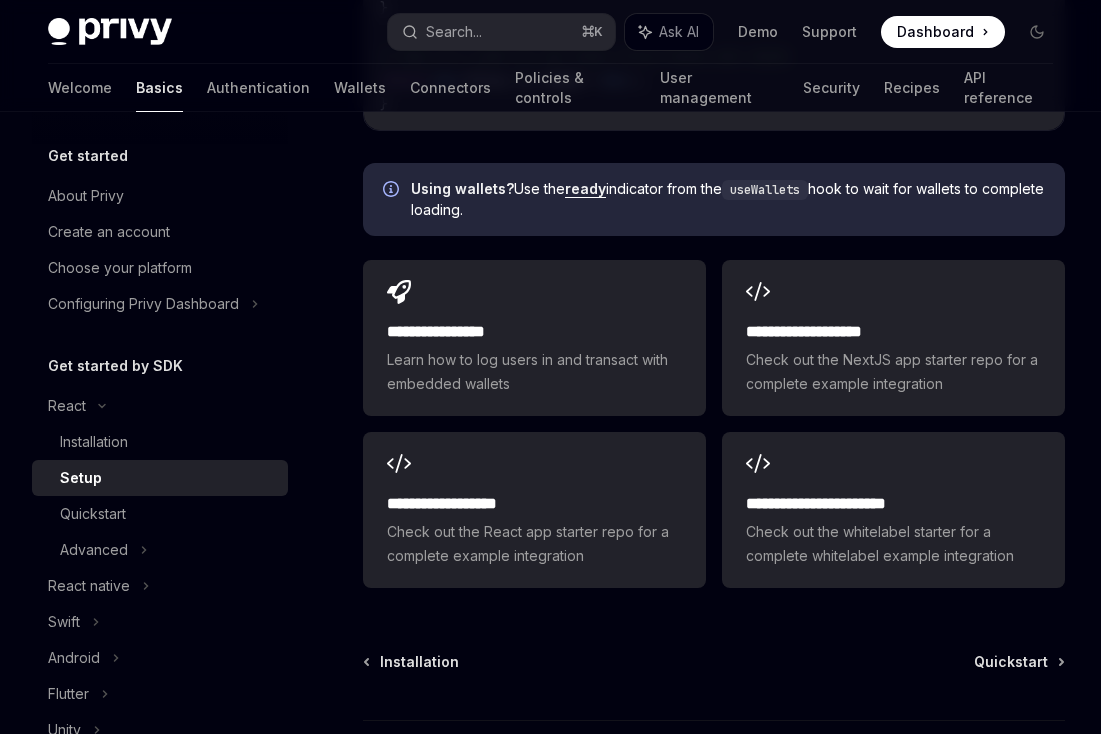 scroll, scrollTop: 2685, scrollLeft: 0, axis: vertical 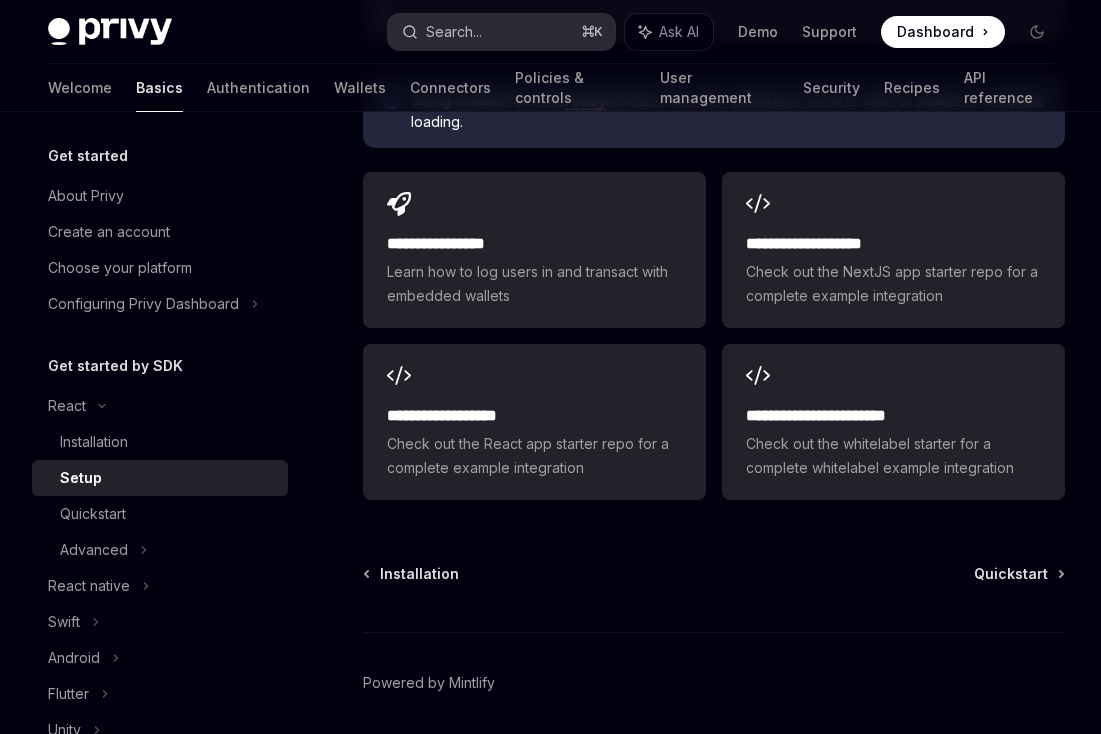 click on "Search... ⌘ K" at bounding box center [501, 32] 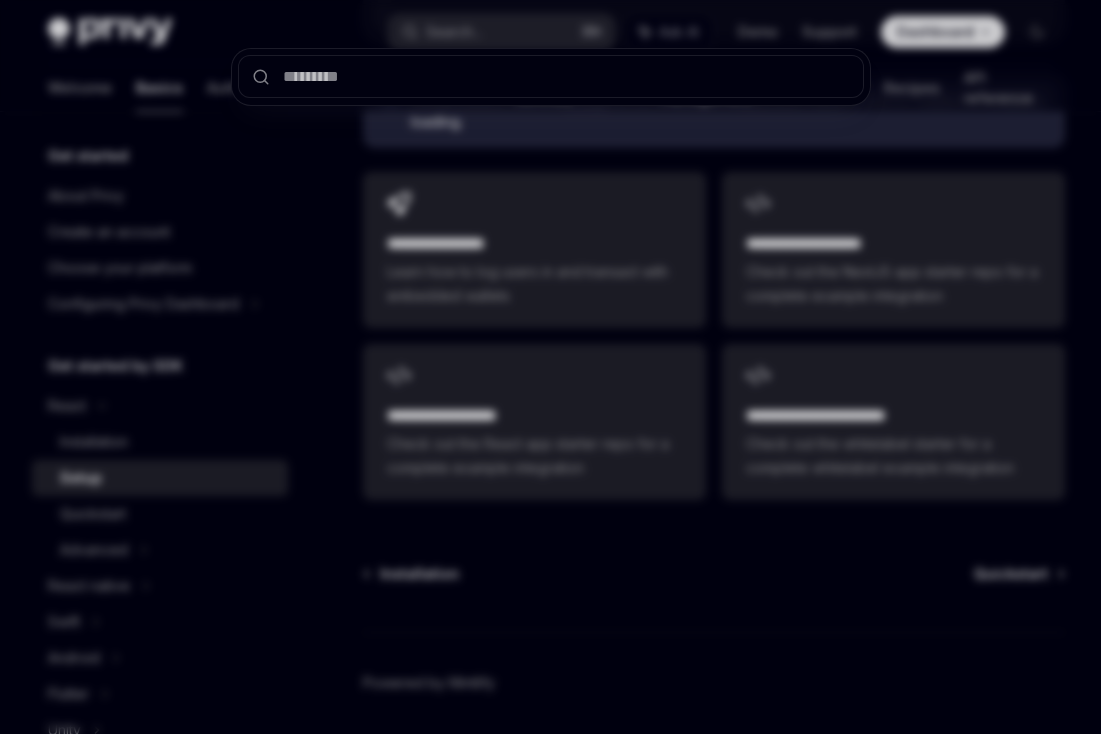 click at bounding box center [550, 367] 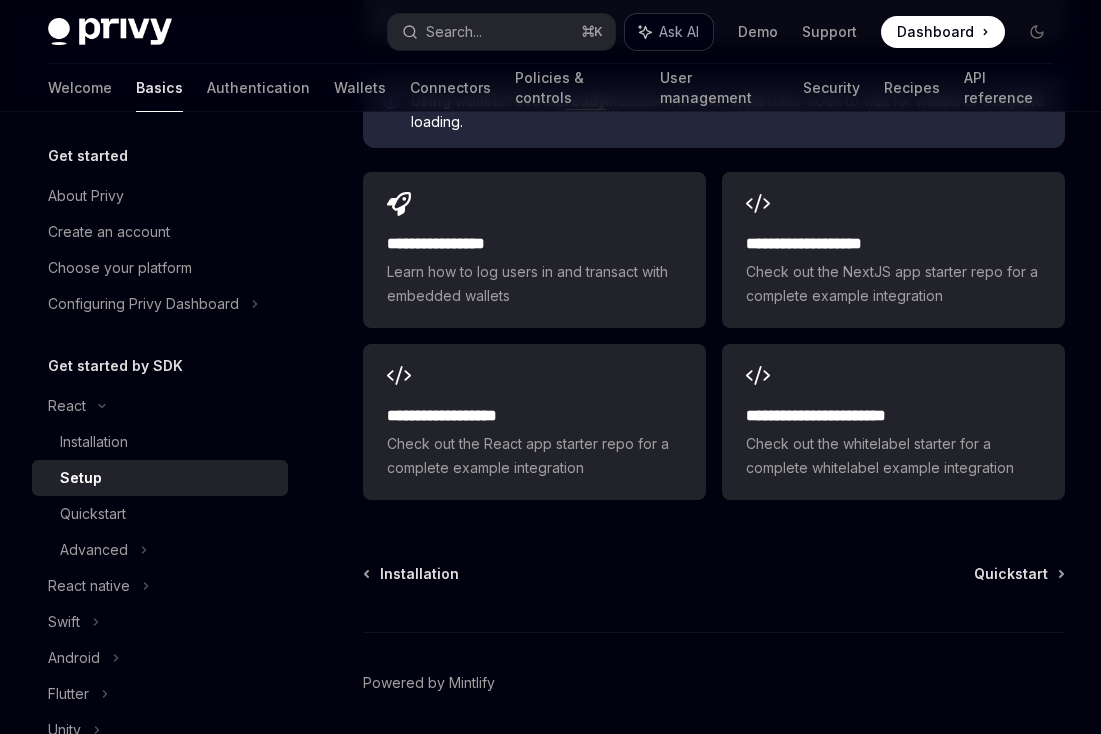 click on "Ask AI" at bounding box center [679, 32] 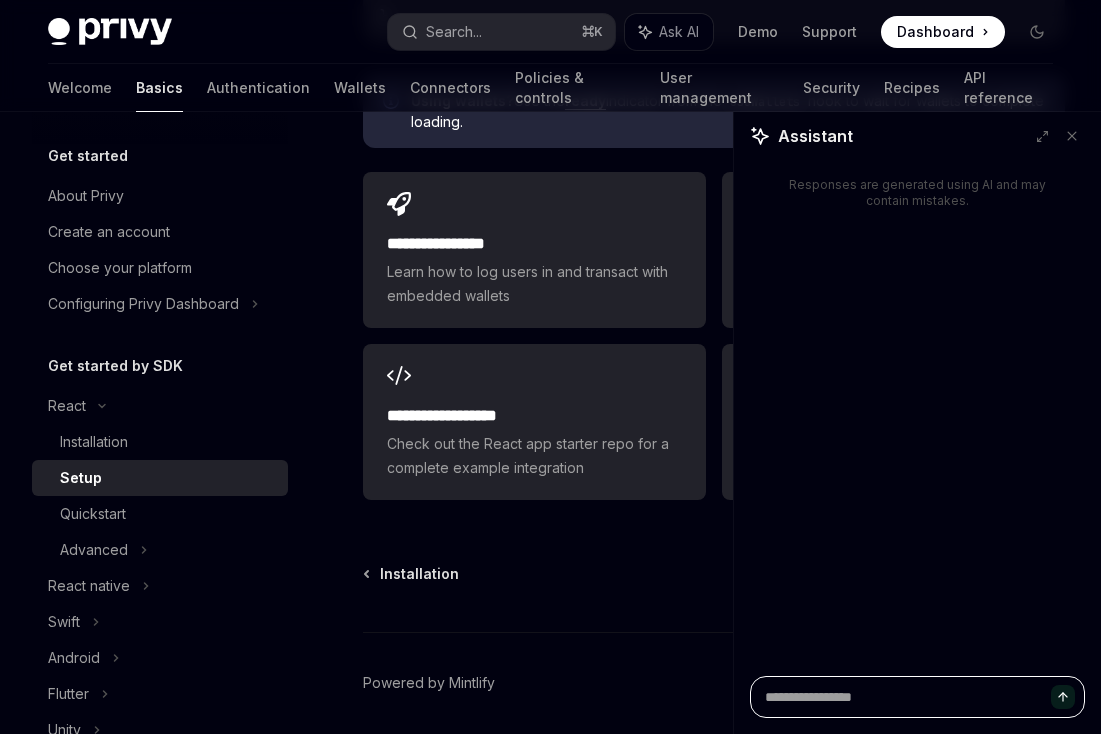 type on "*" 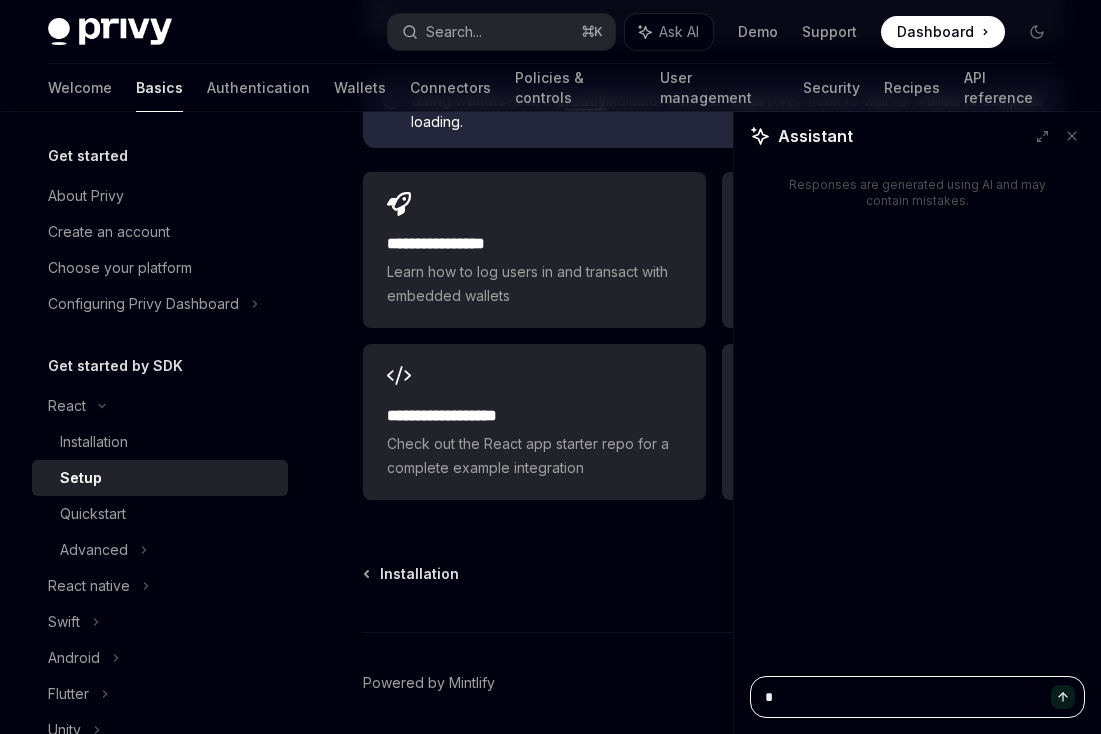 type on "*" 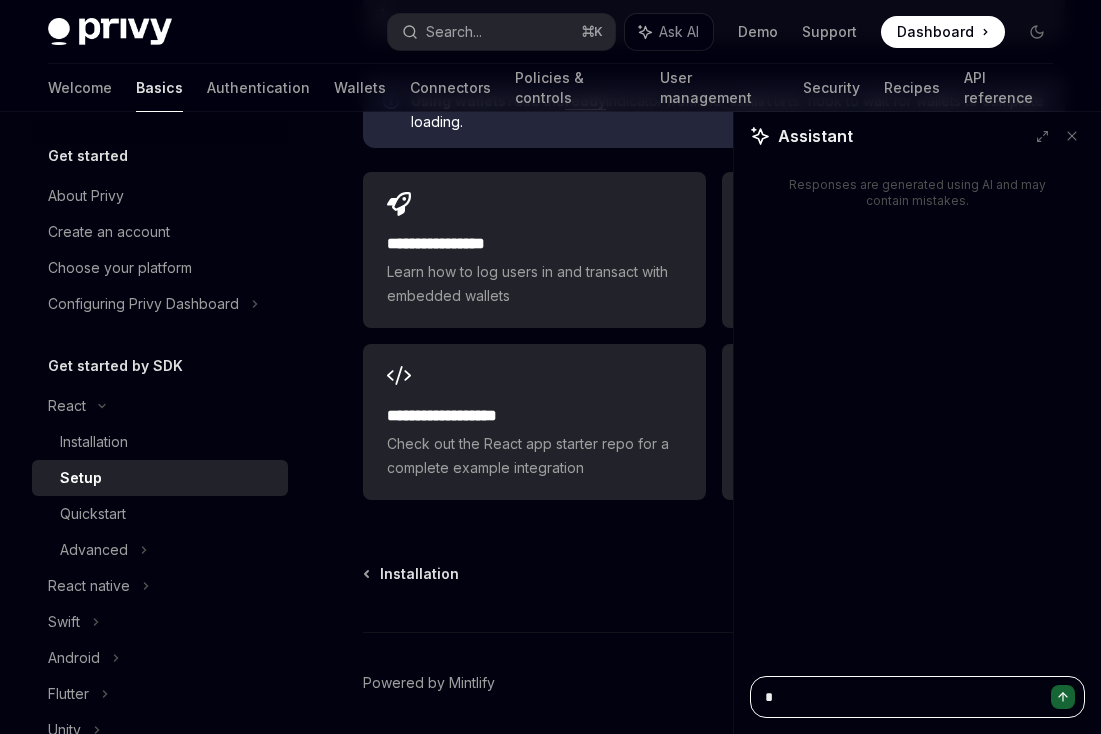 type on "*" 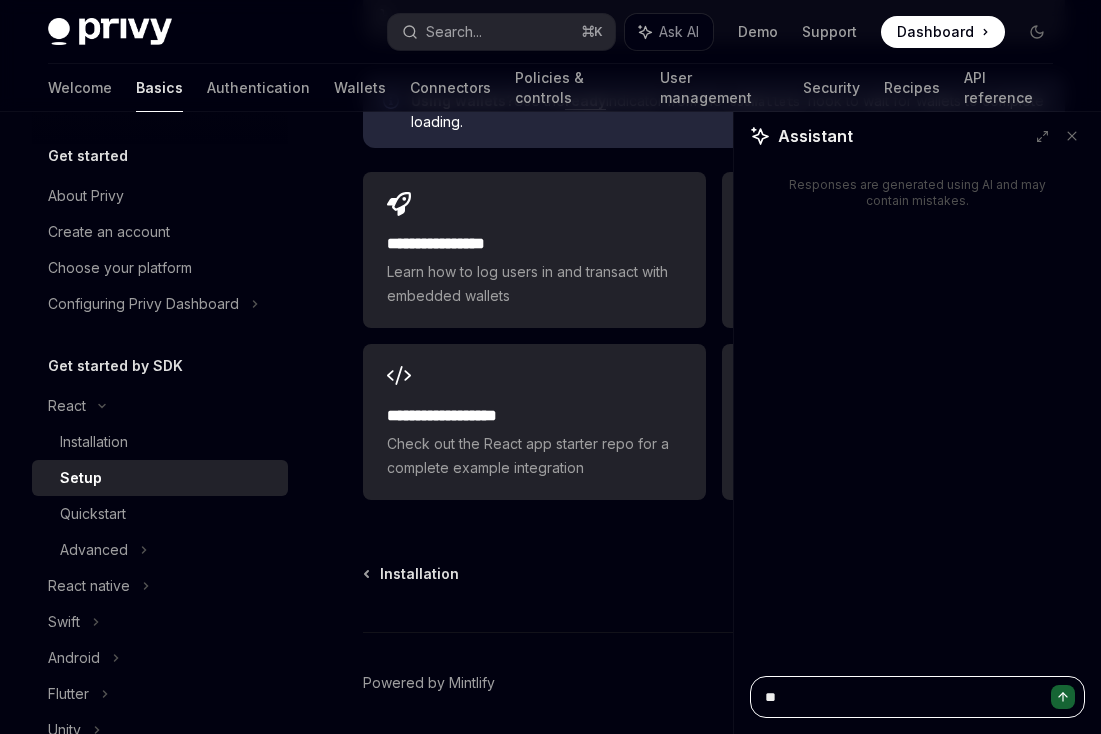 type on "*" 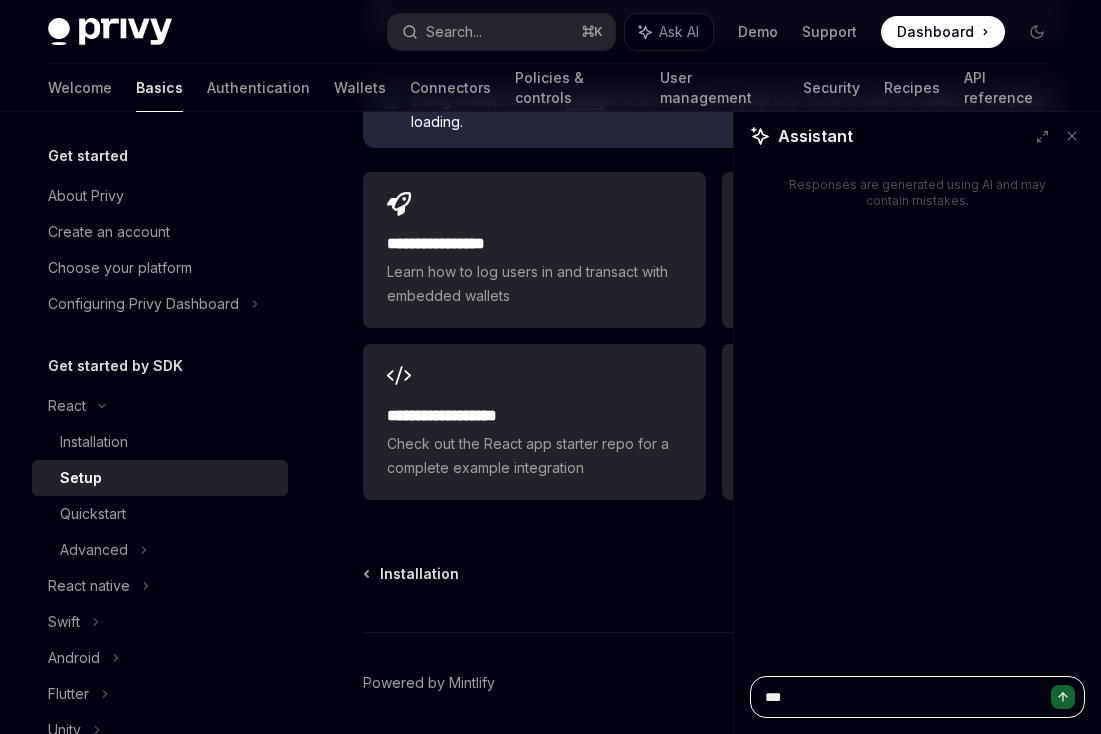 type on "*" 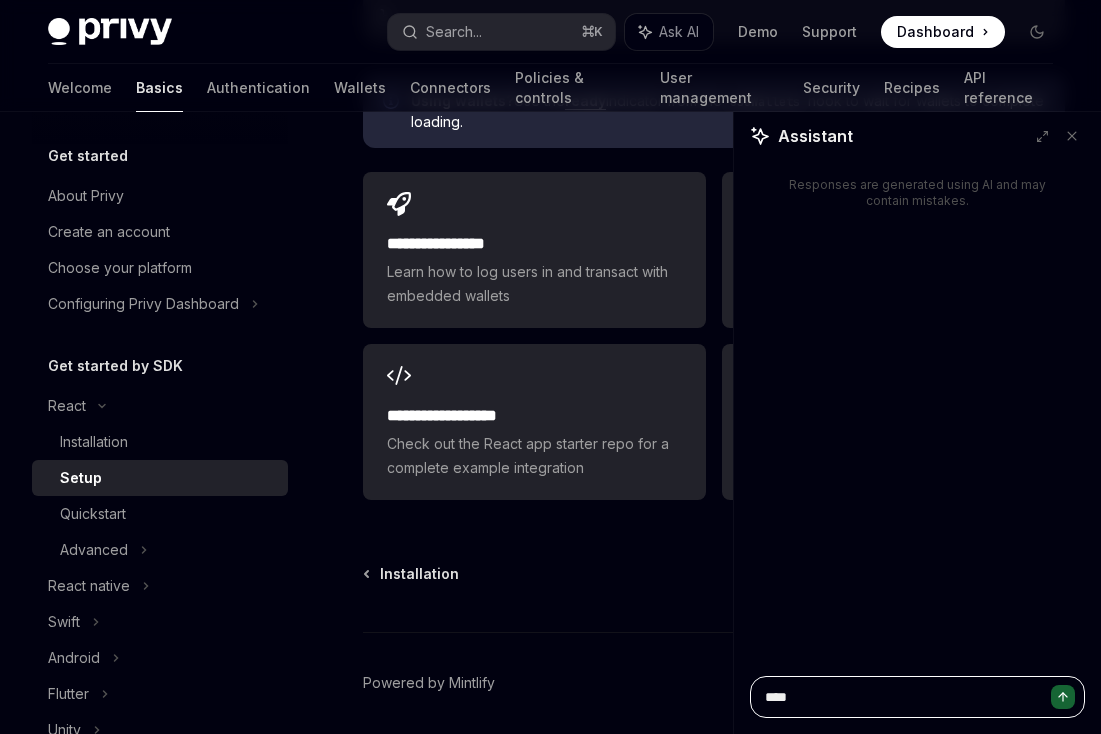 type on "*" 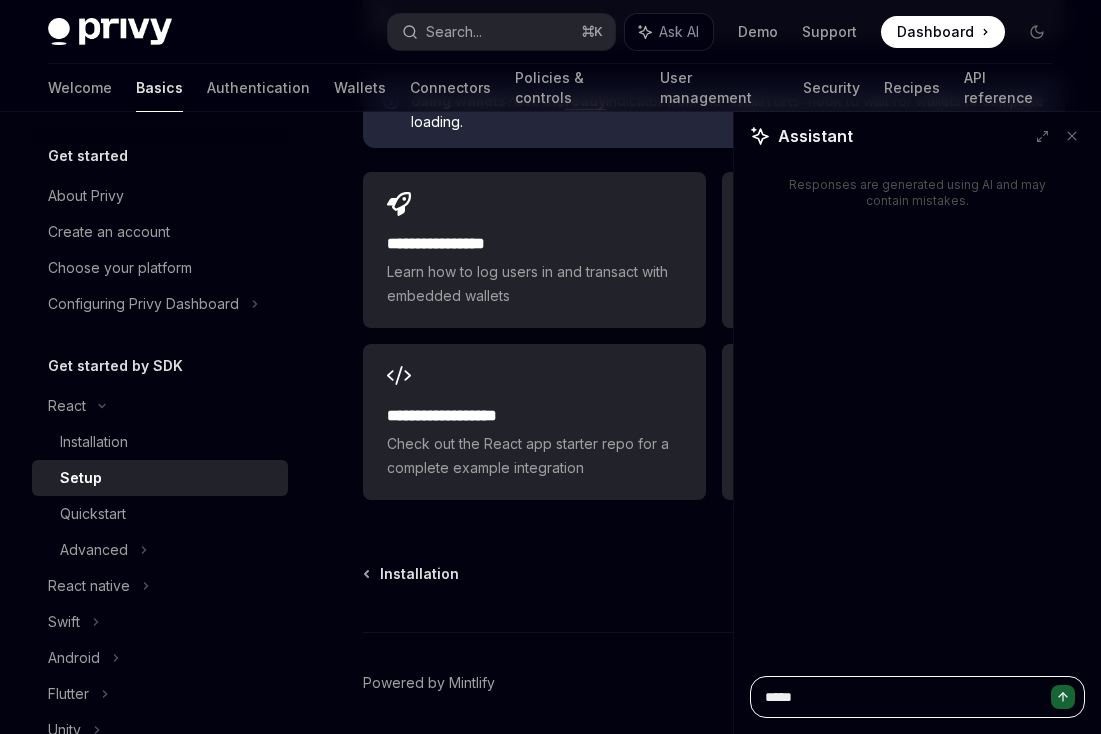type on "*" 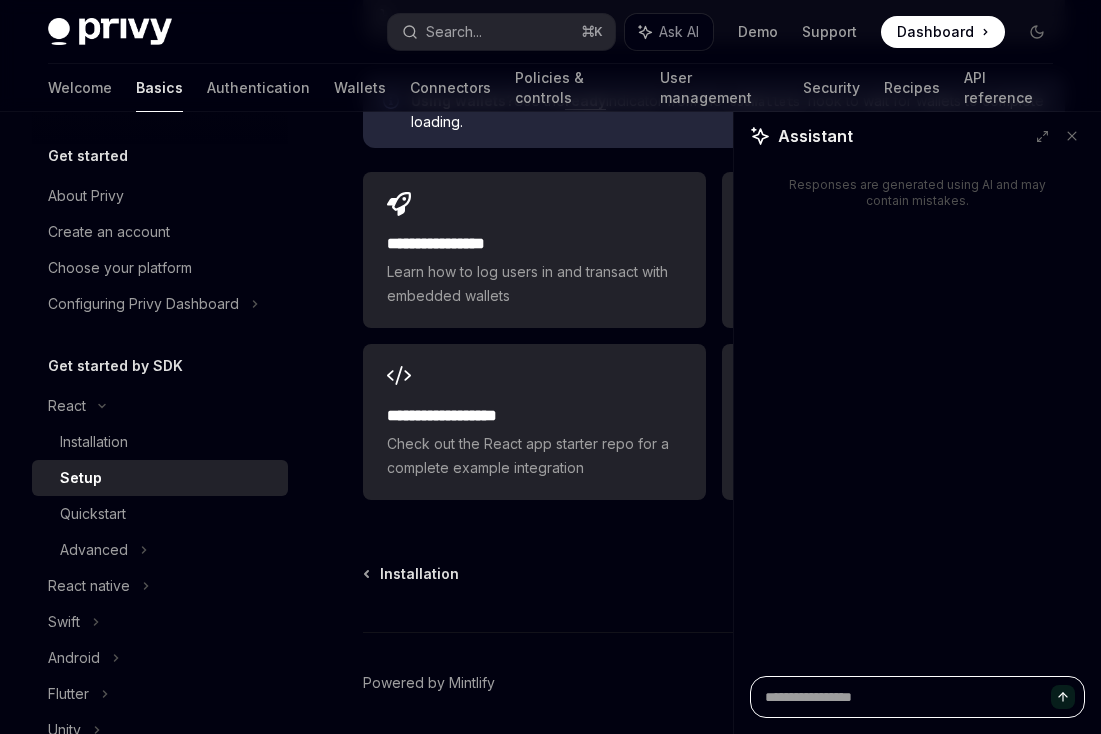 type on "*" 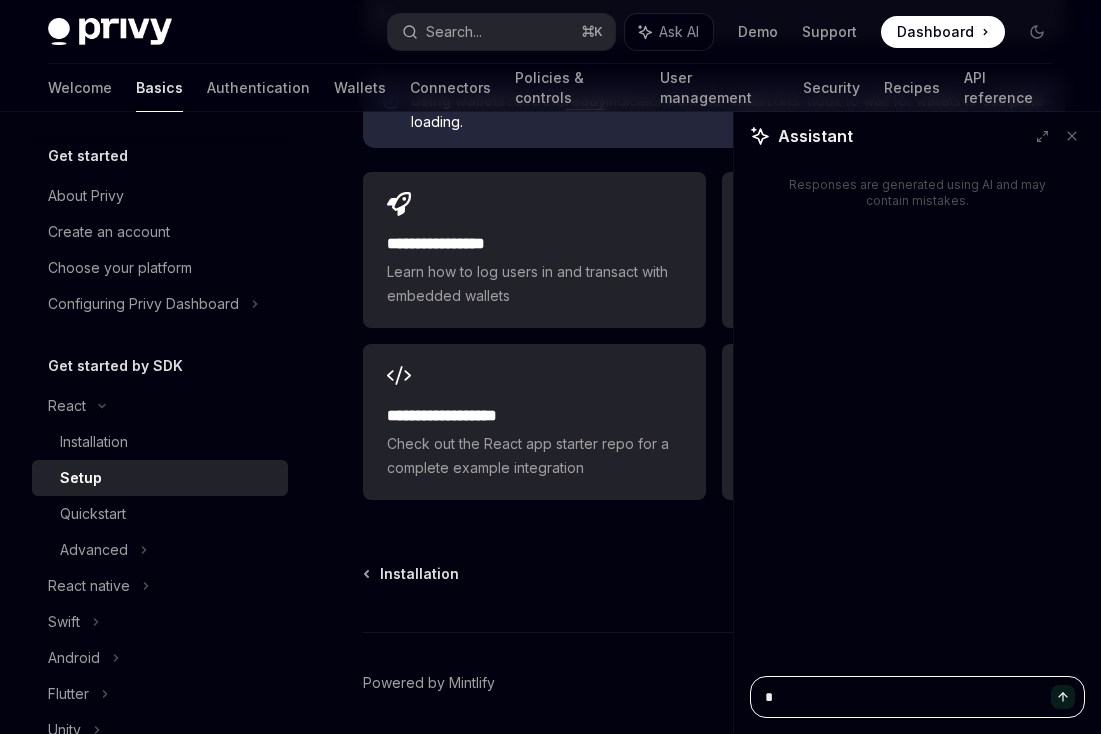 type on "*" 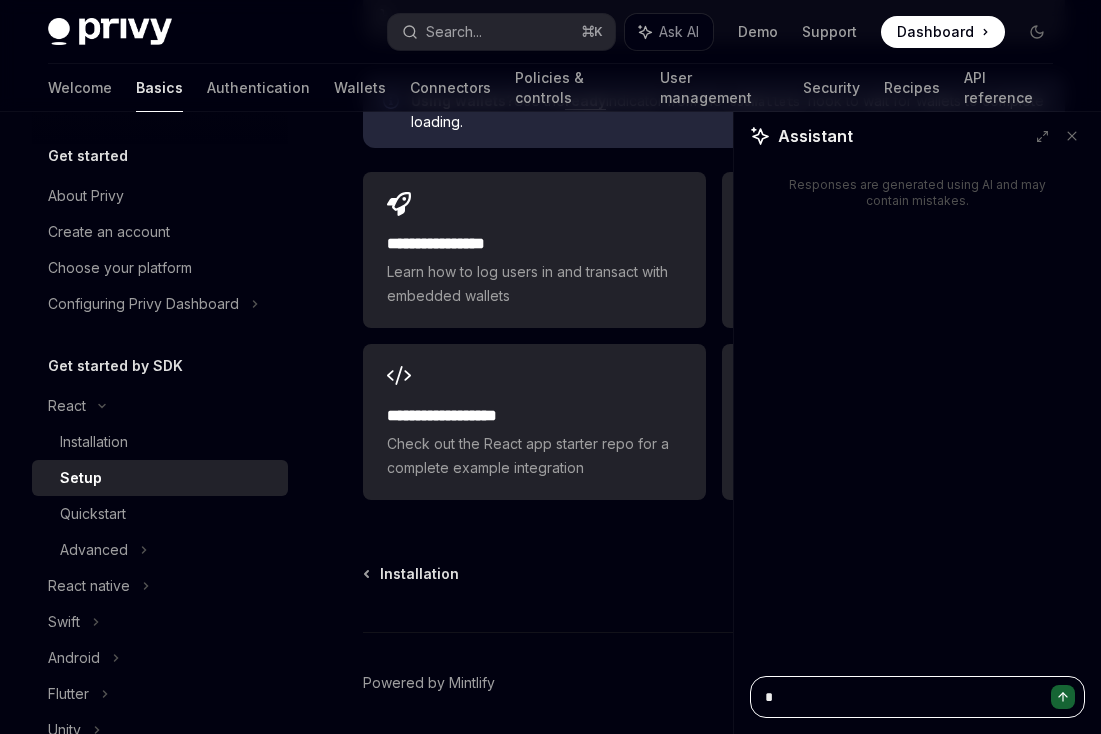 type on "**" 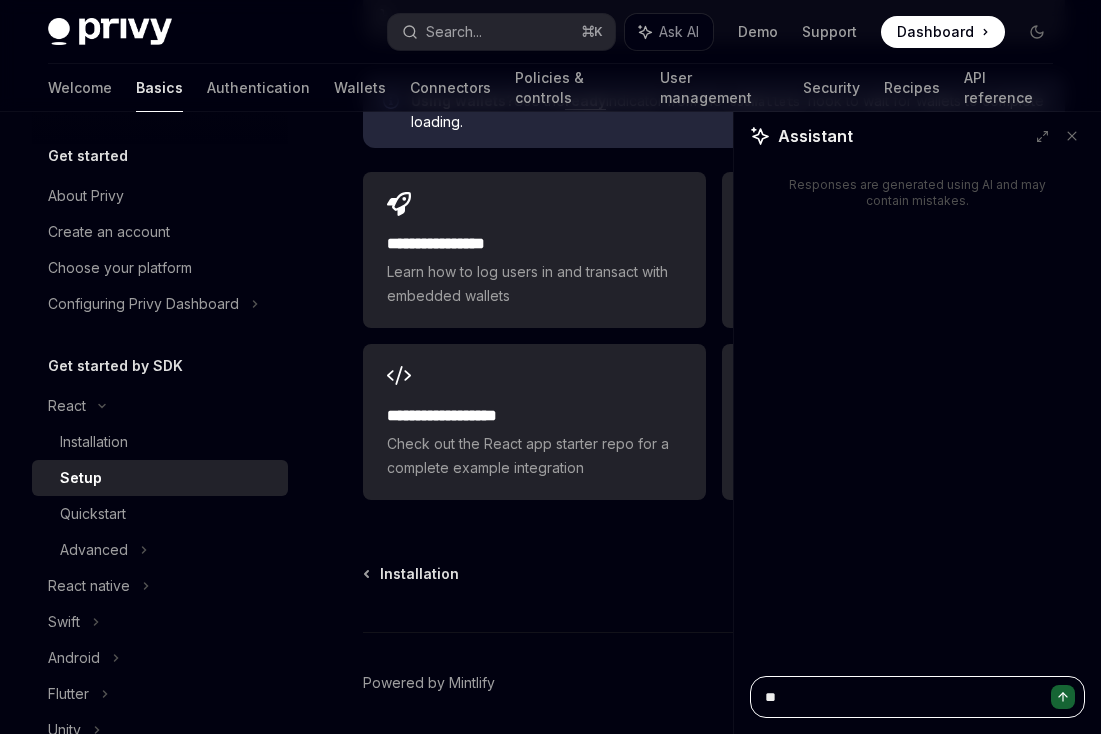 type on "*" 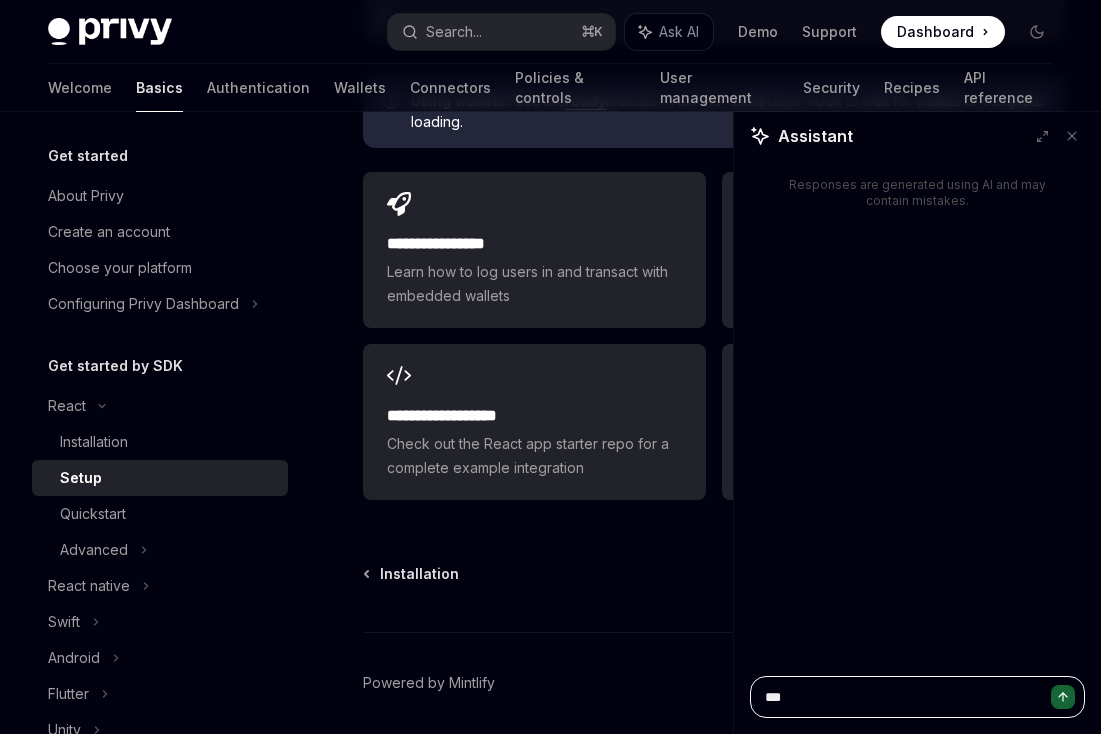 type on "*" 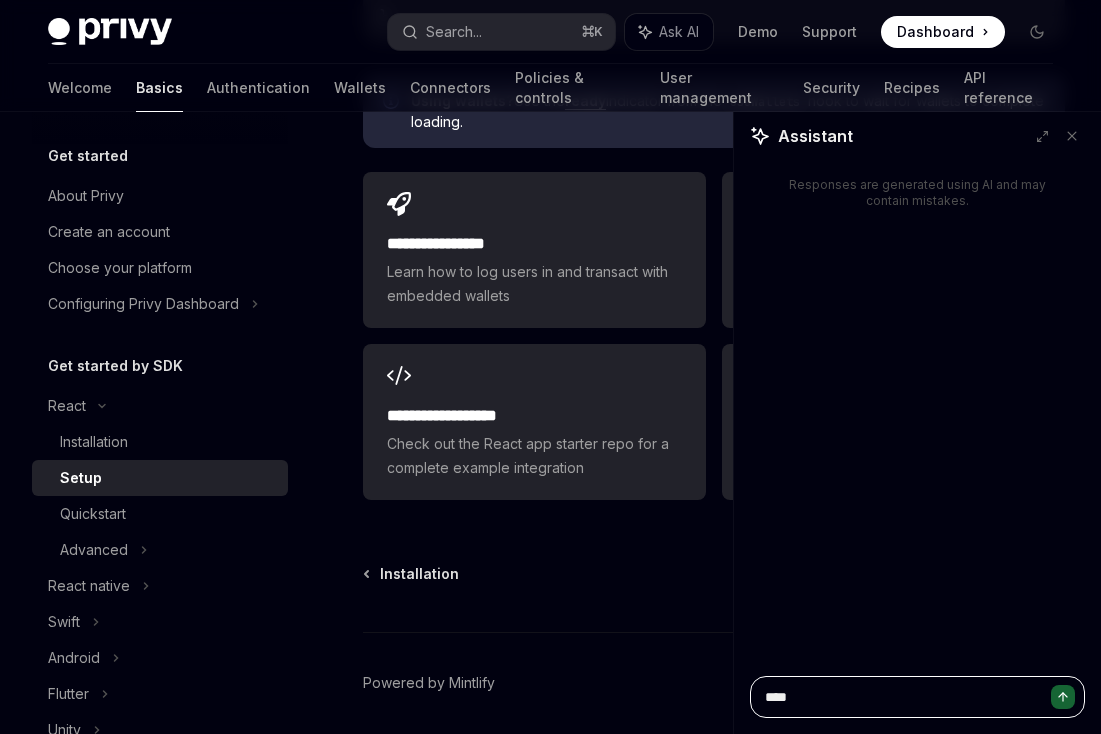 type on "*" 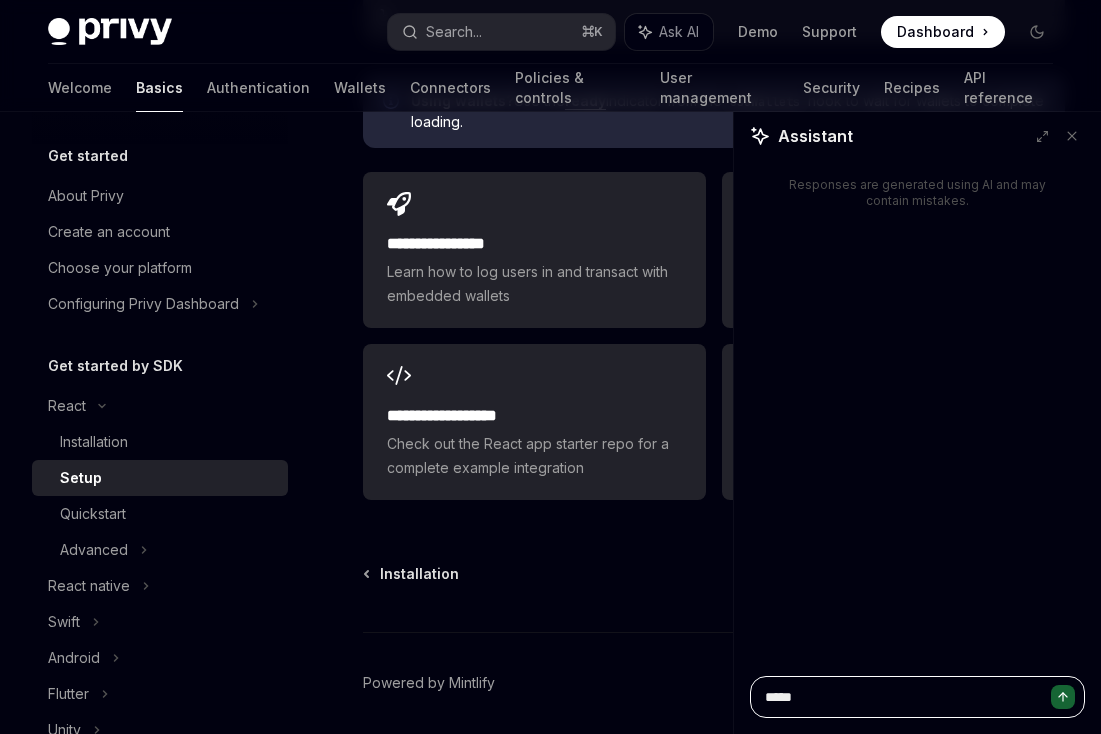 type on "*" 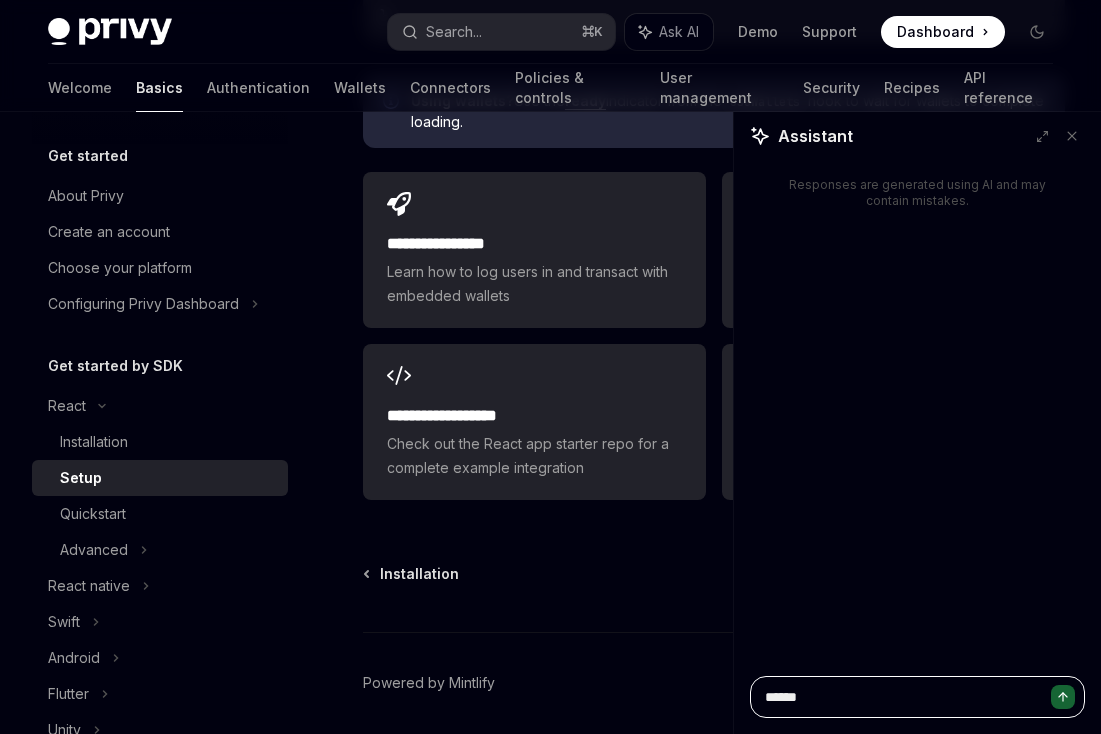 type on "*" 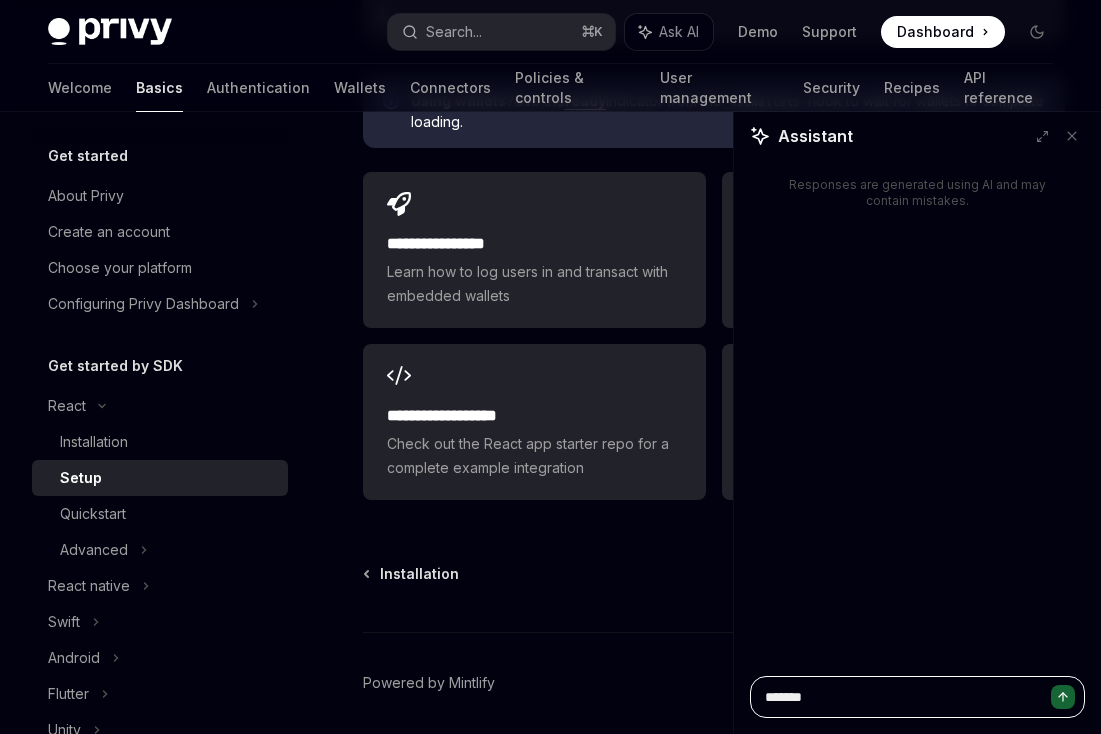 type on "*" 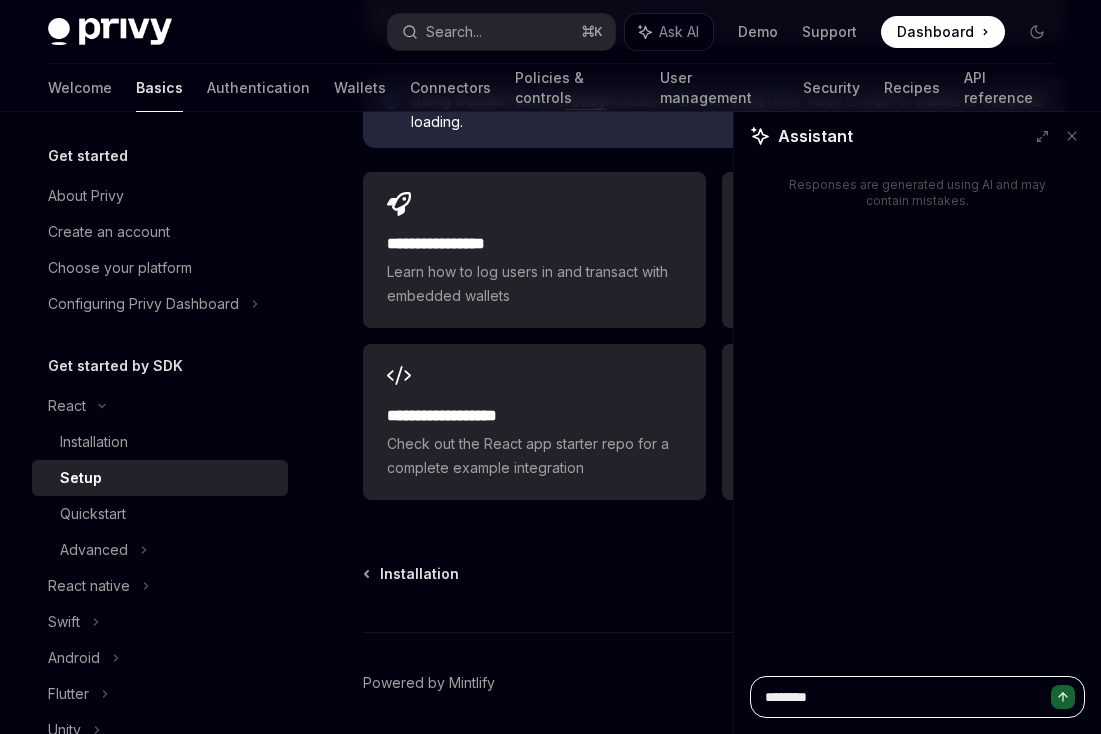 type on "*" 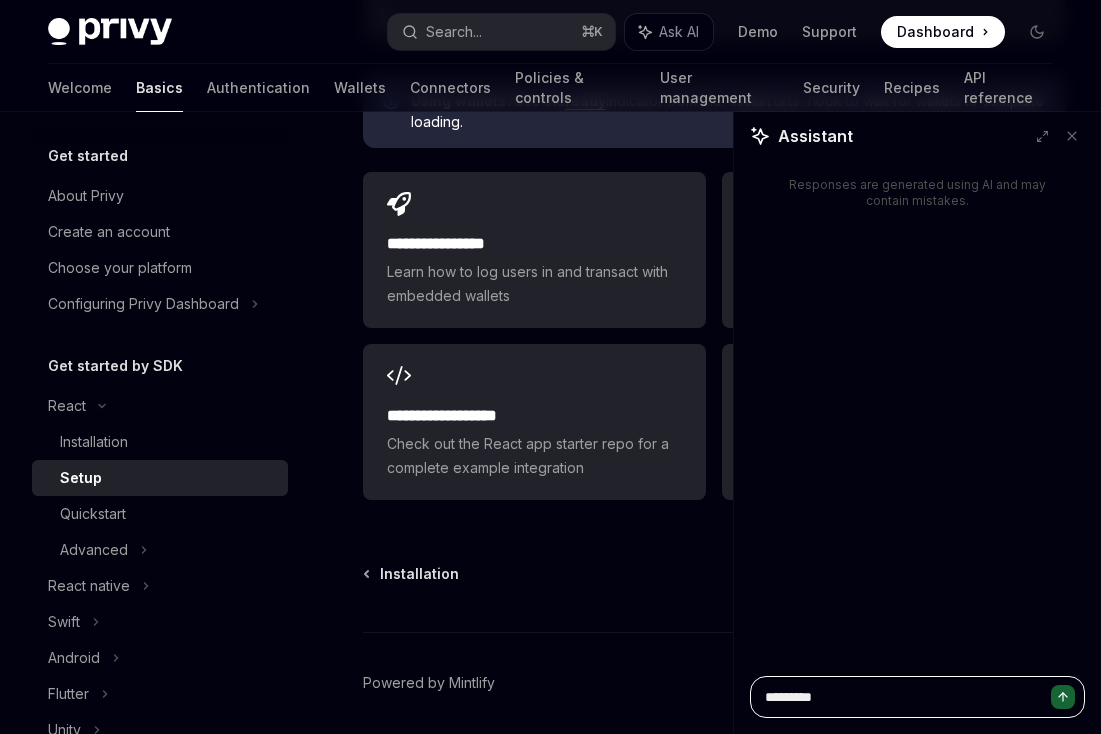 type on "*" 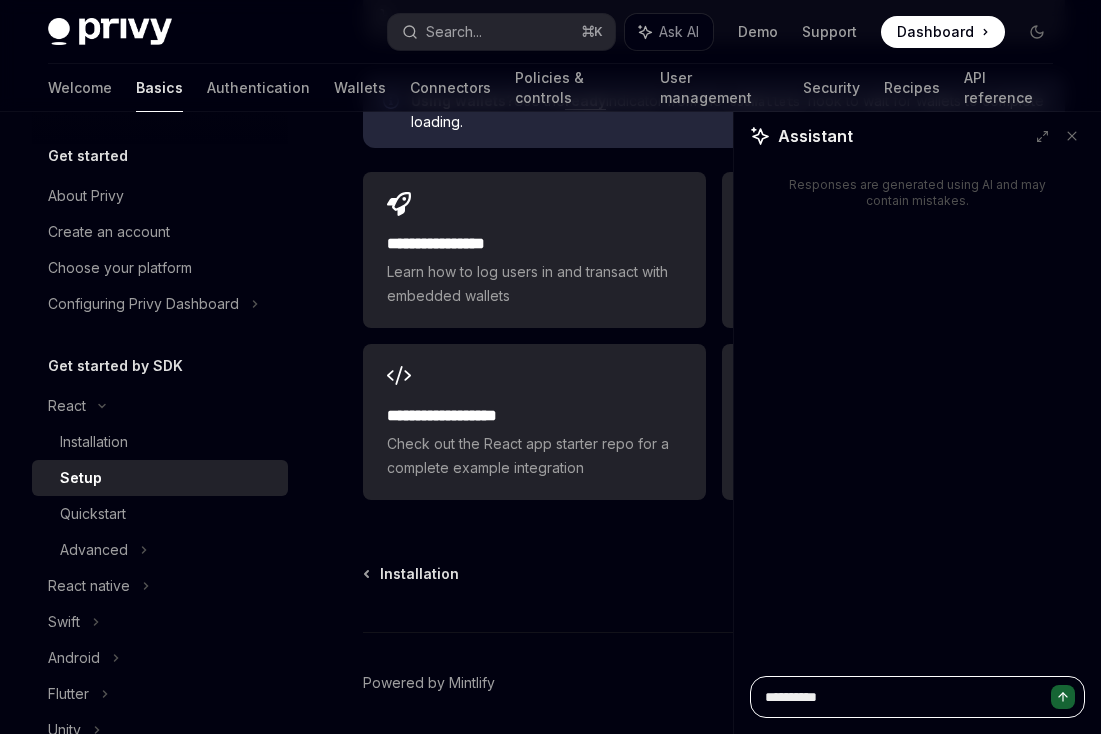 type on "*" 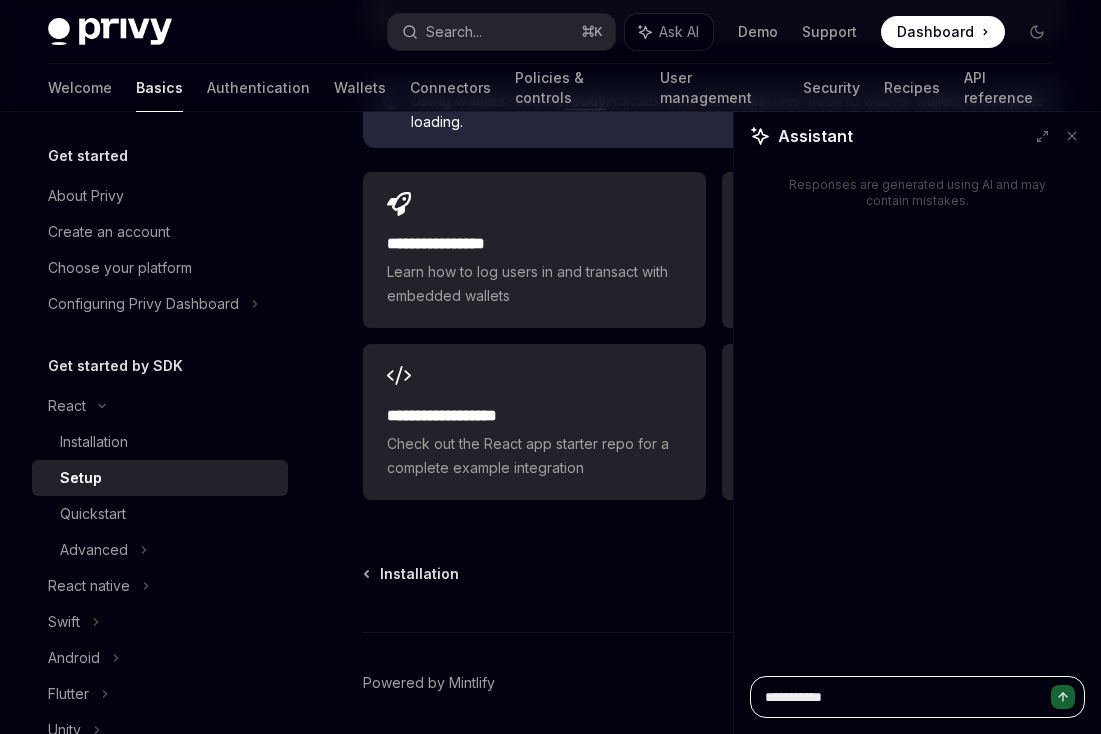 type on "*" 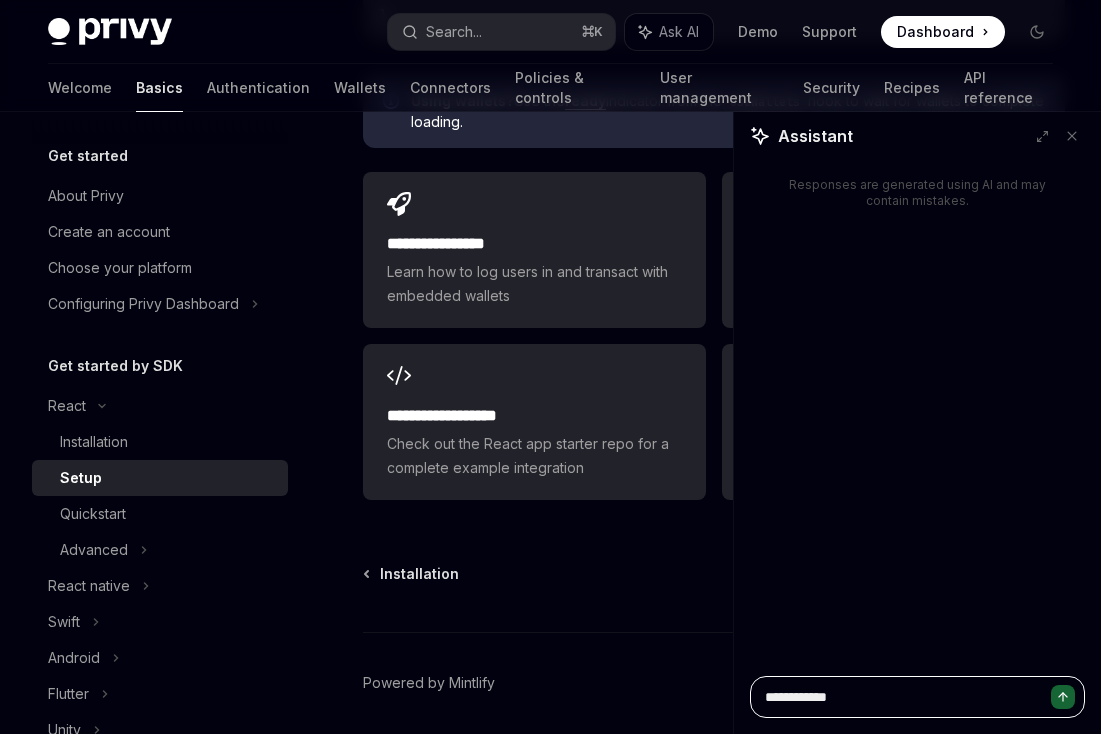 type on "*" 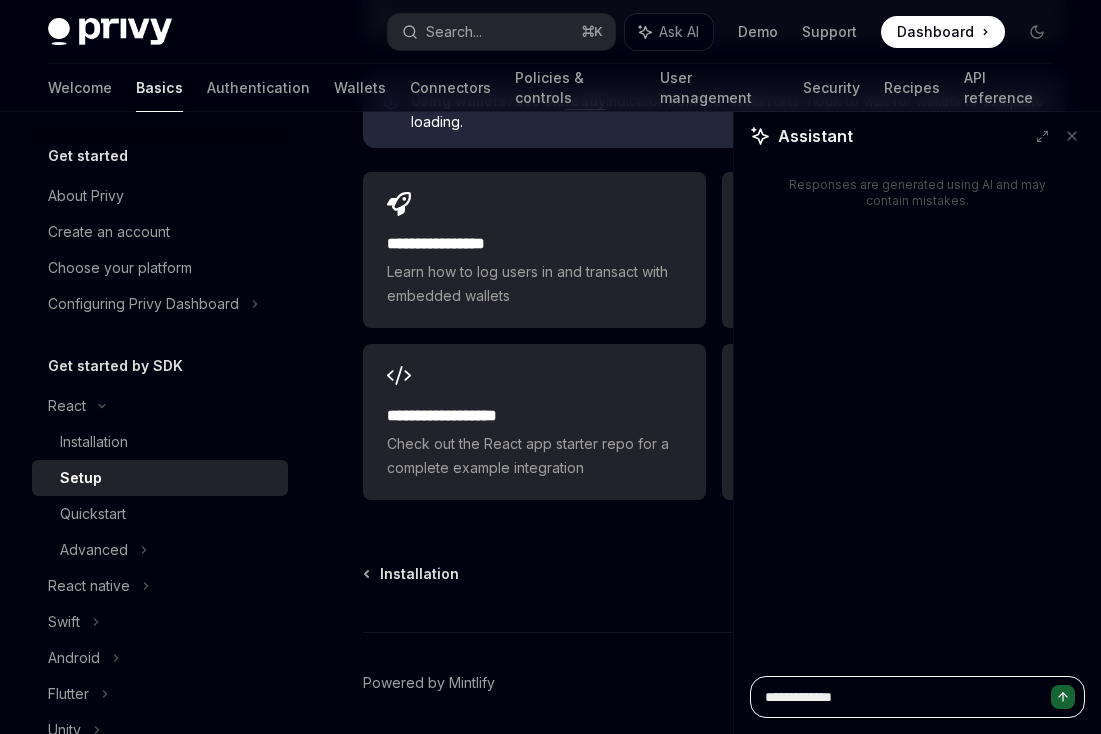 type on "*" 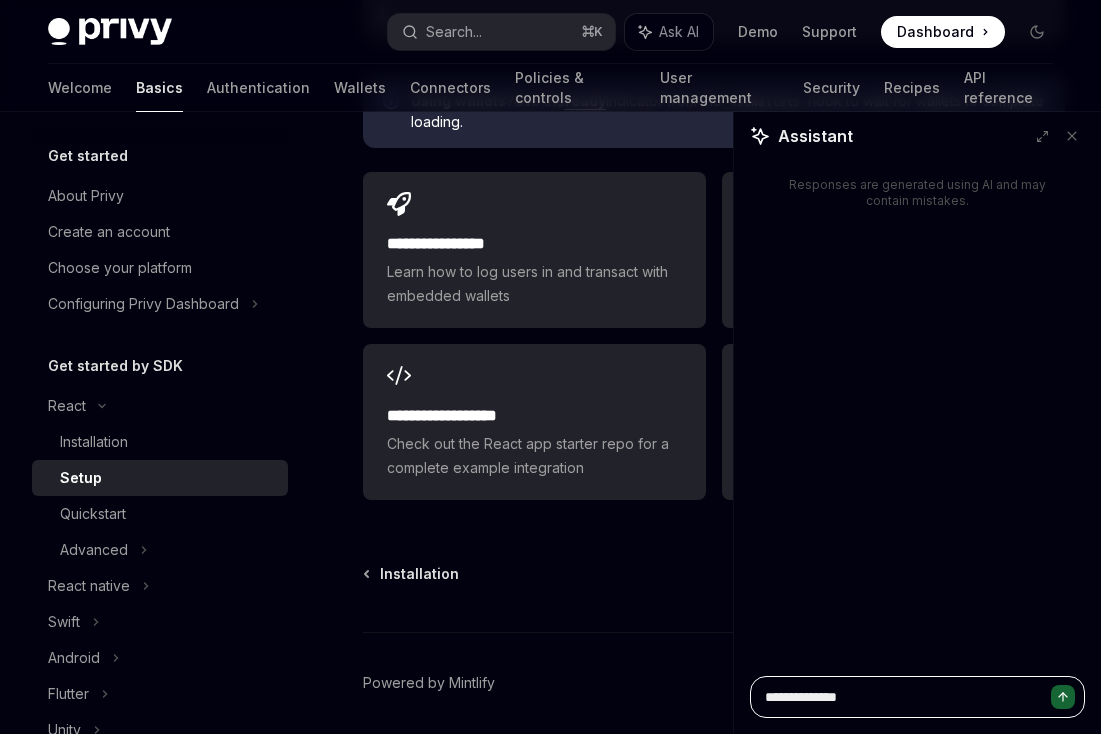 type on "*" 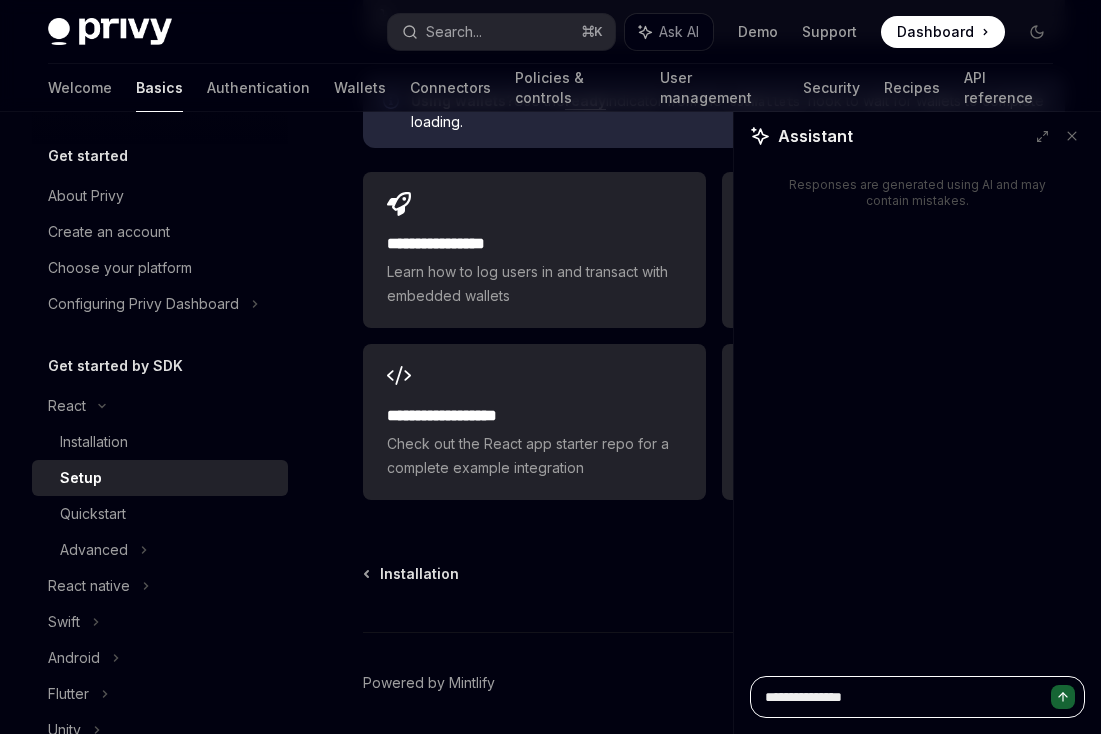 type on "*" 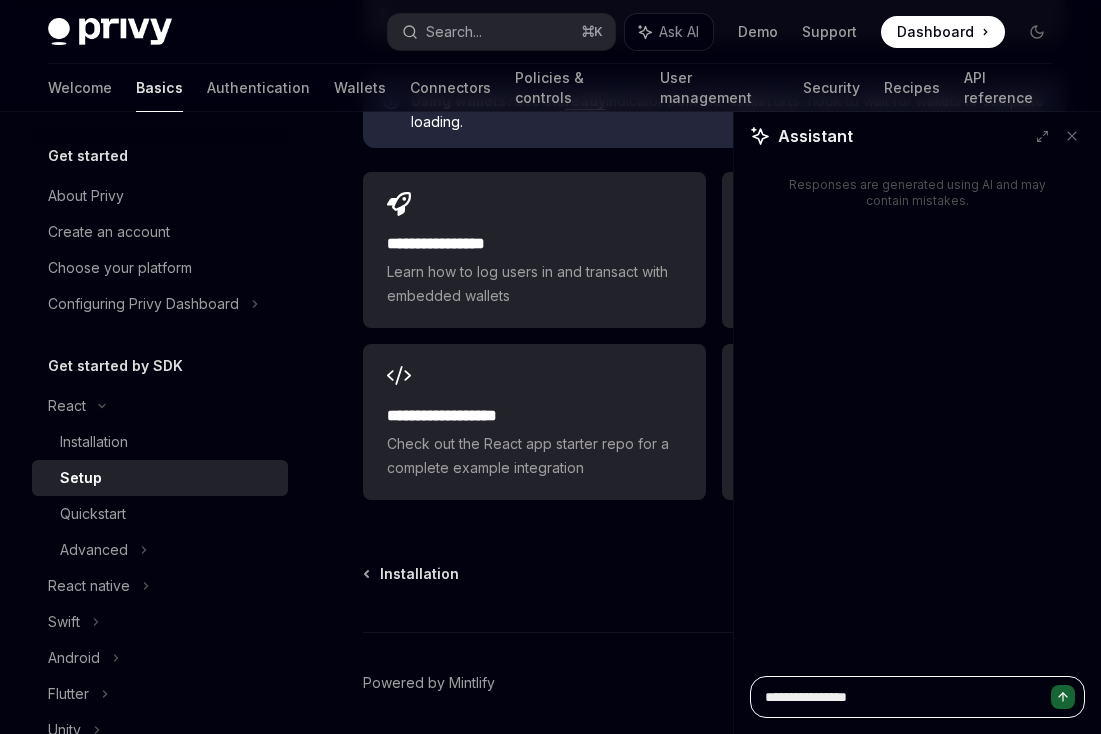 type on "*" 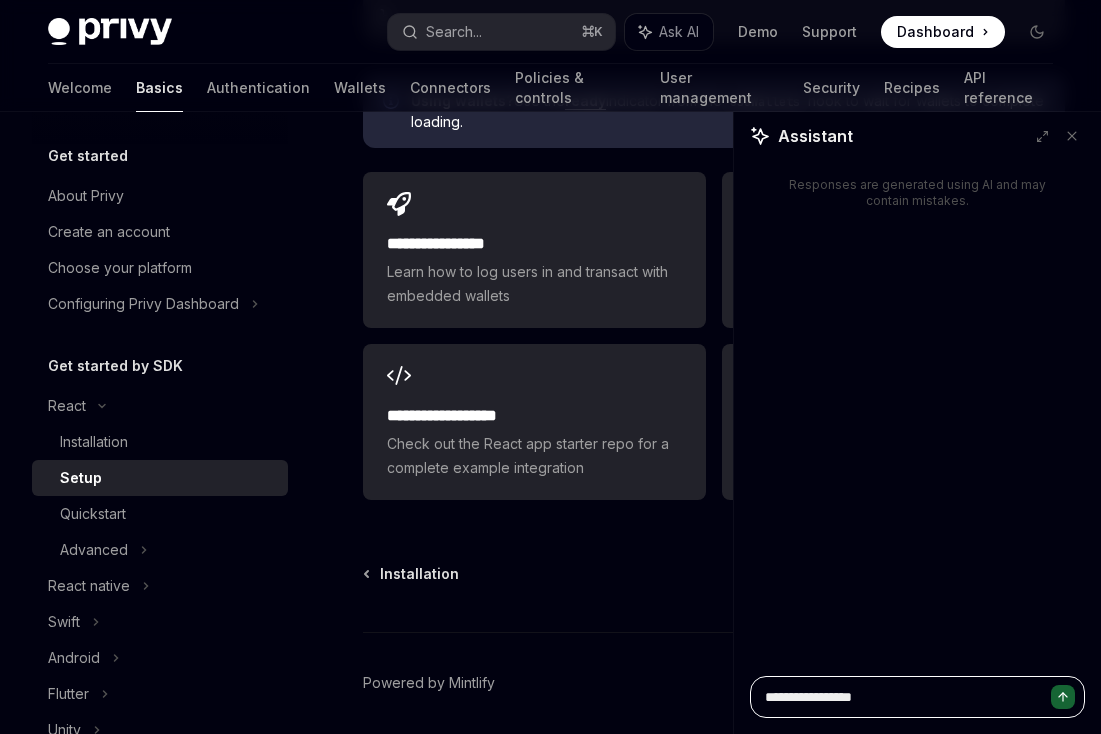 type on "*" 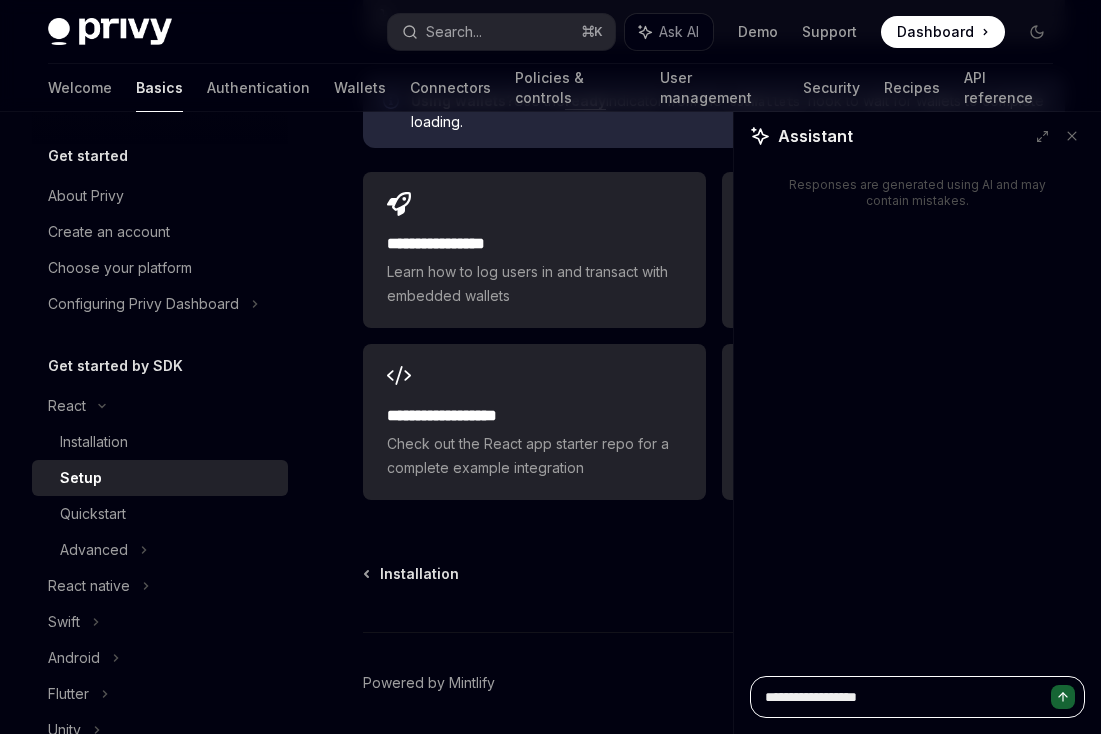 type on "*" 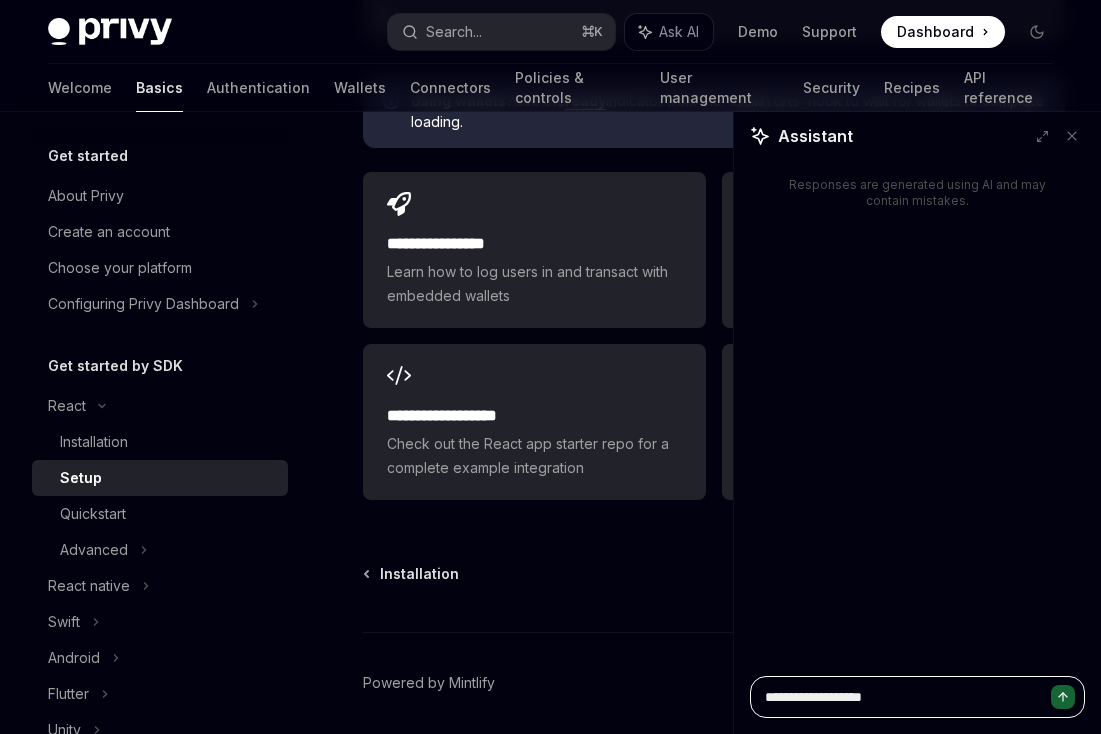 type on "*" 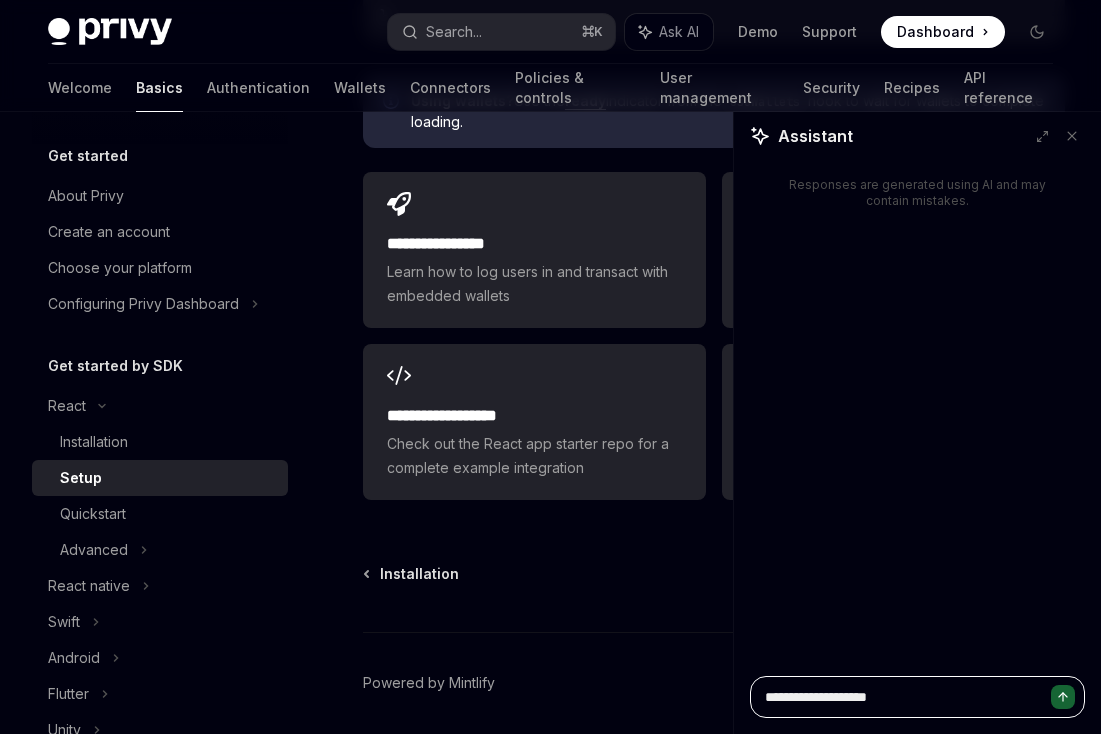 type on "*" 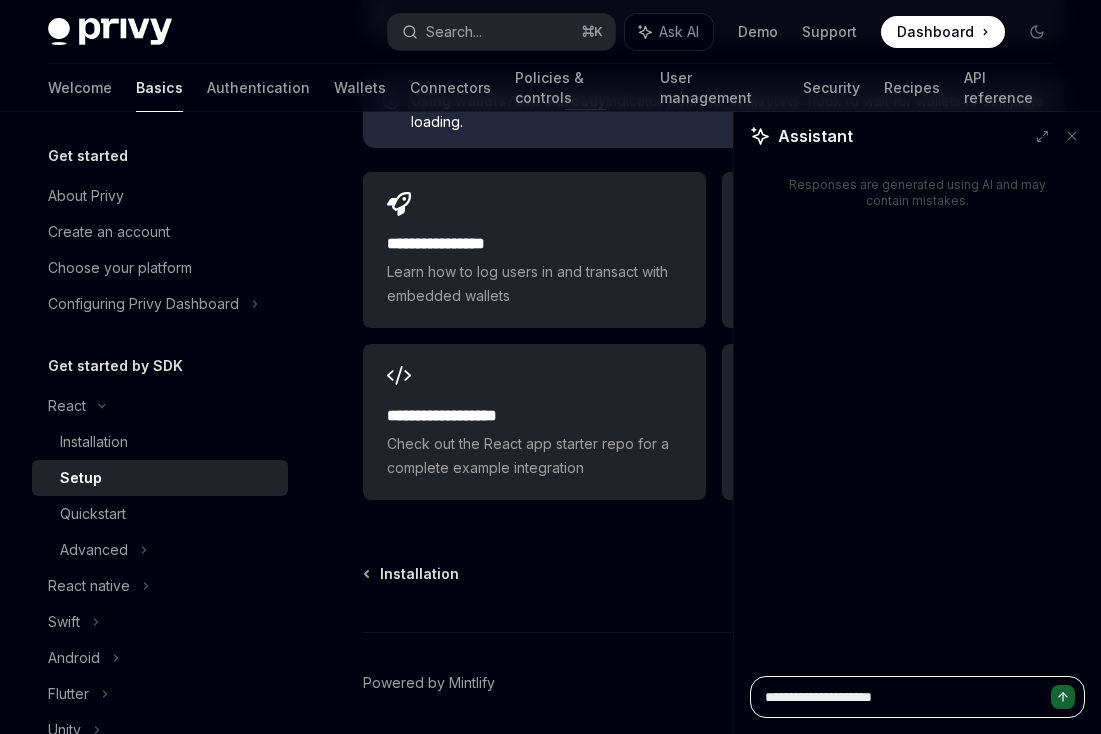 type on "*" 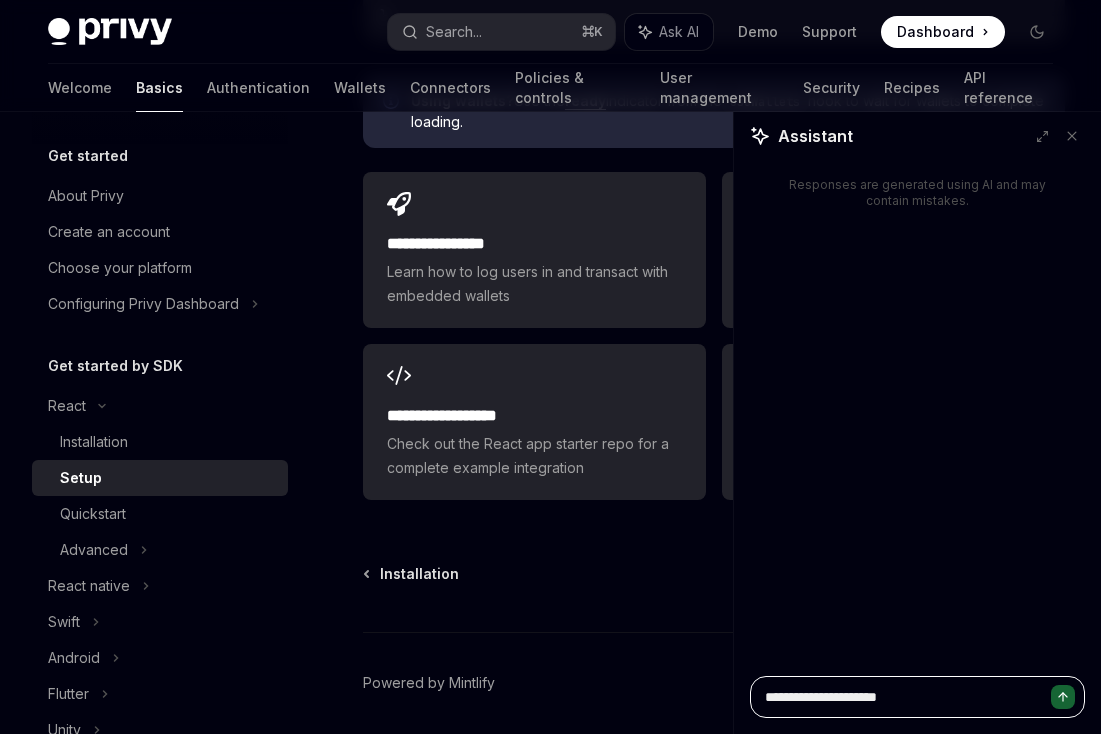 type on "*" 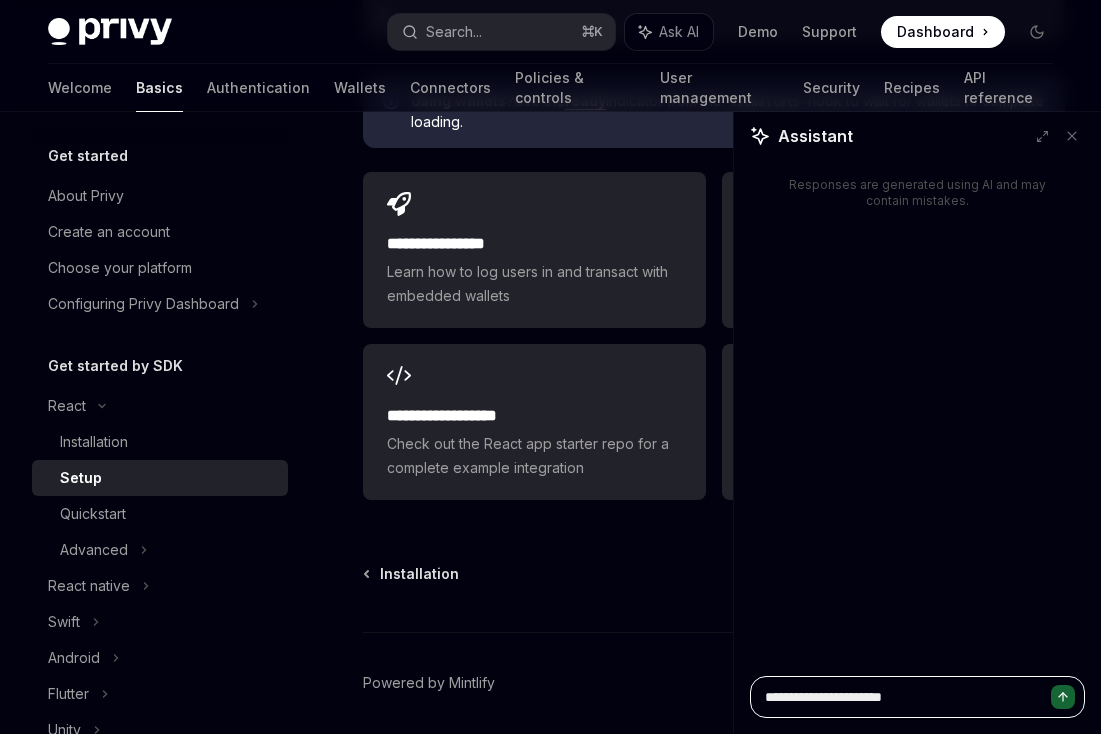 type on "*" 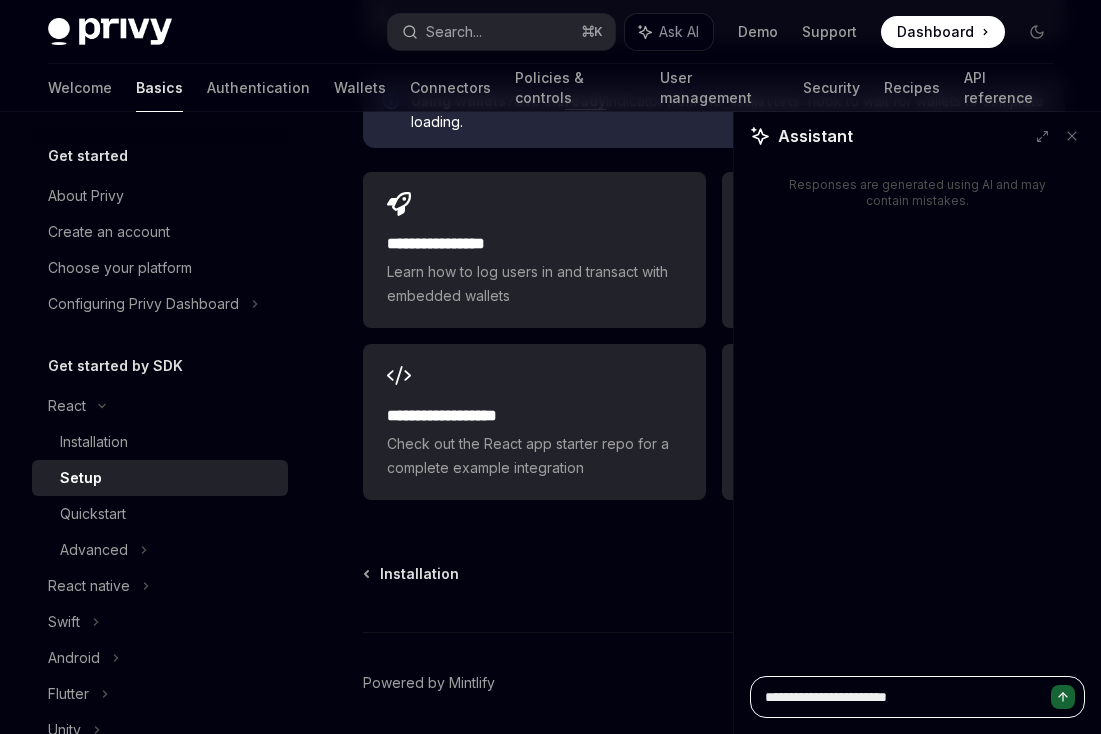 type on "*" 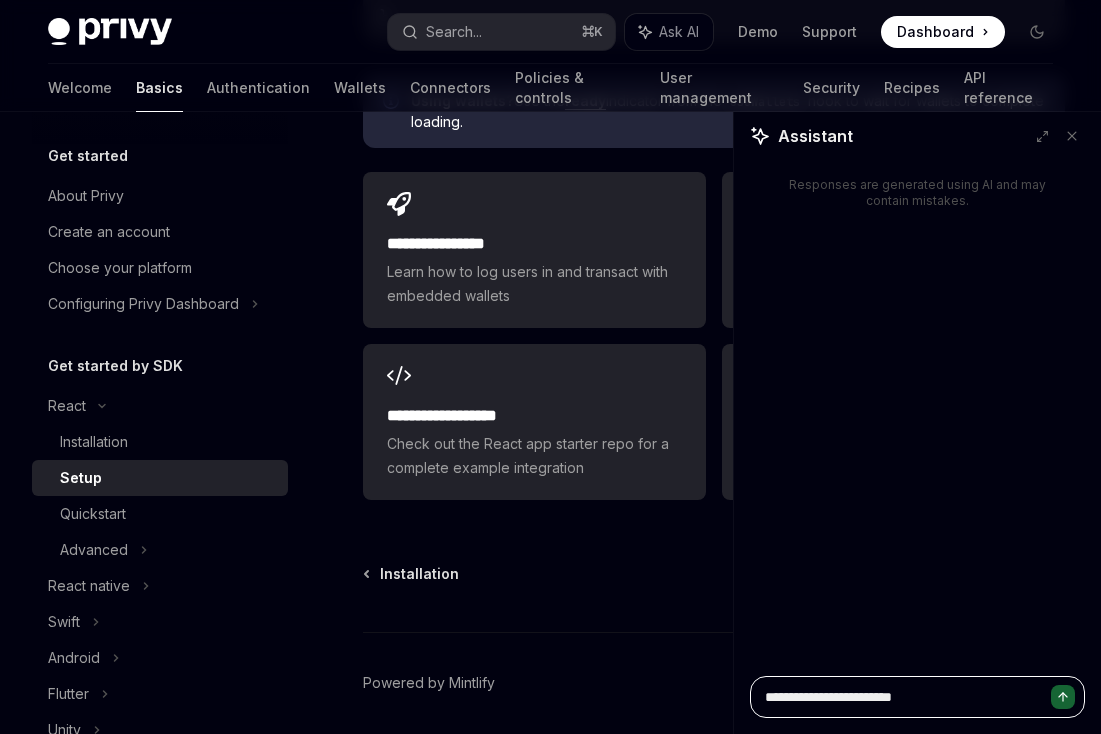 type on "*" 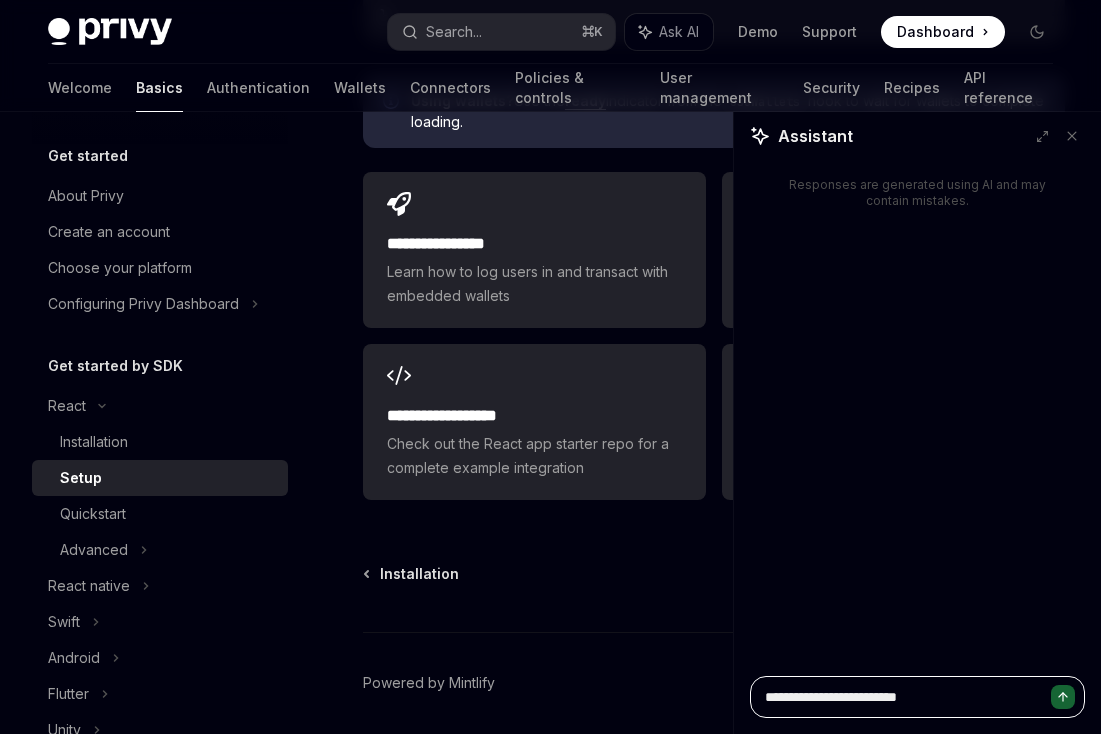 type on "*" 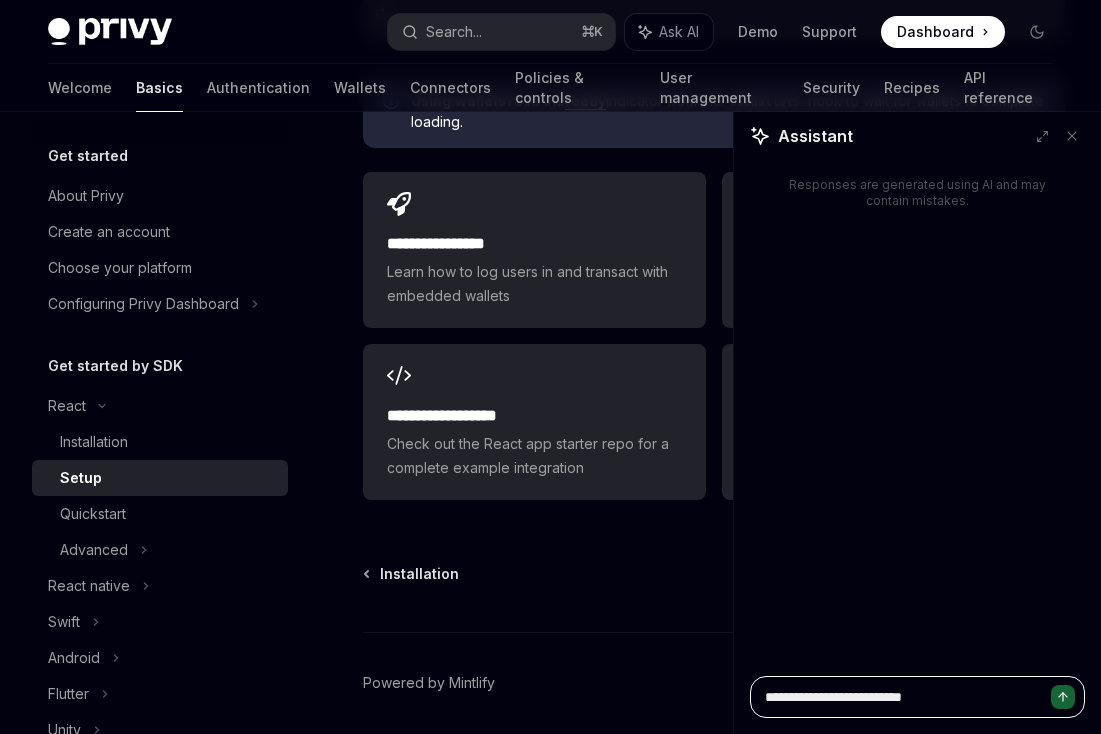 type on "*" 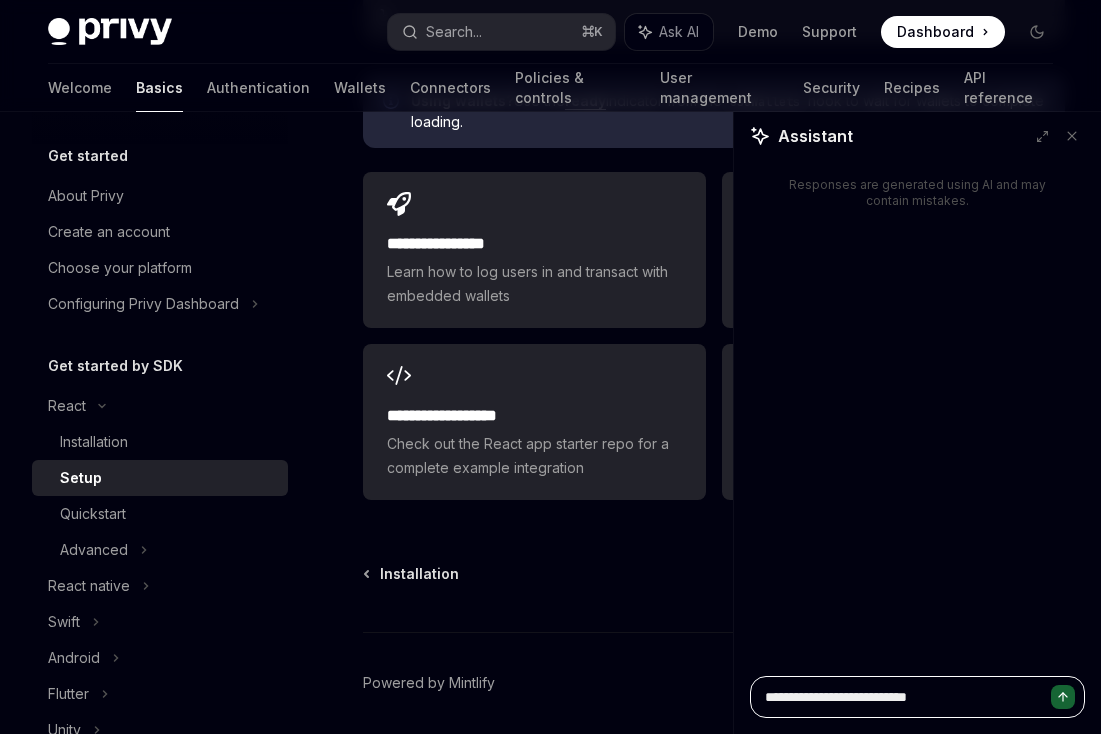 type on "*" 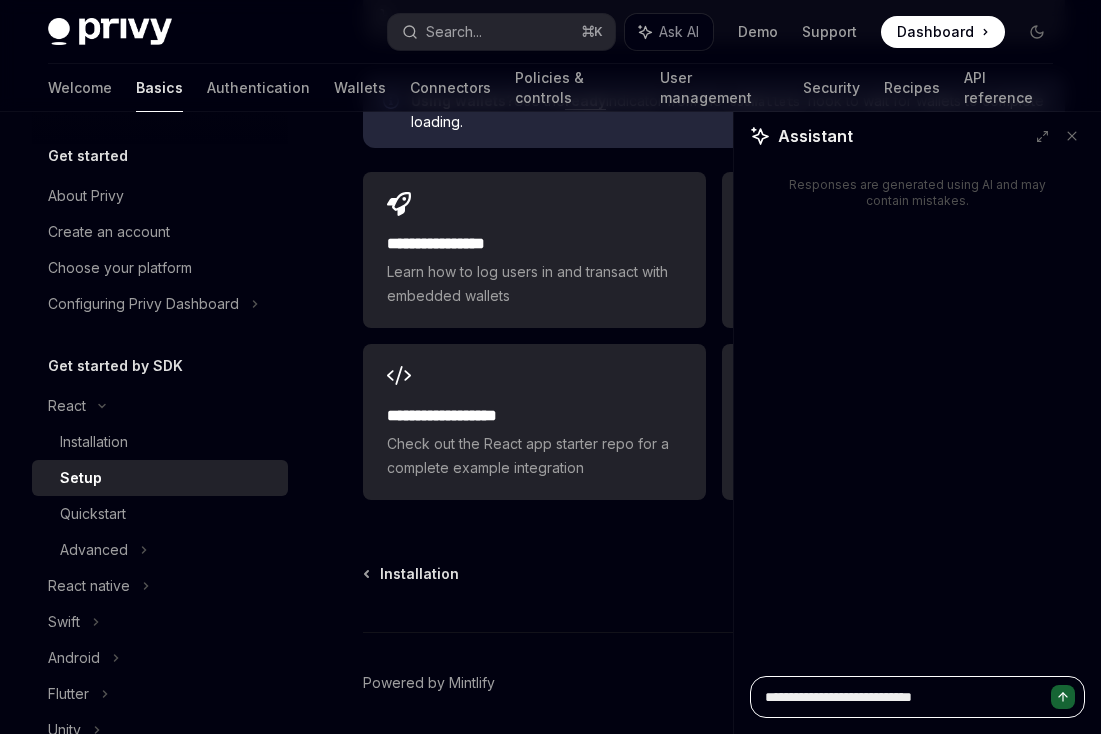 type on "*" 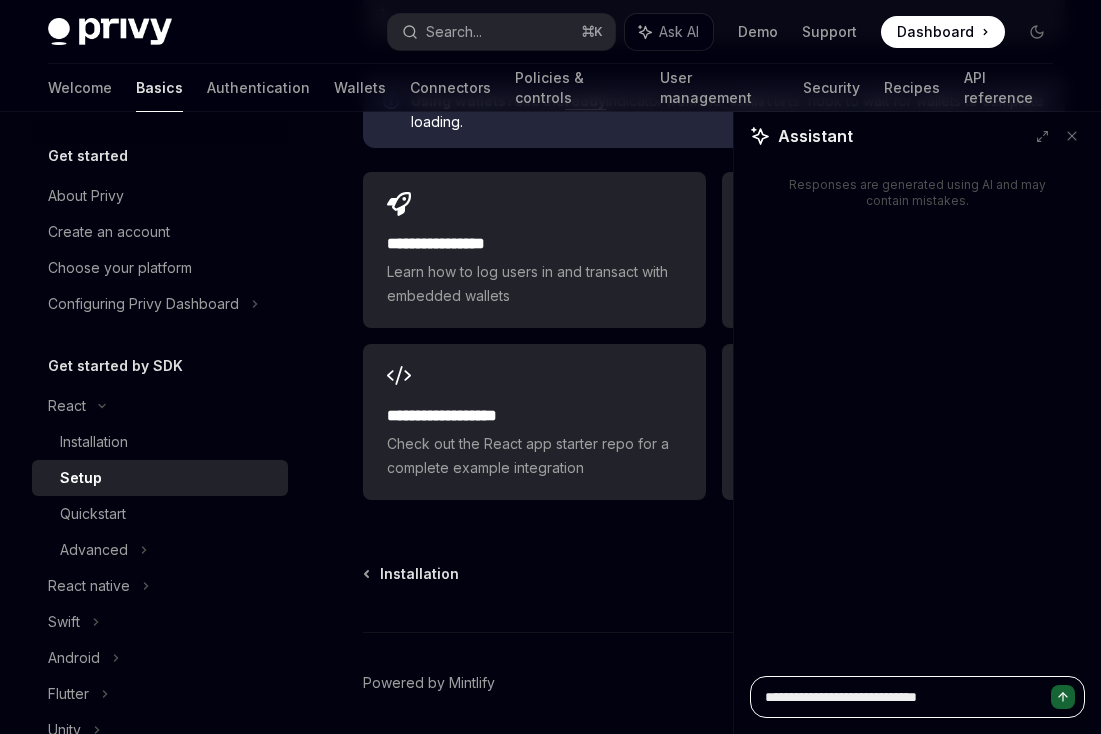 type on "*" 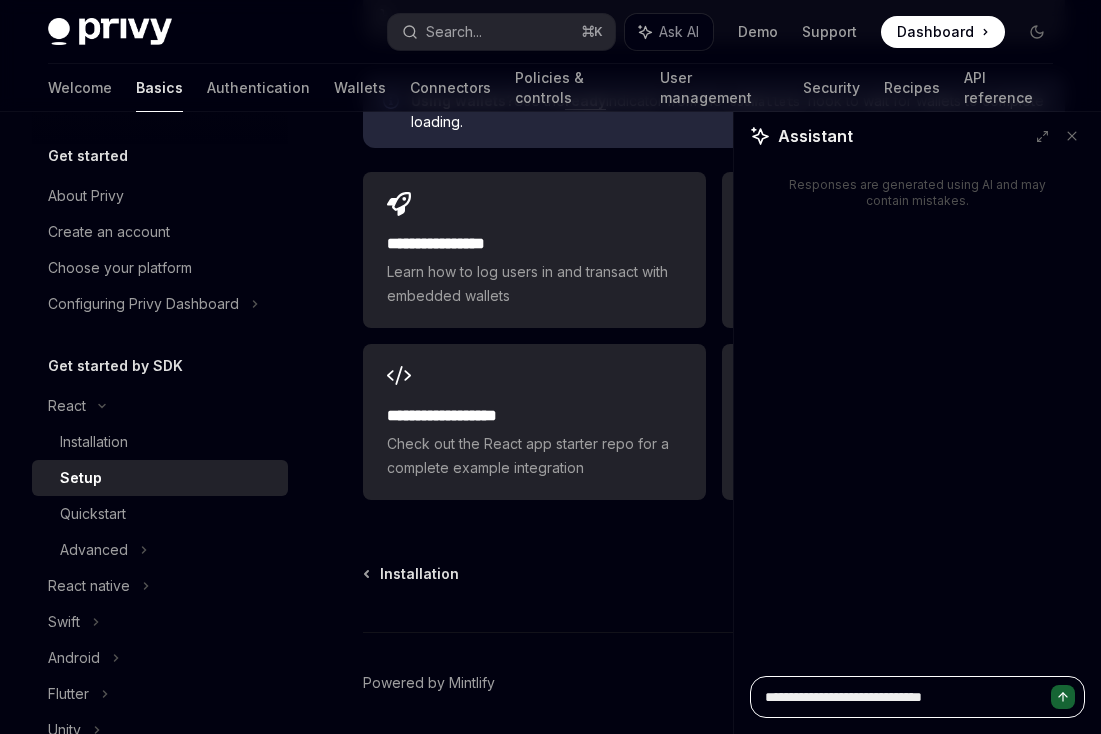 type on "*" 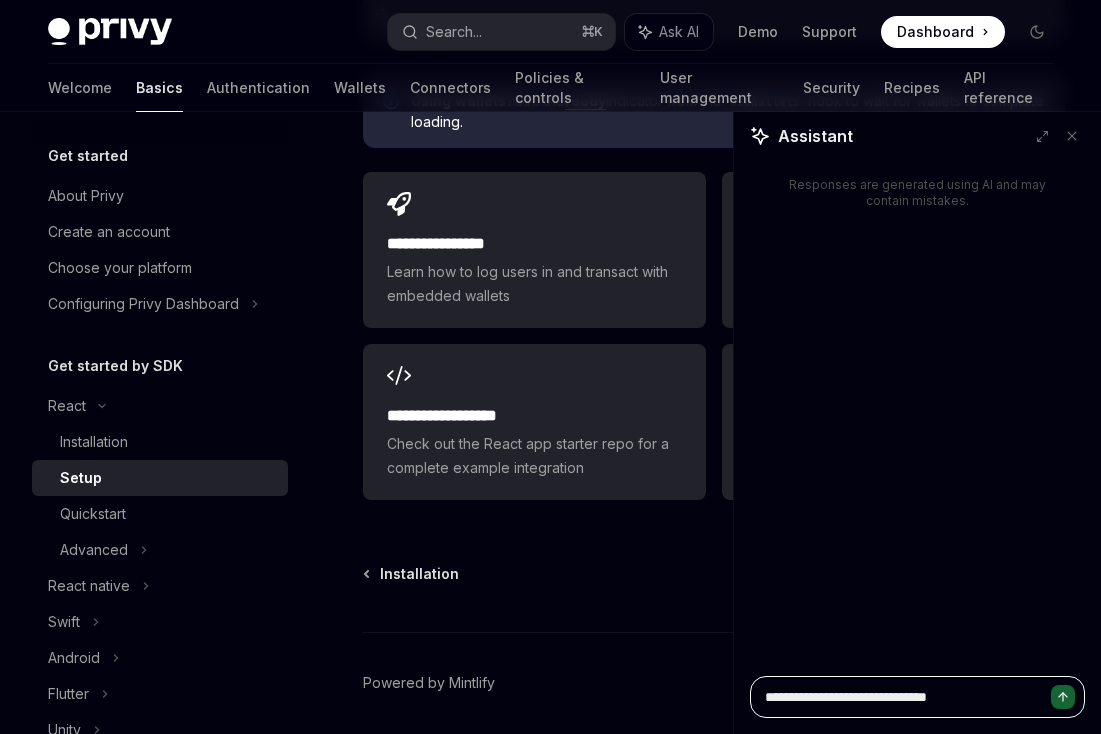 type on "*" 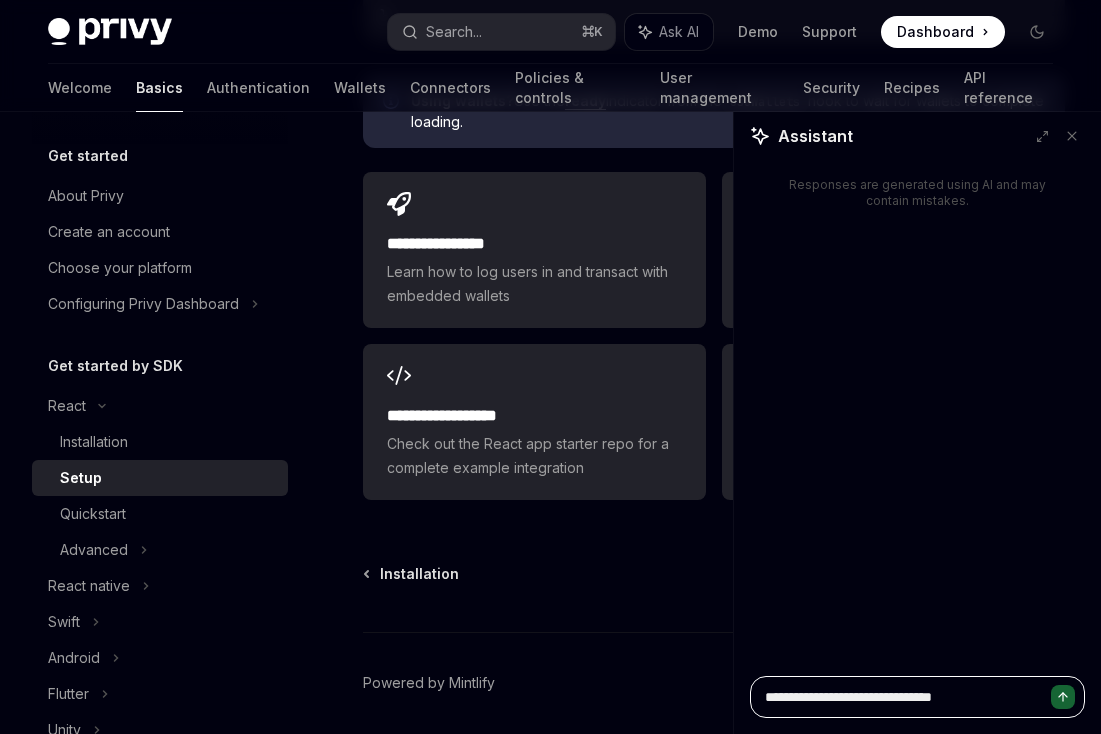 type on "*" 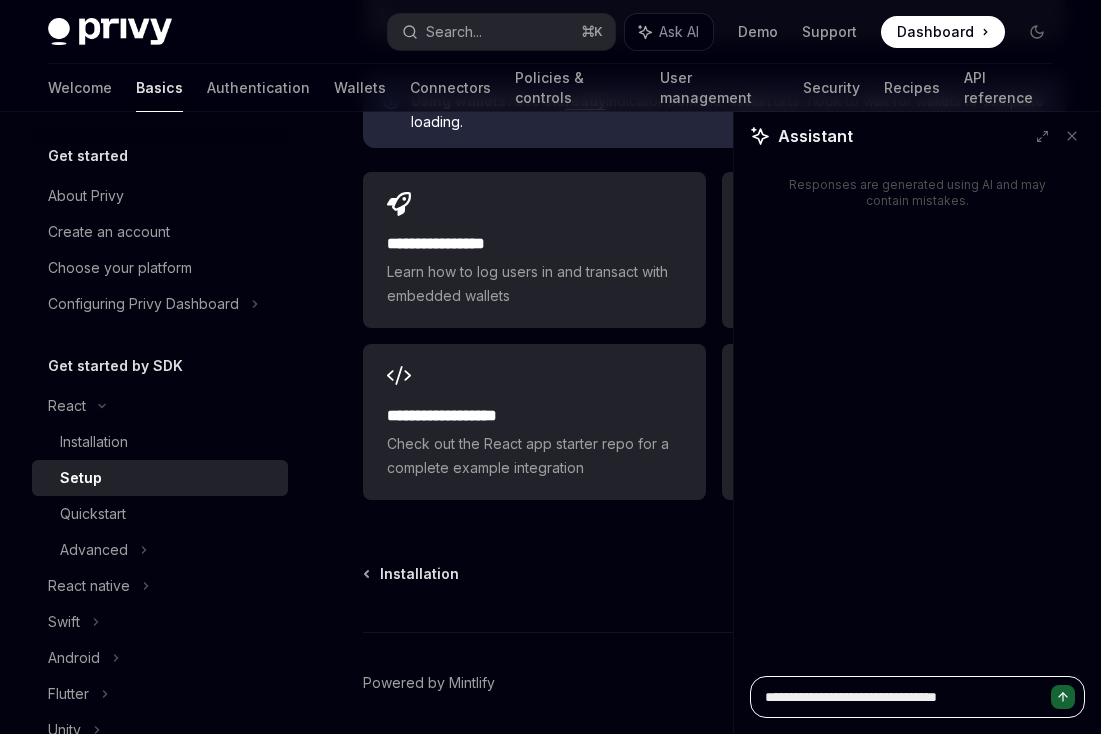 type on "*" 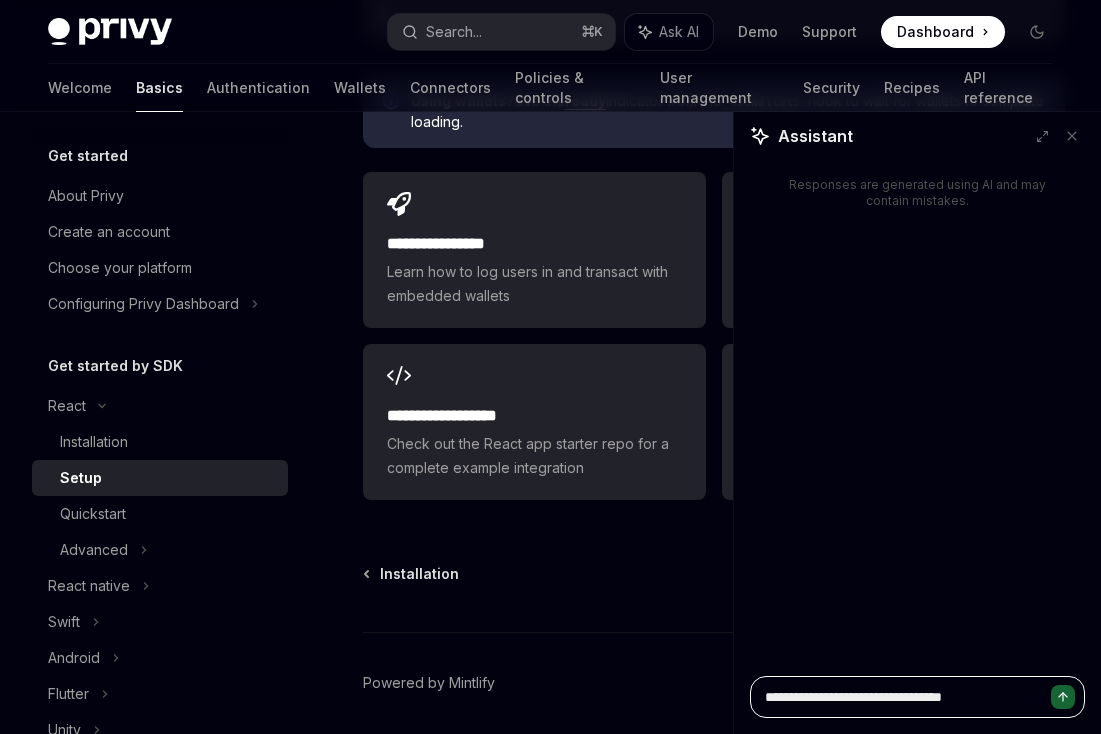 type on "**********" 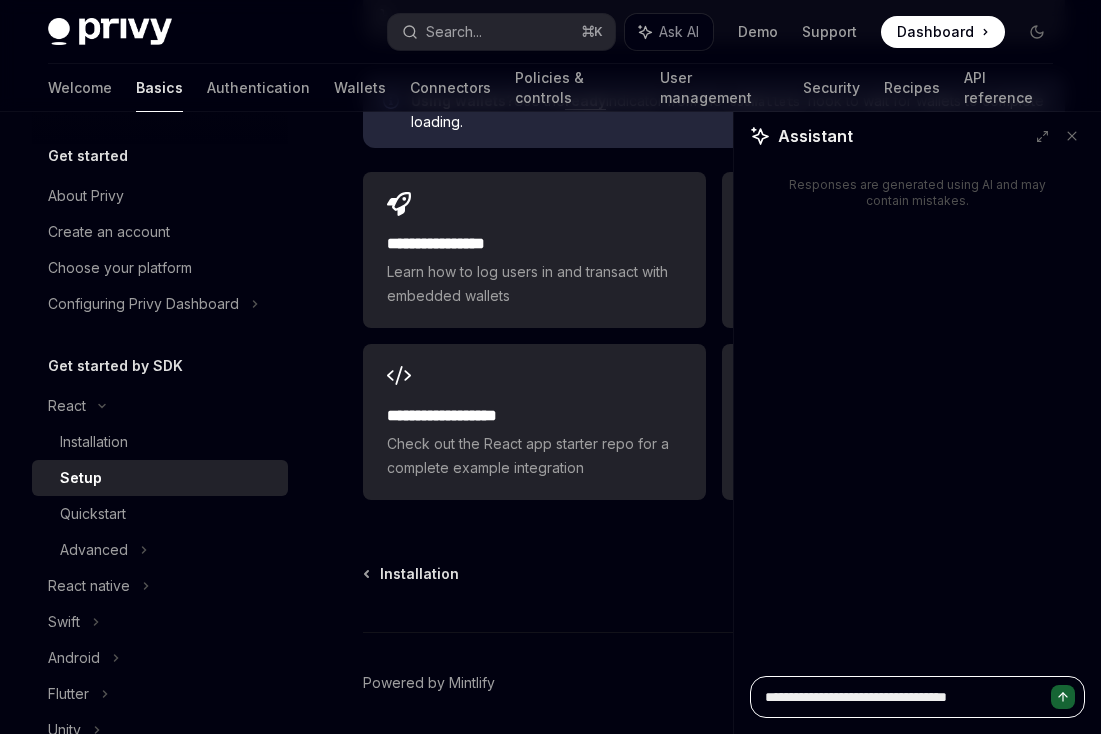 type on "**********" 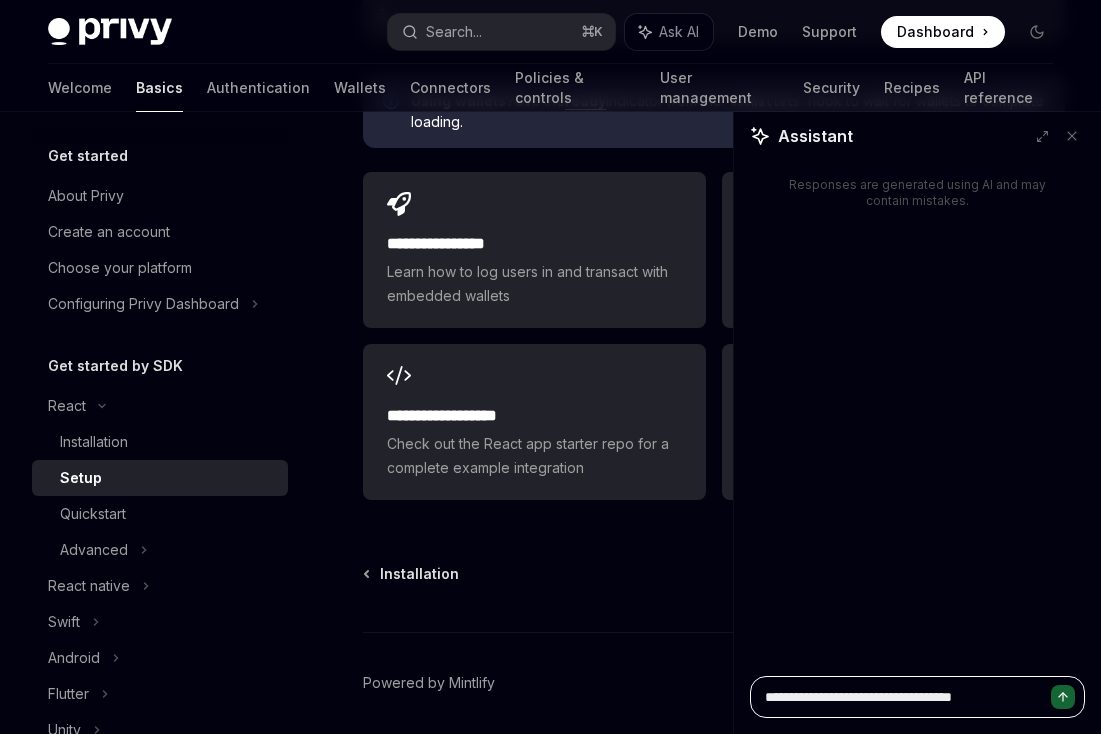 type on "*" 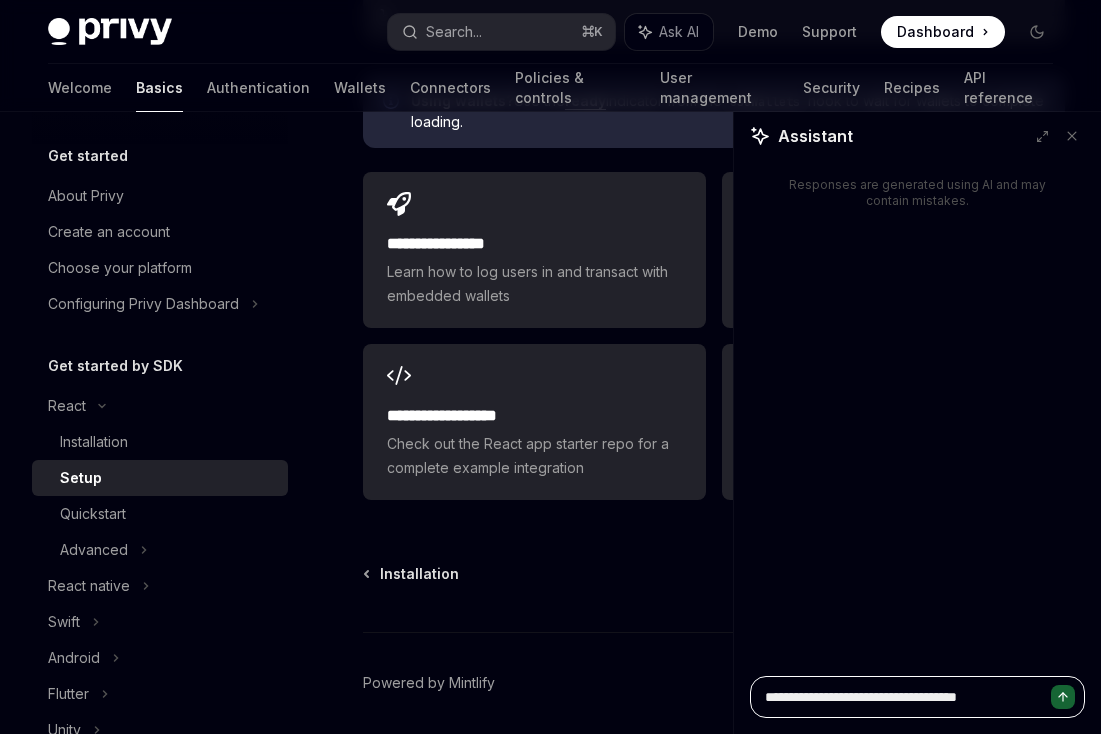 type on "*" 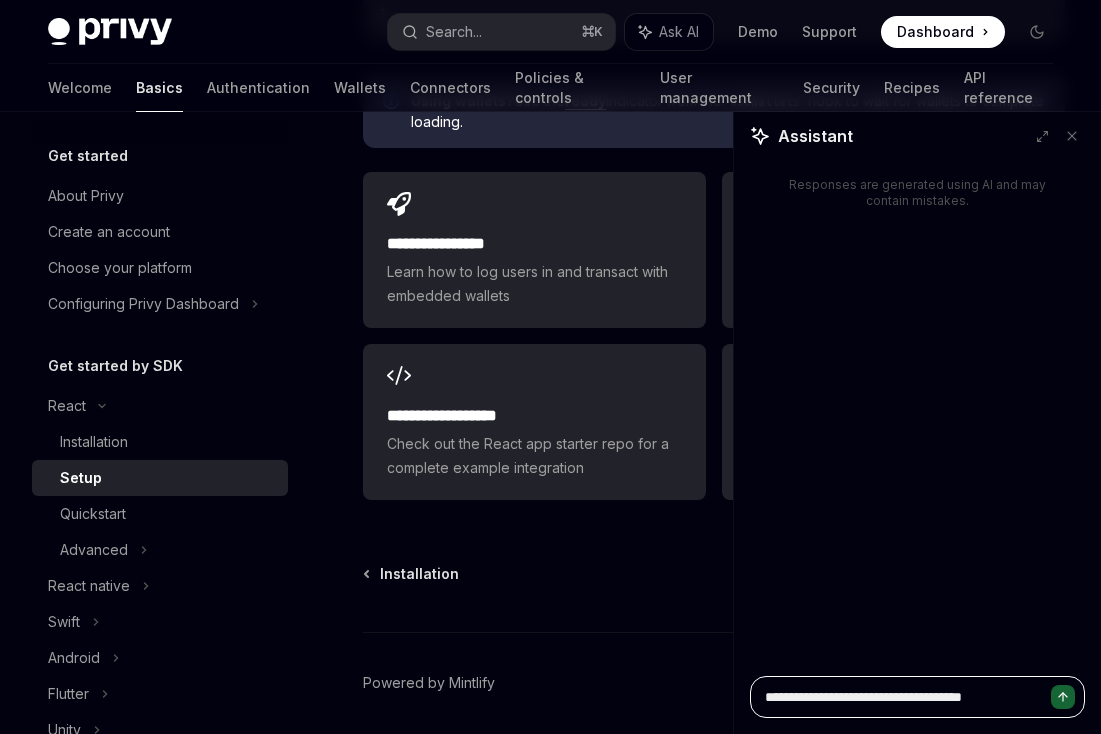 type on "*" 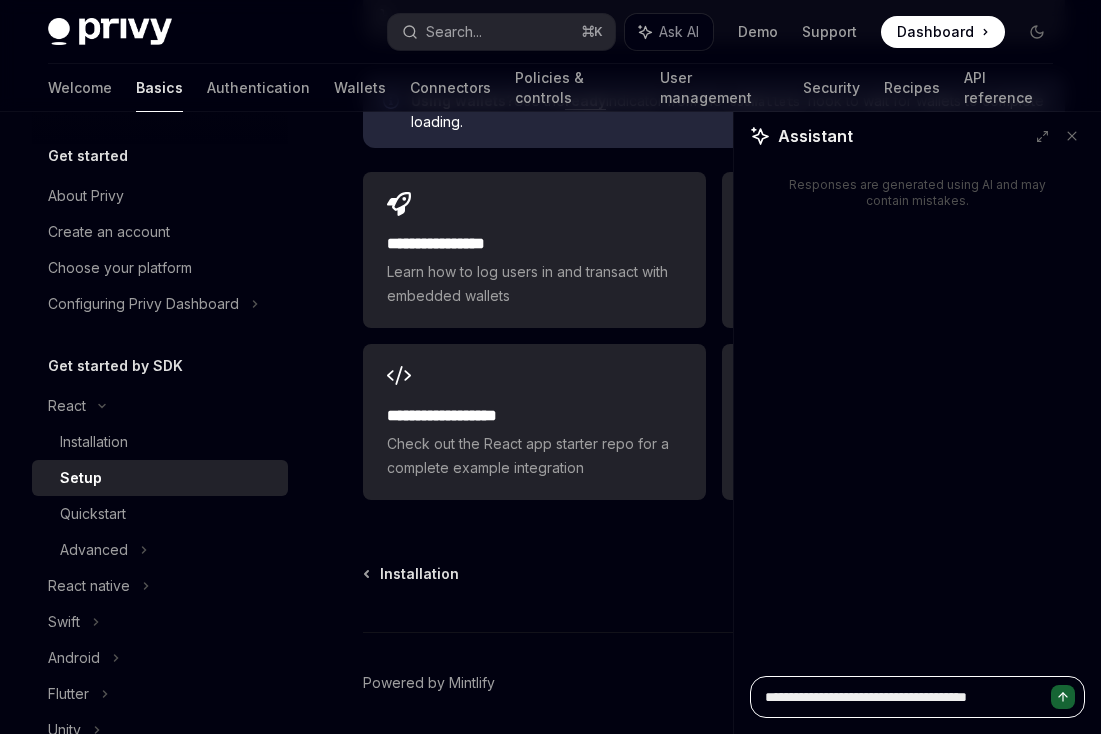 type on "*" 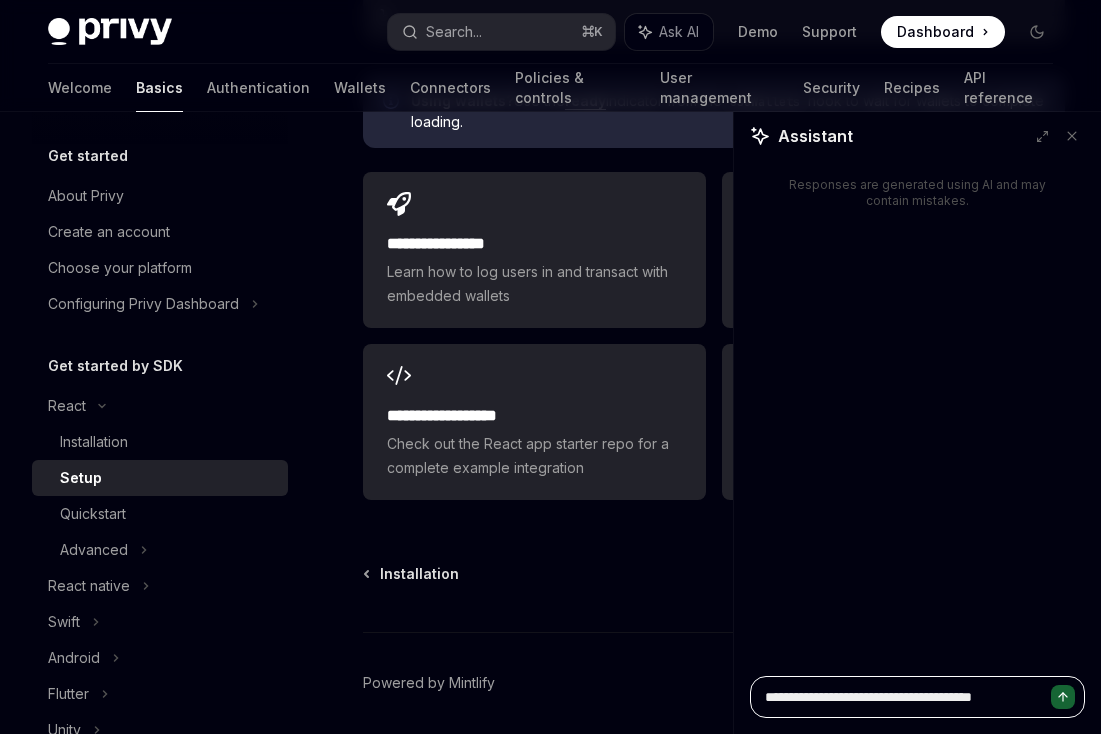 type on "*" 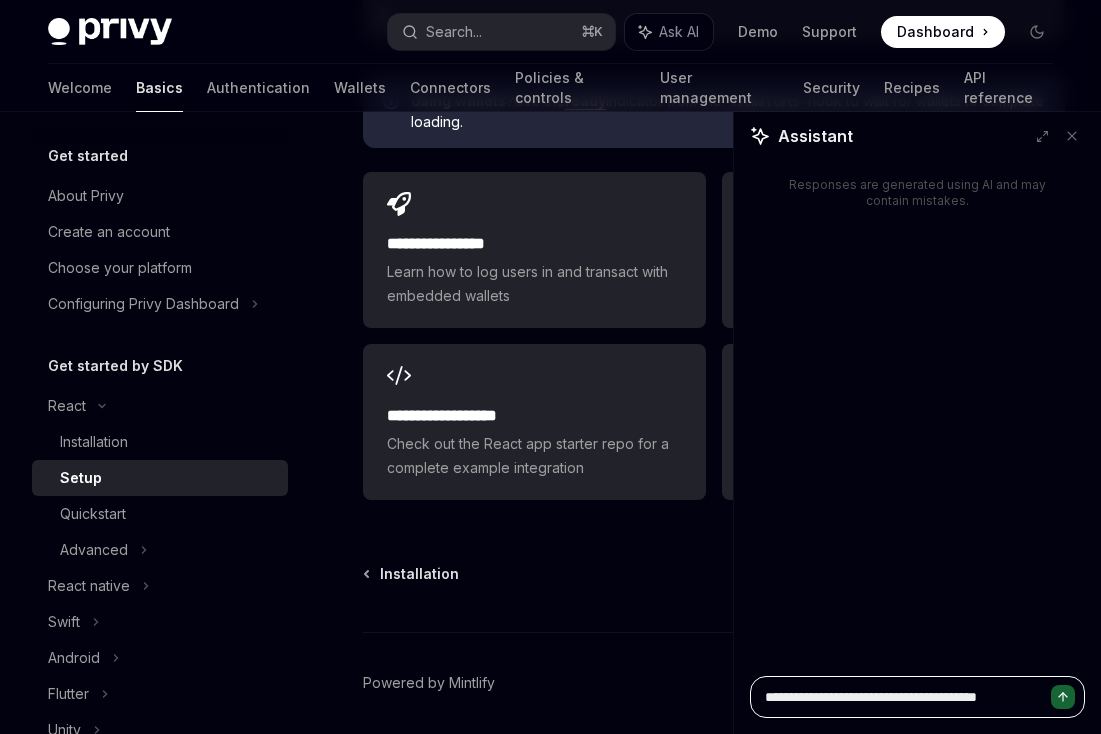 type on "*" 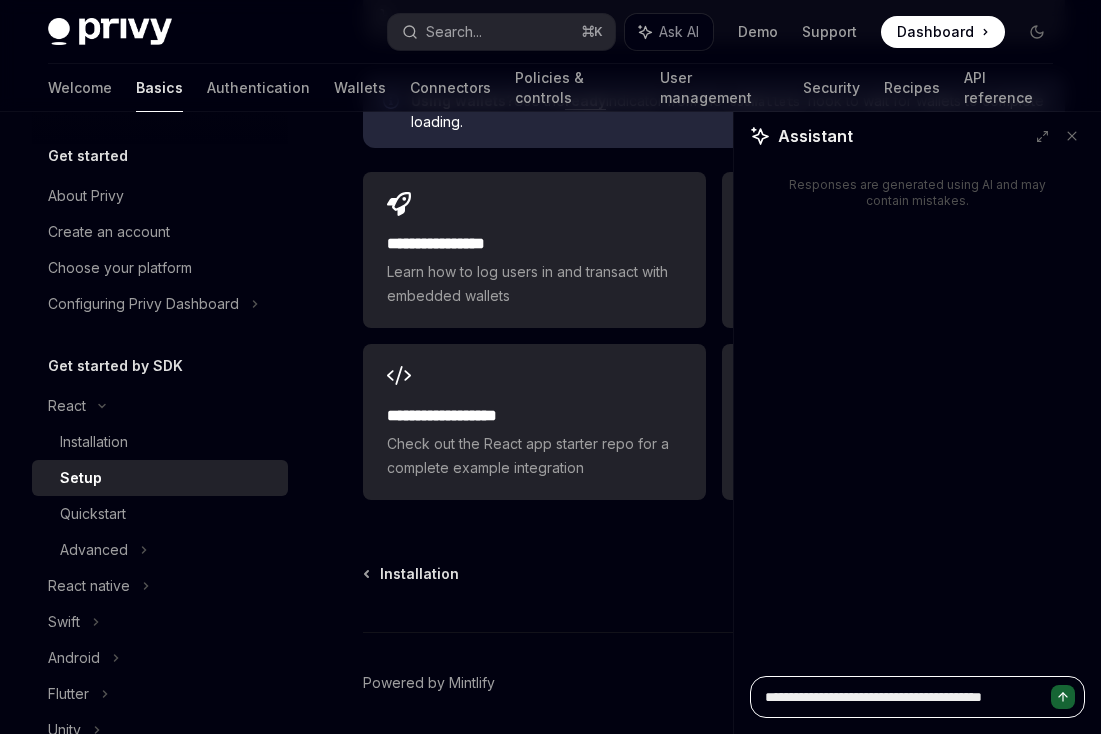 type on "*" 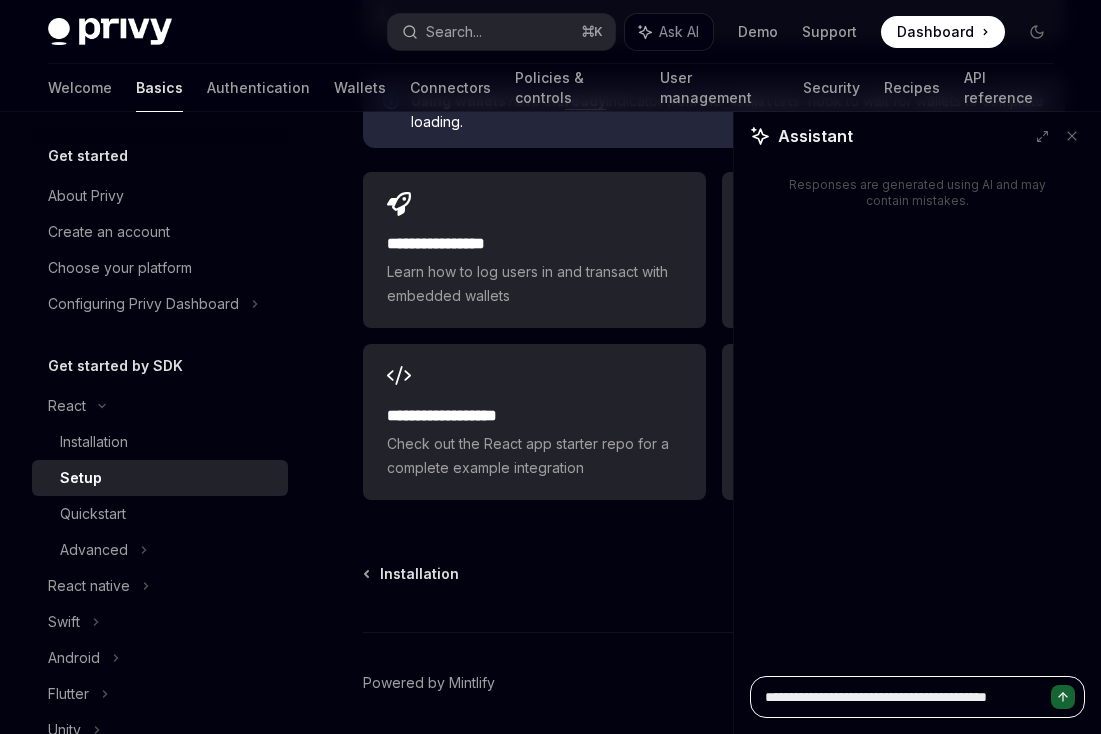 type on "*" 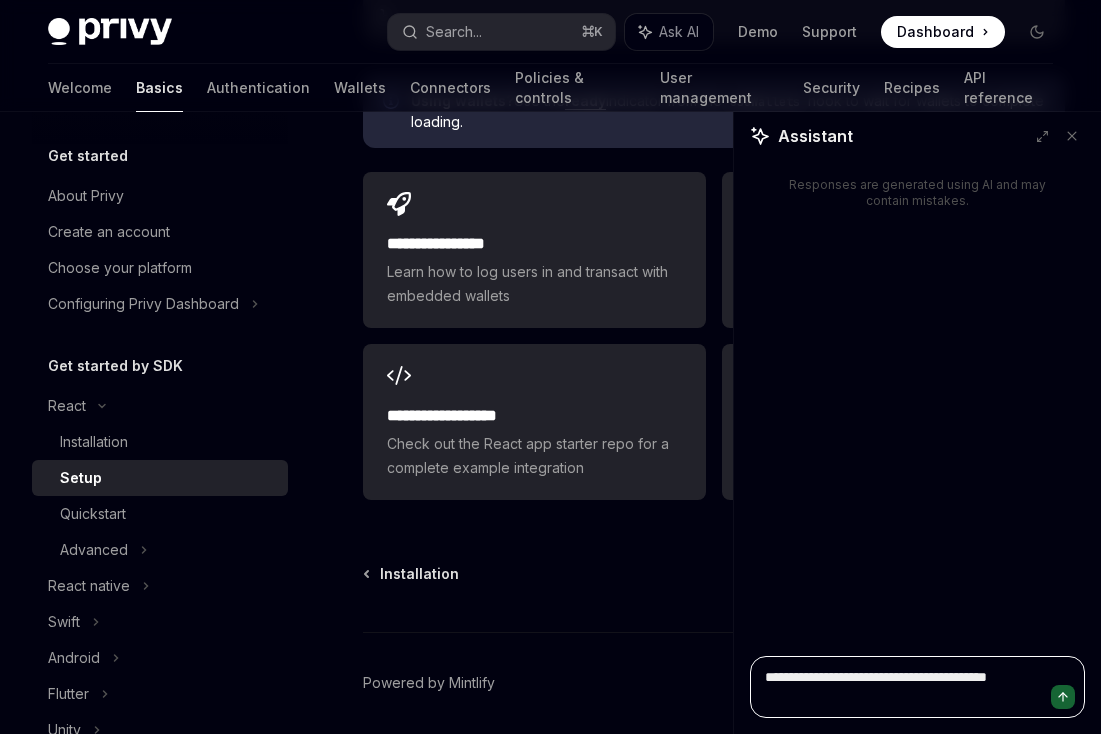 type on "**********" 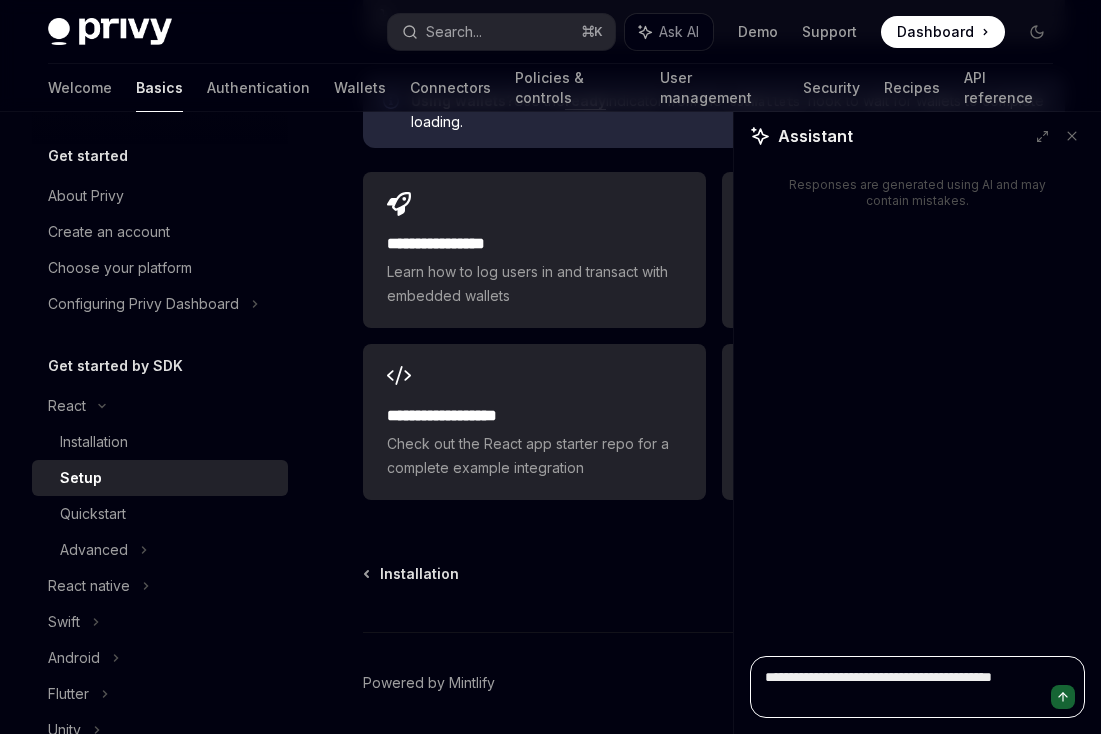 type on "*" 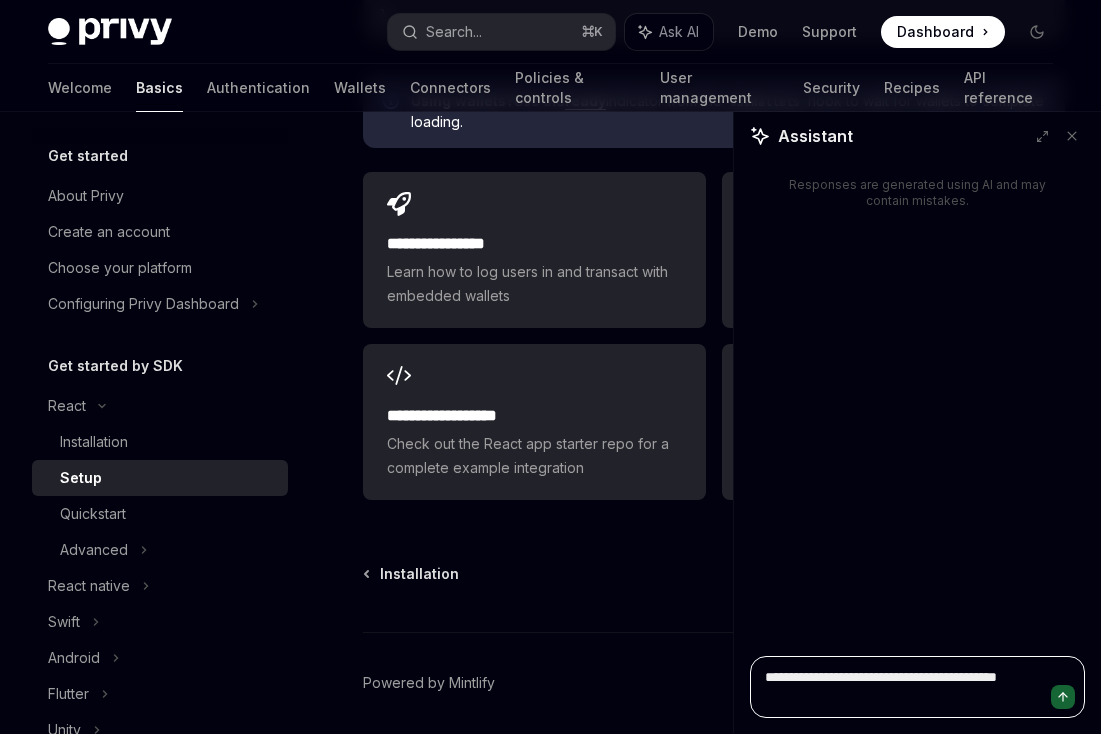 type on "*" 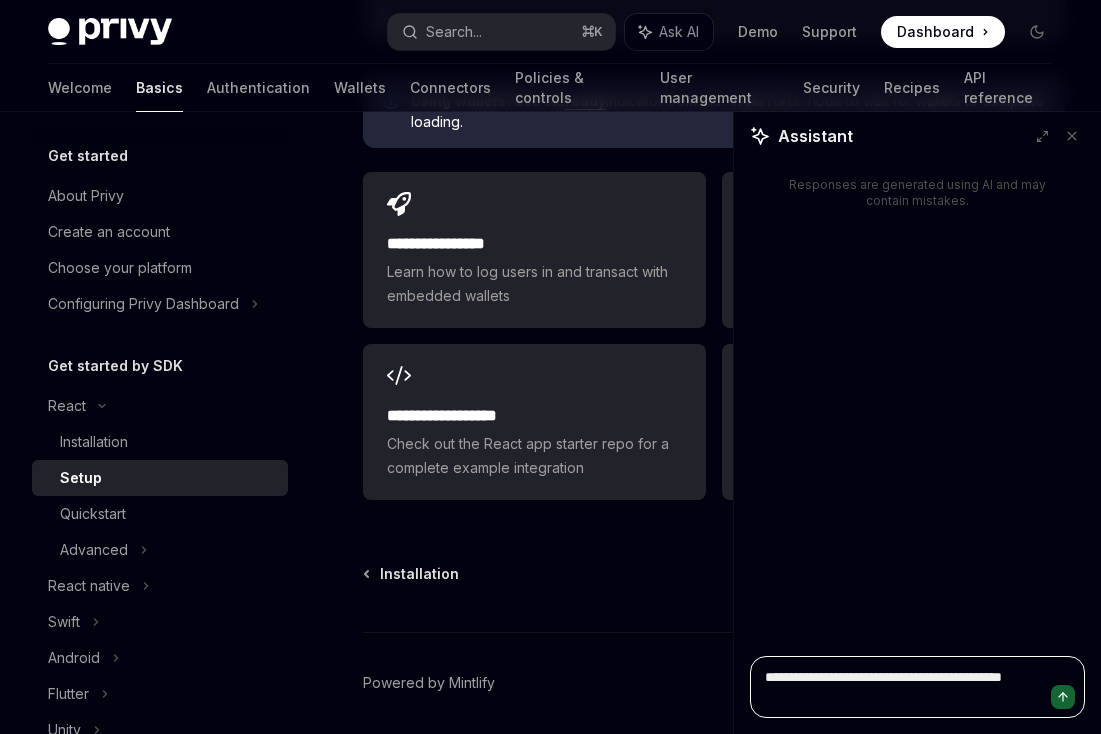 type on "*" 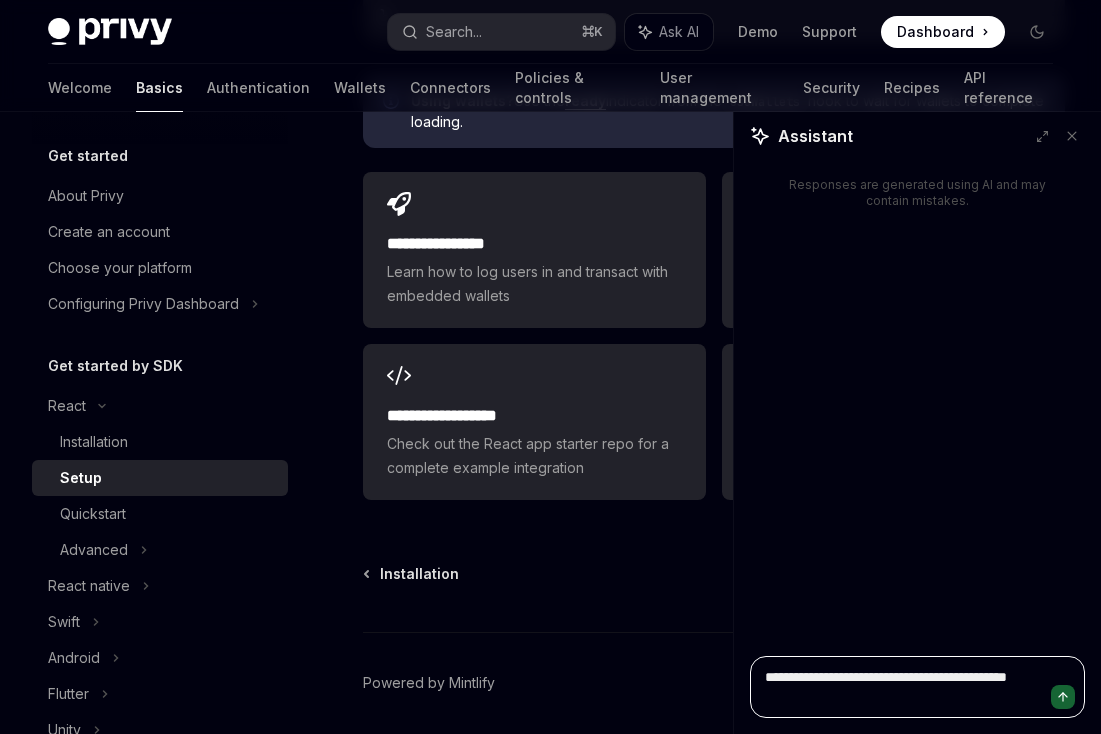 type on "*" 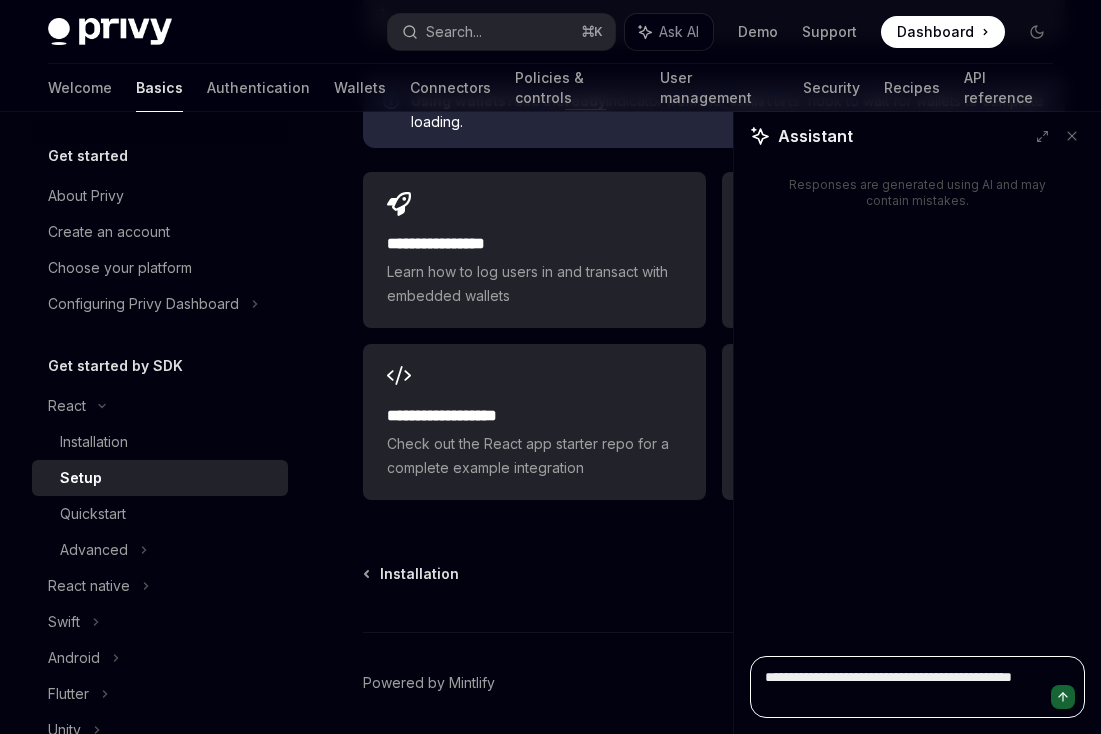 type on "*" 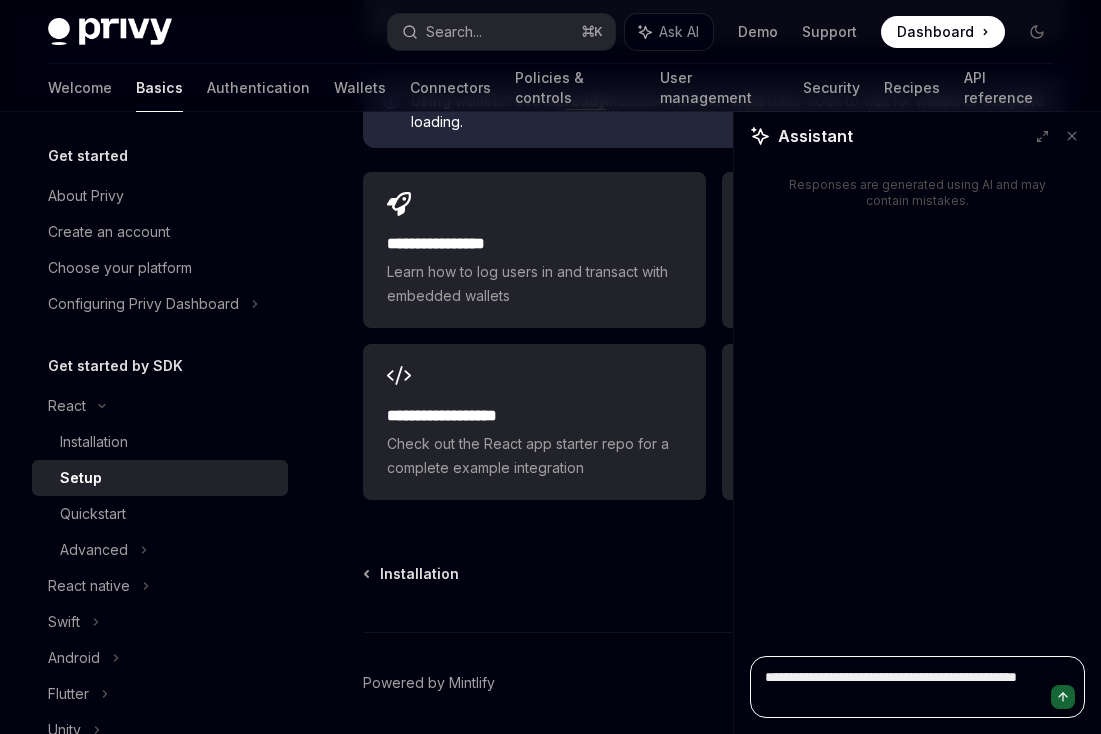type on "*" 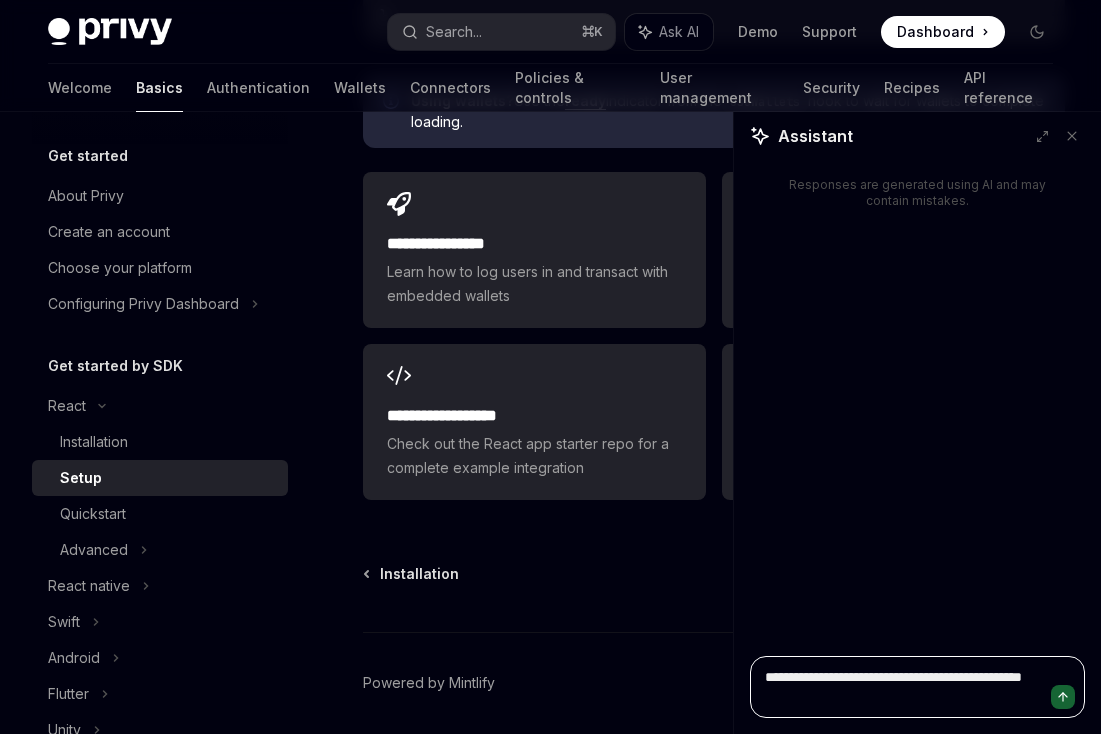 type on "*" 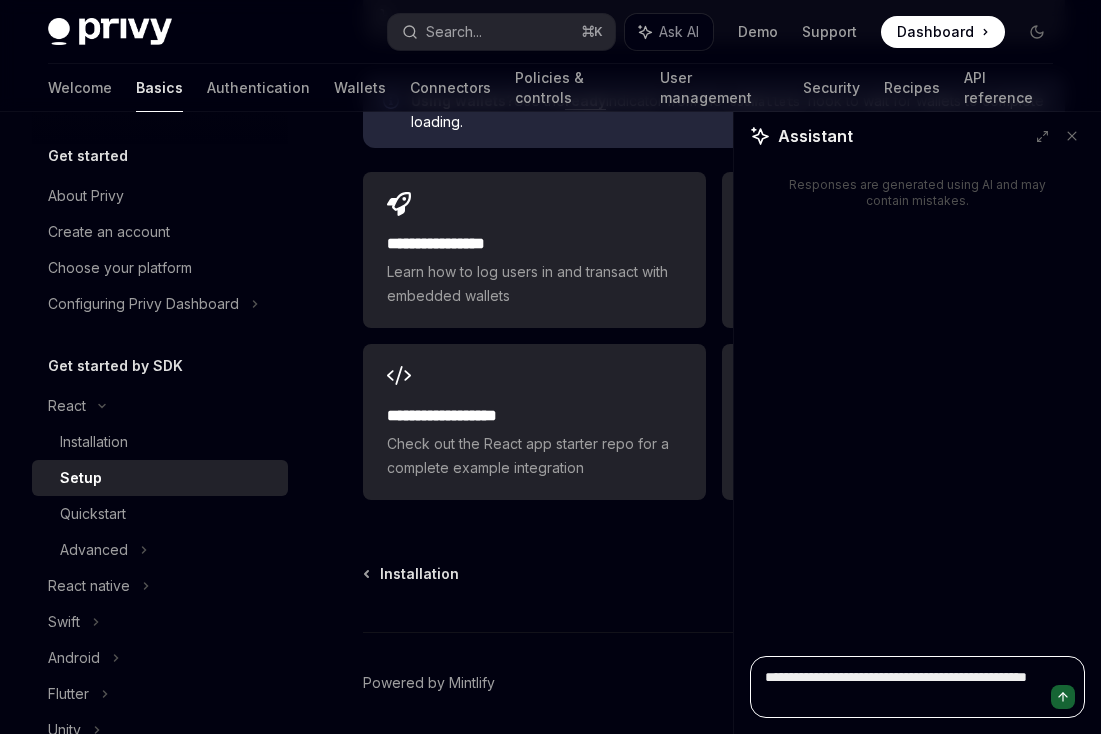 type on "*" 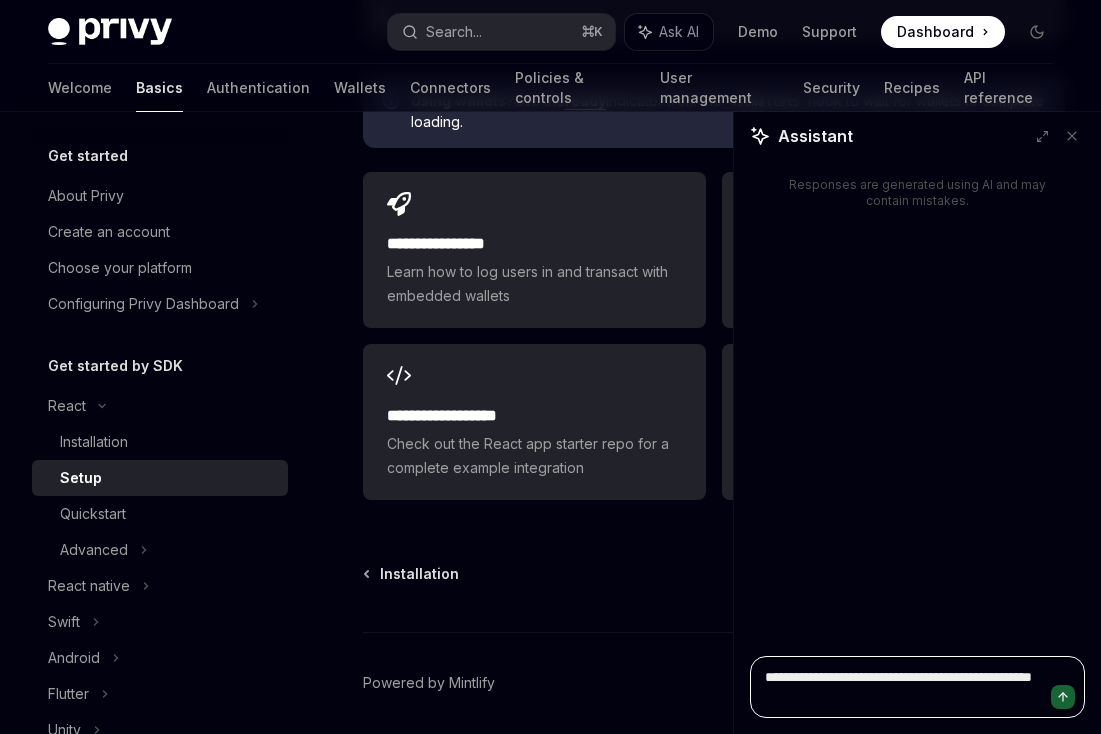 type on "*" 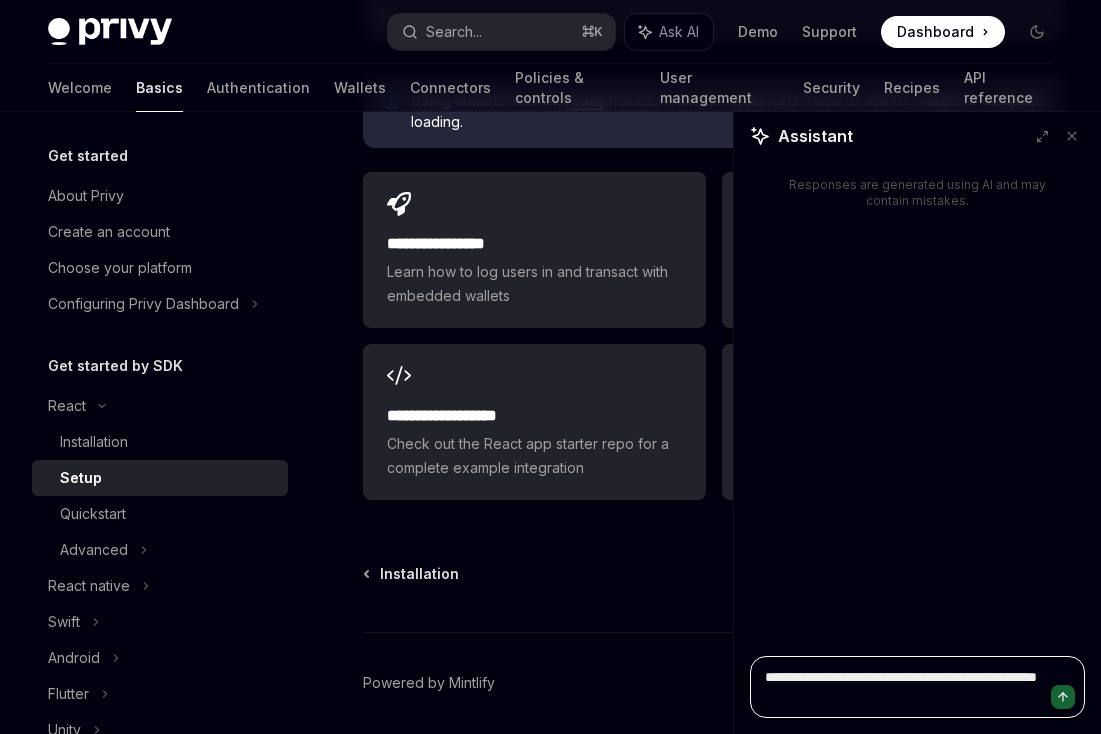 type on "*" 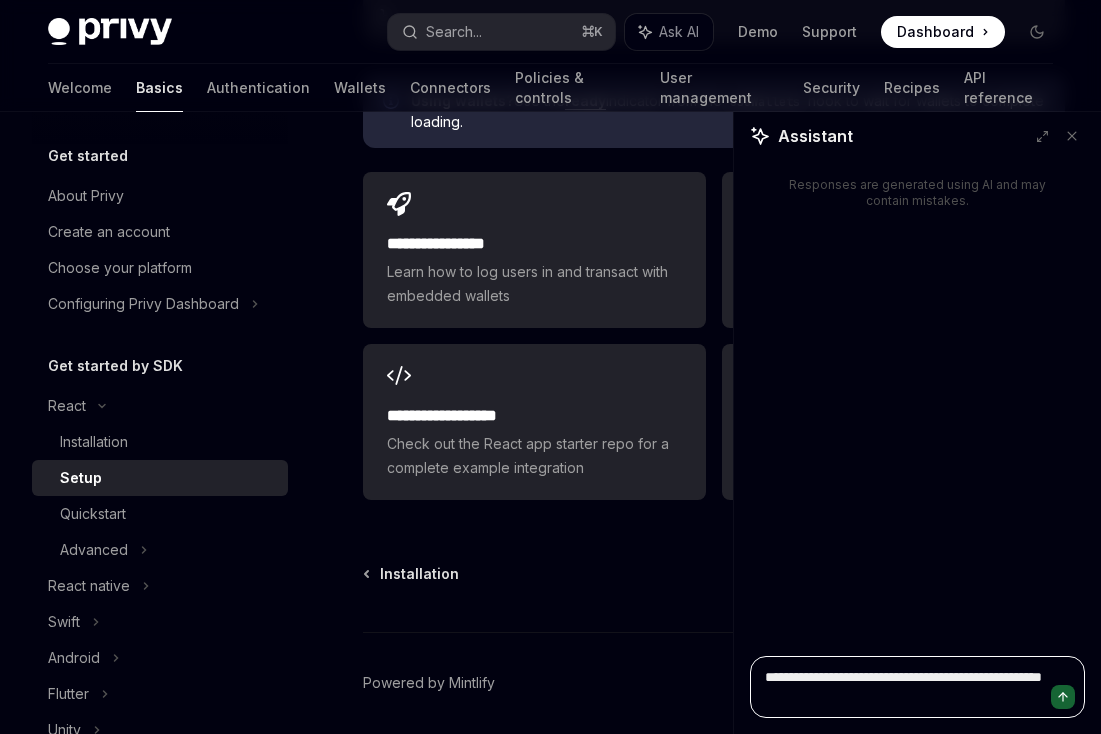 type on "*" 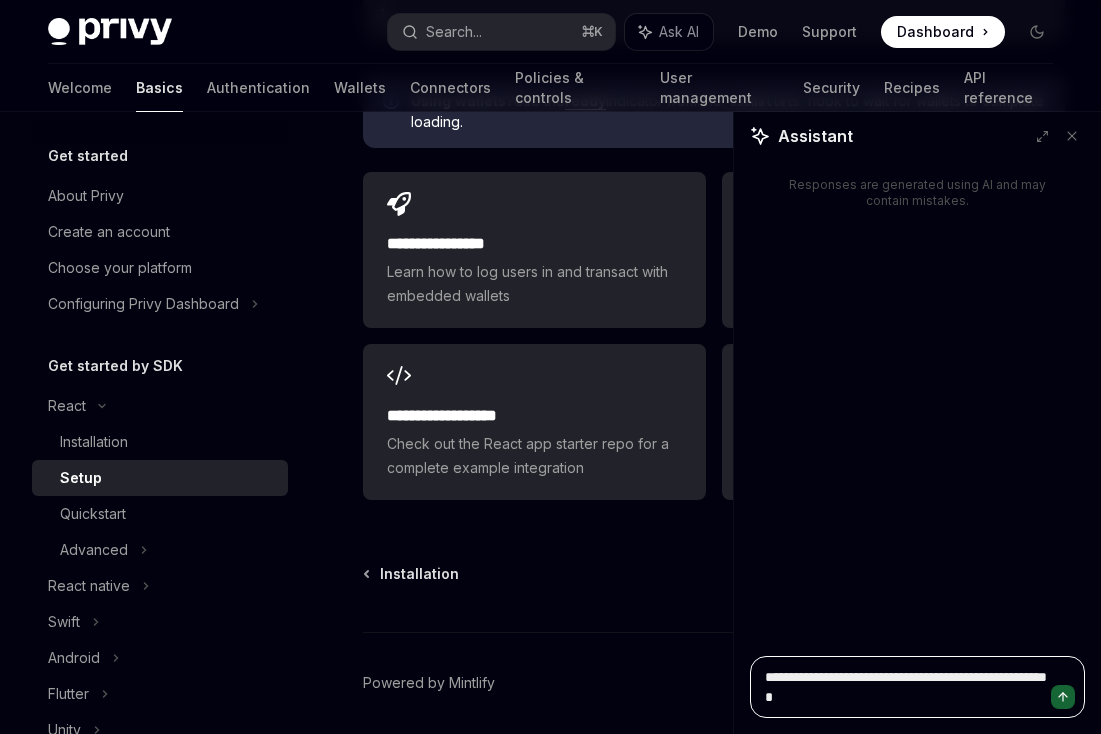 type on "*" 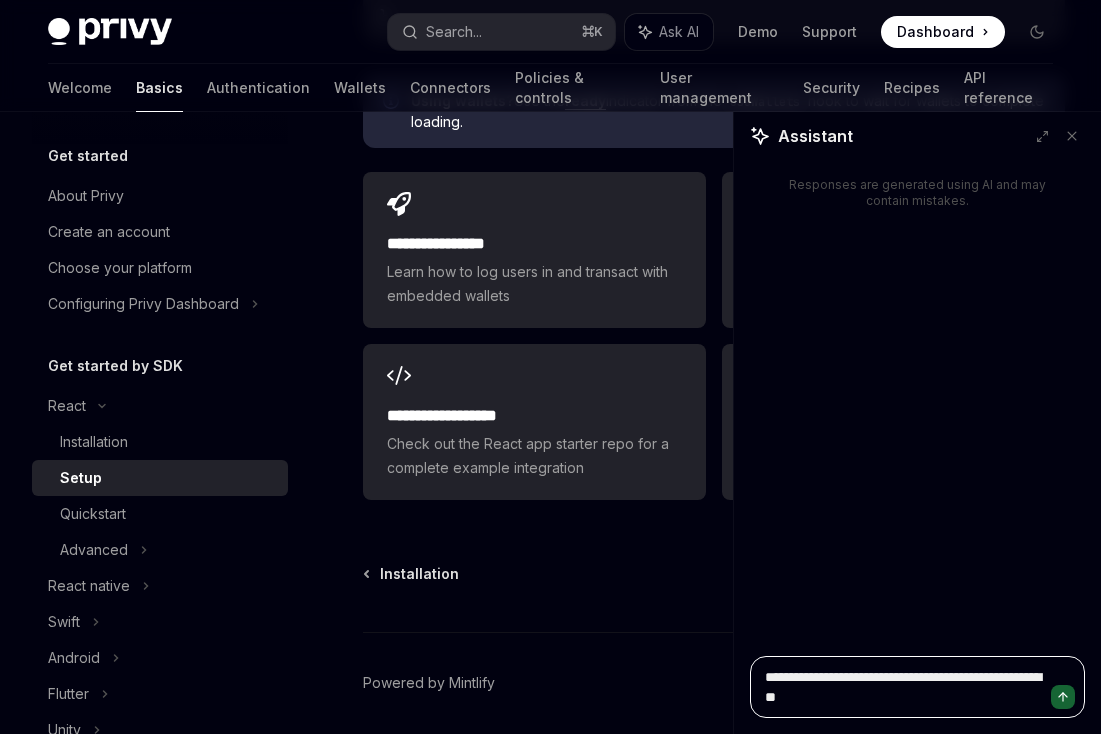 type on "*" 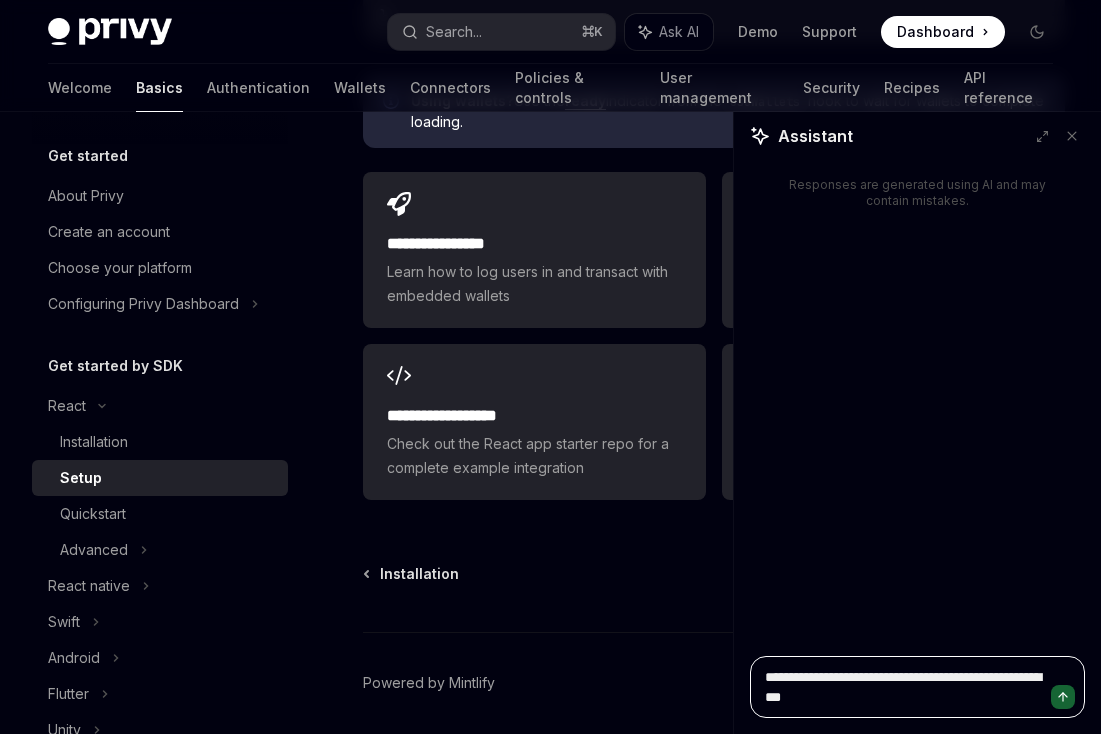 type on "*" 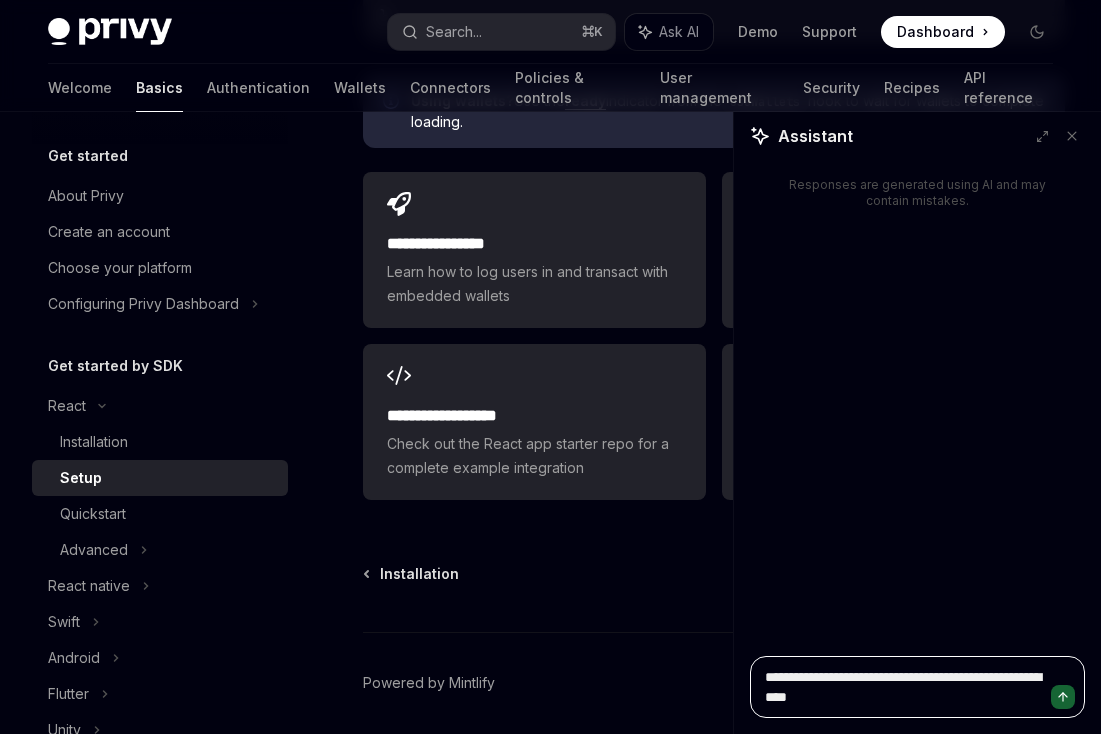 type on "*" 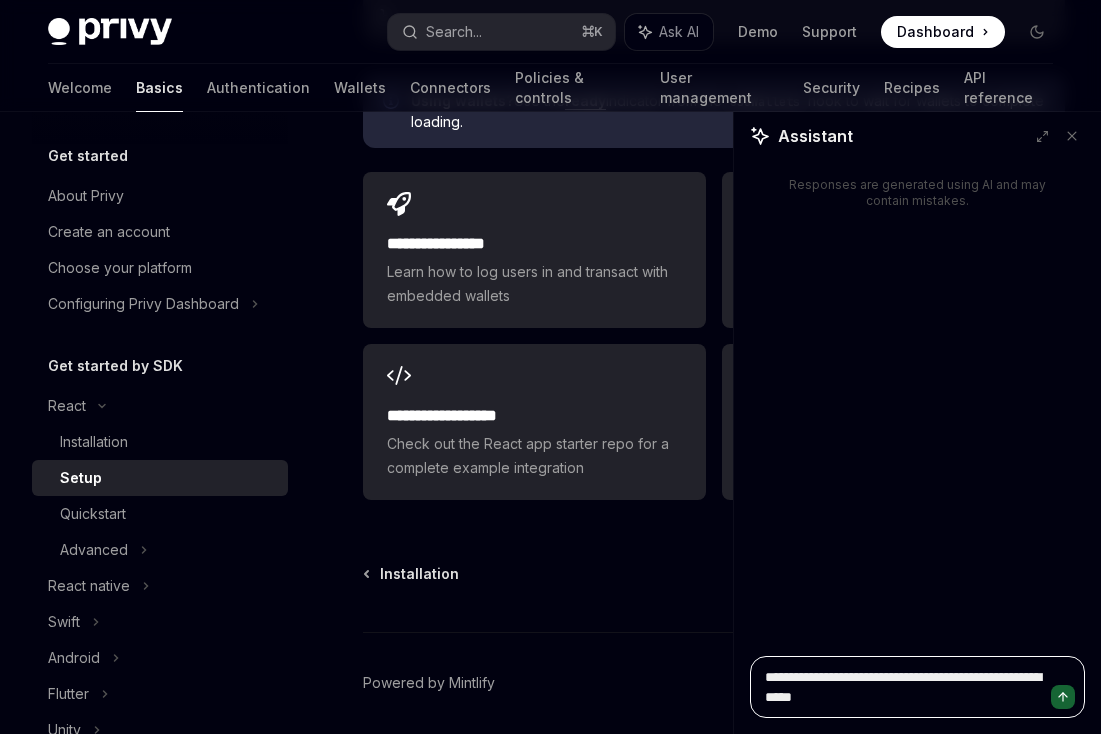 type on "*" 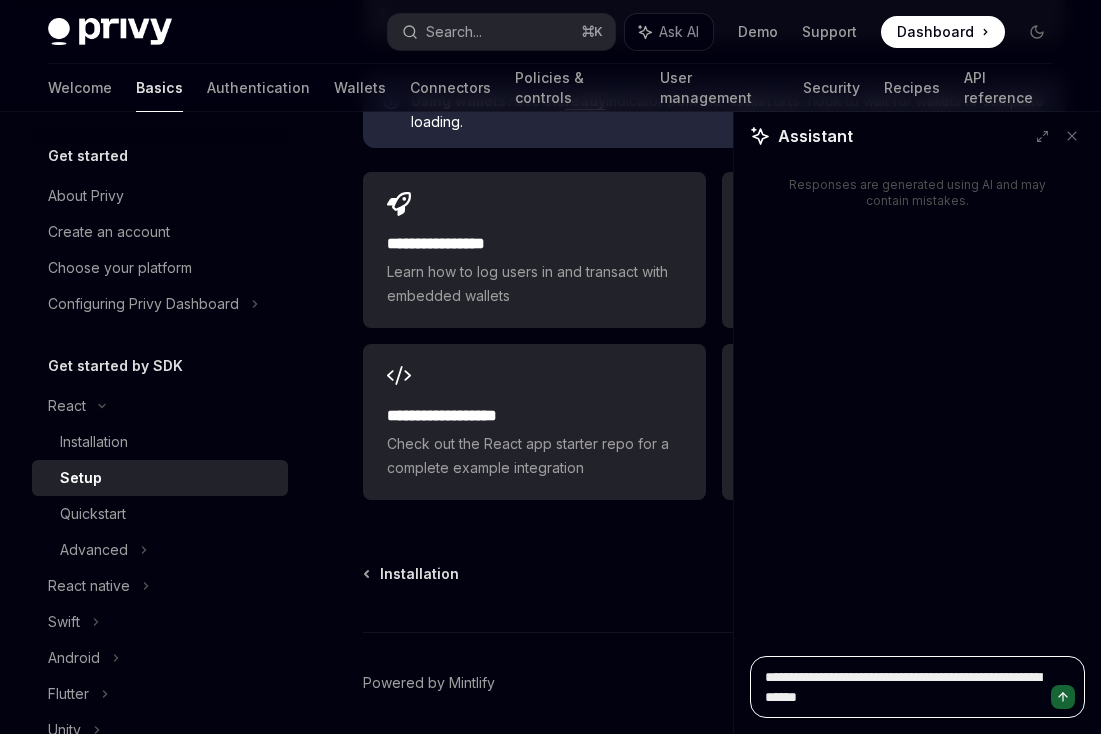 type on "*" 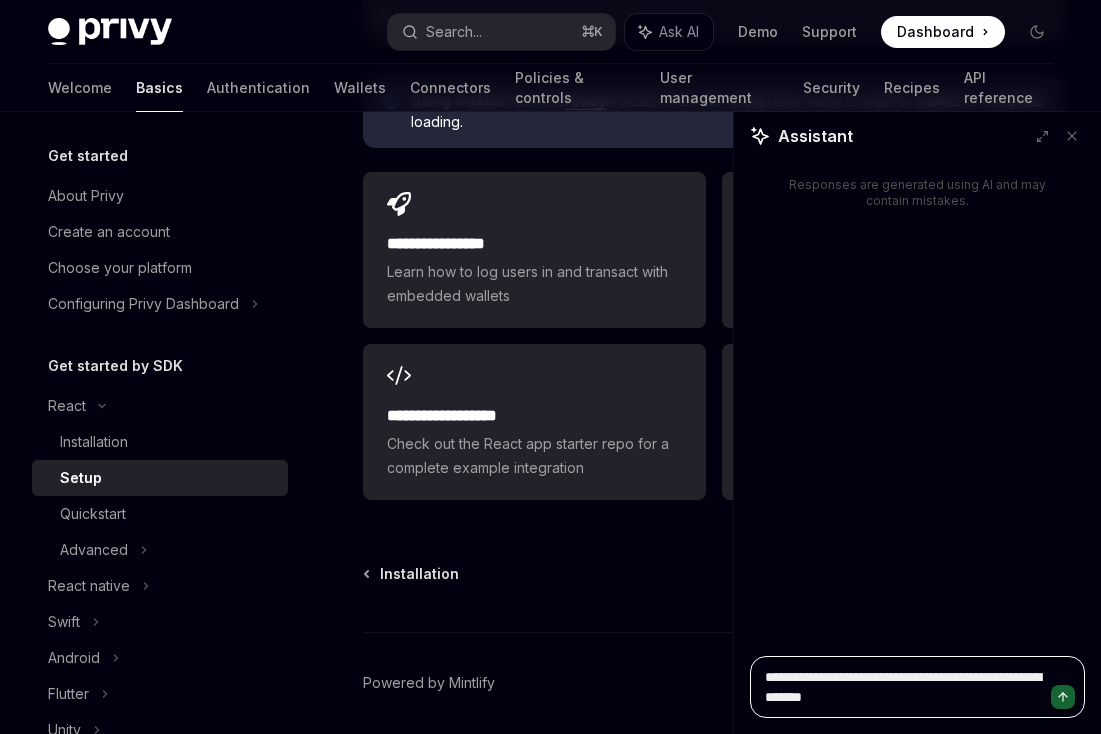 type on "*" 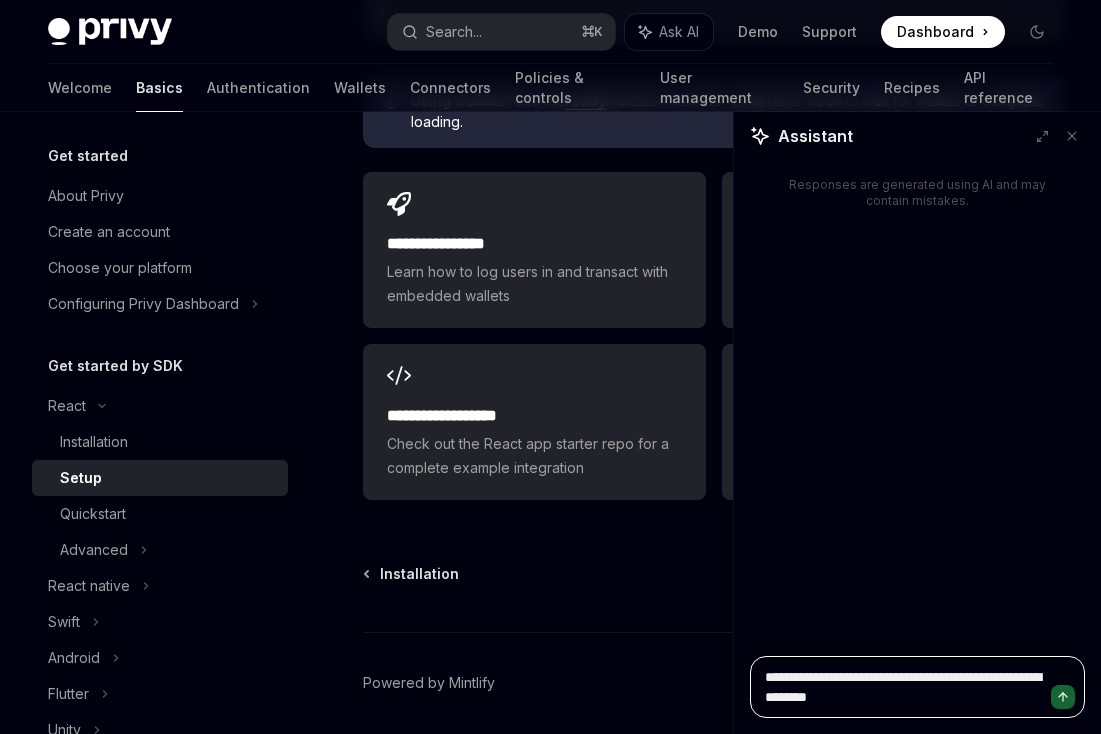 type on "*" 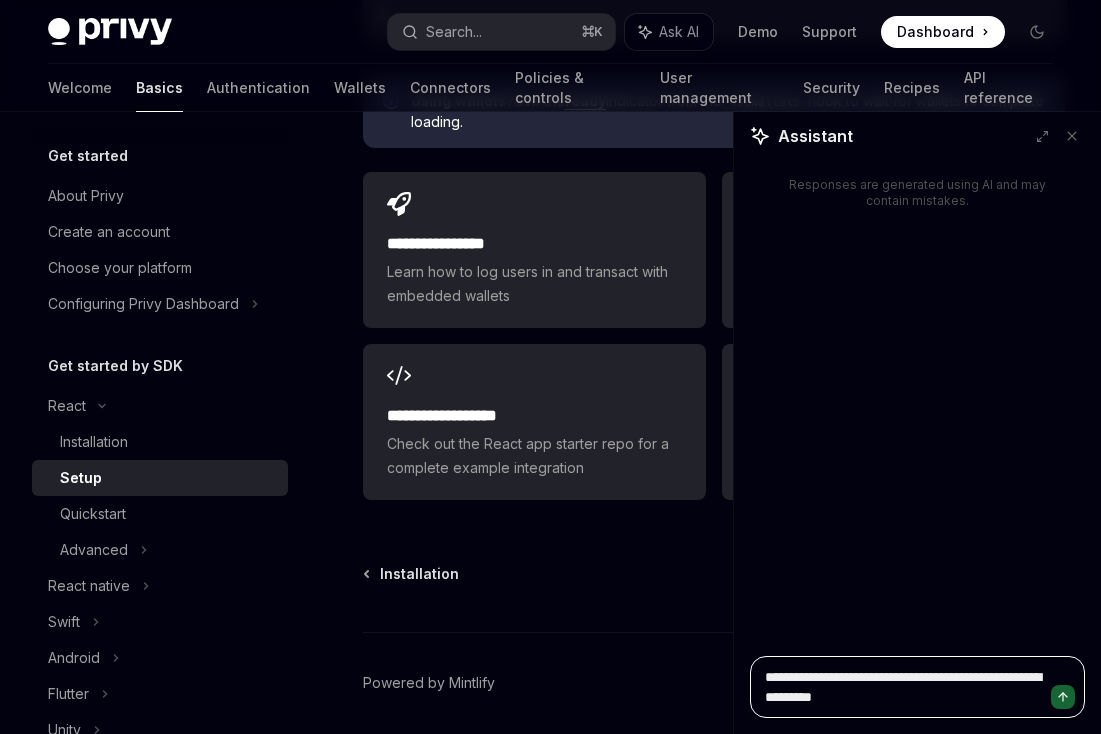 type on "*" 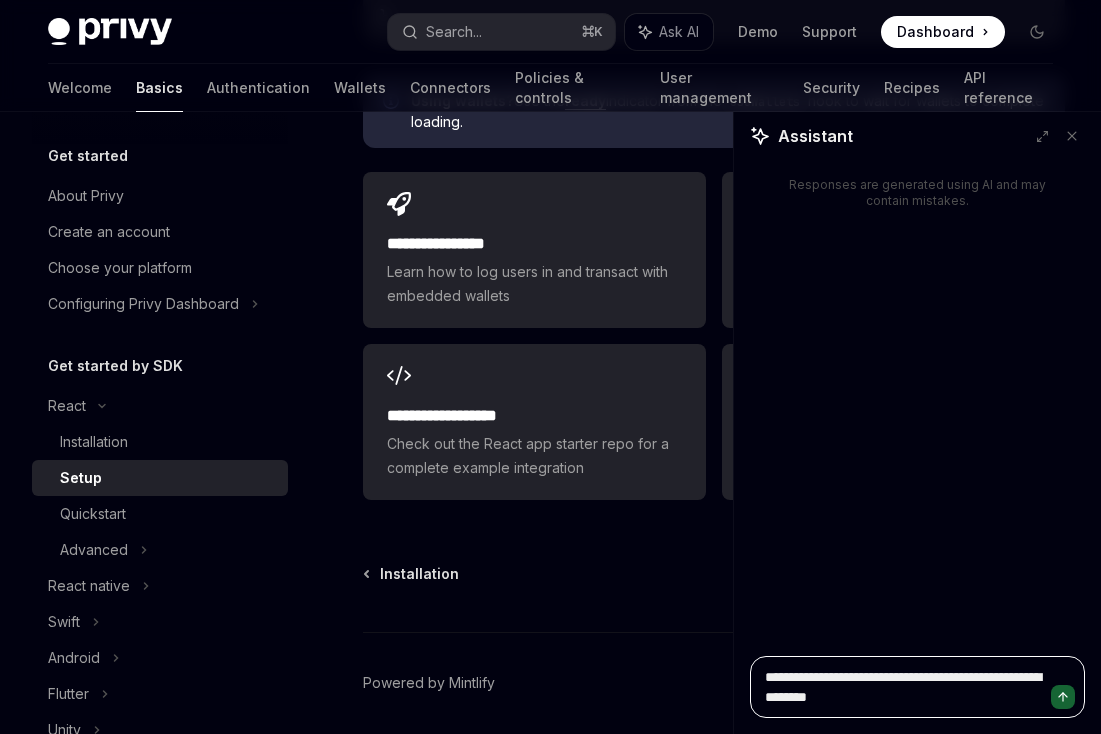 type on "*" 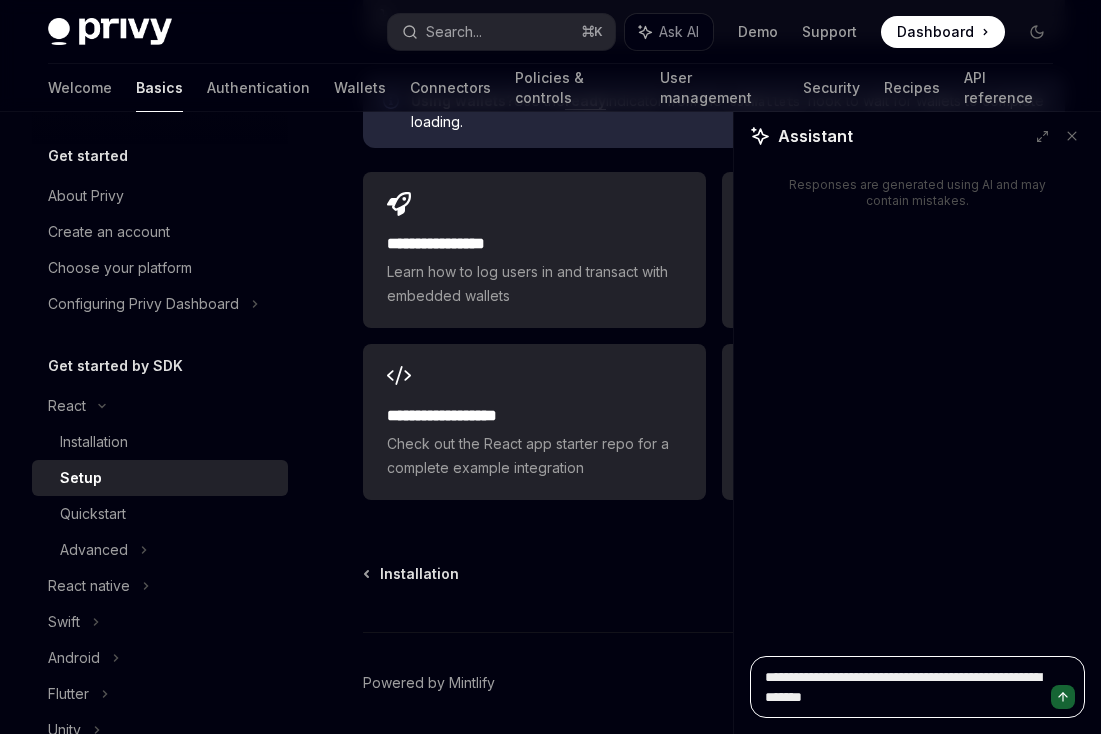 type on "*" 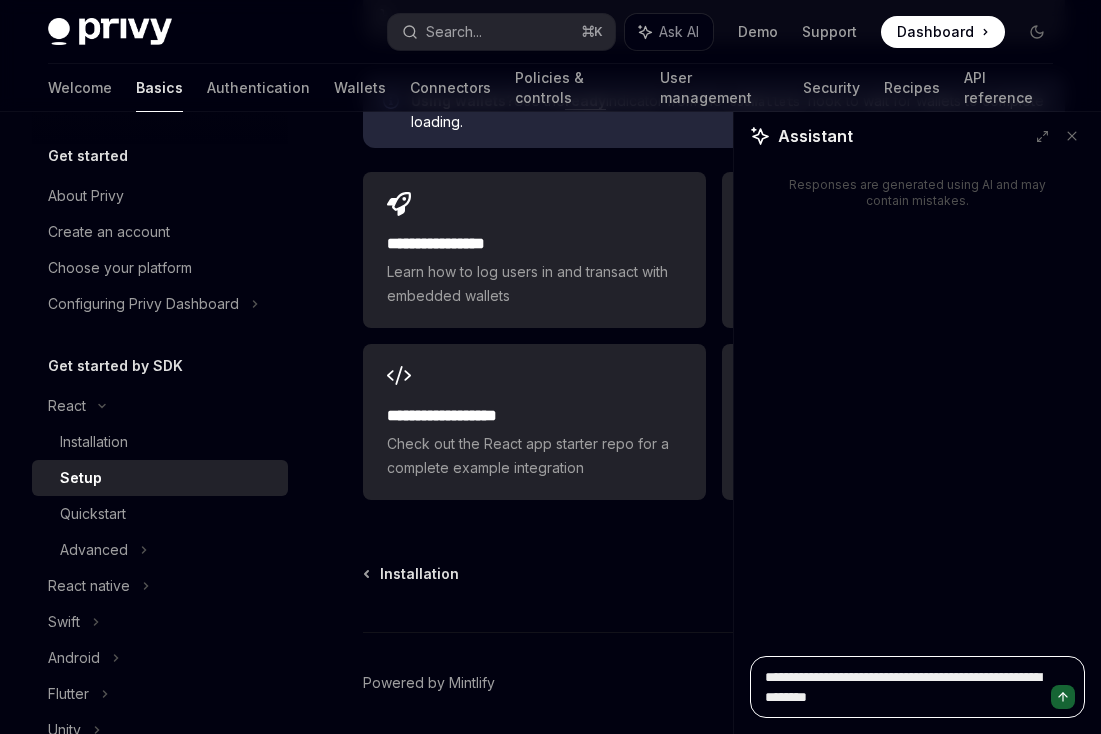 type on "*" 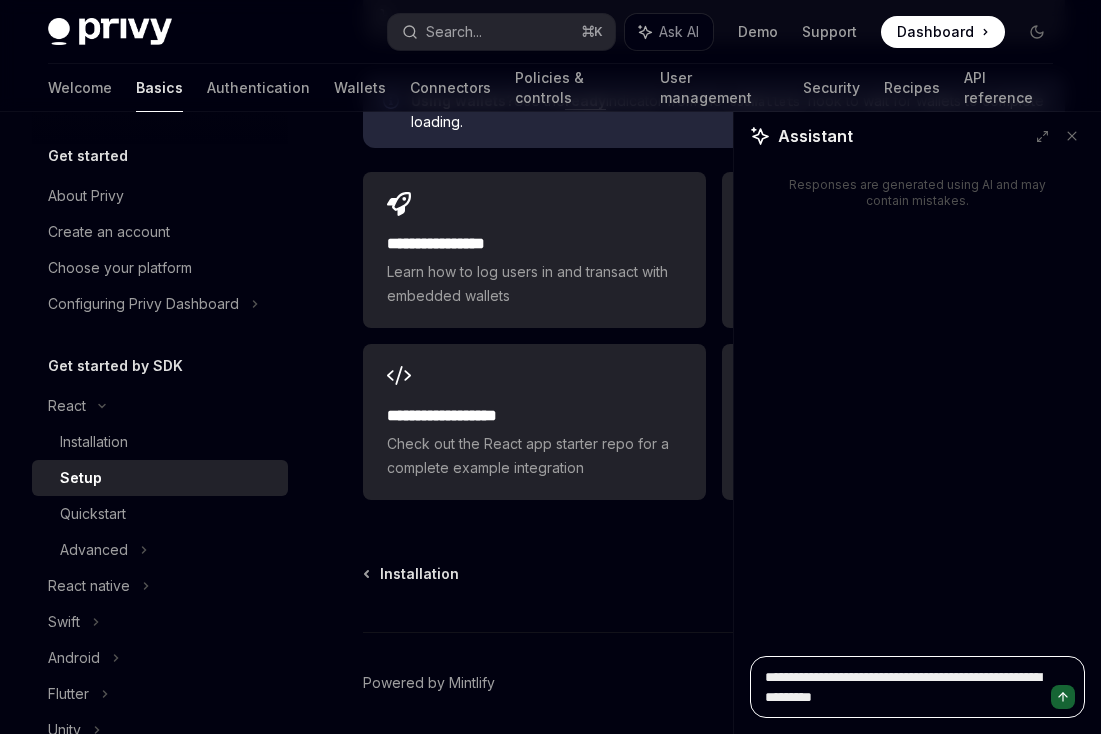 type on "*" 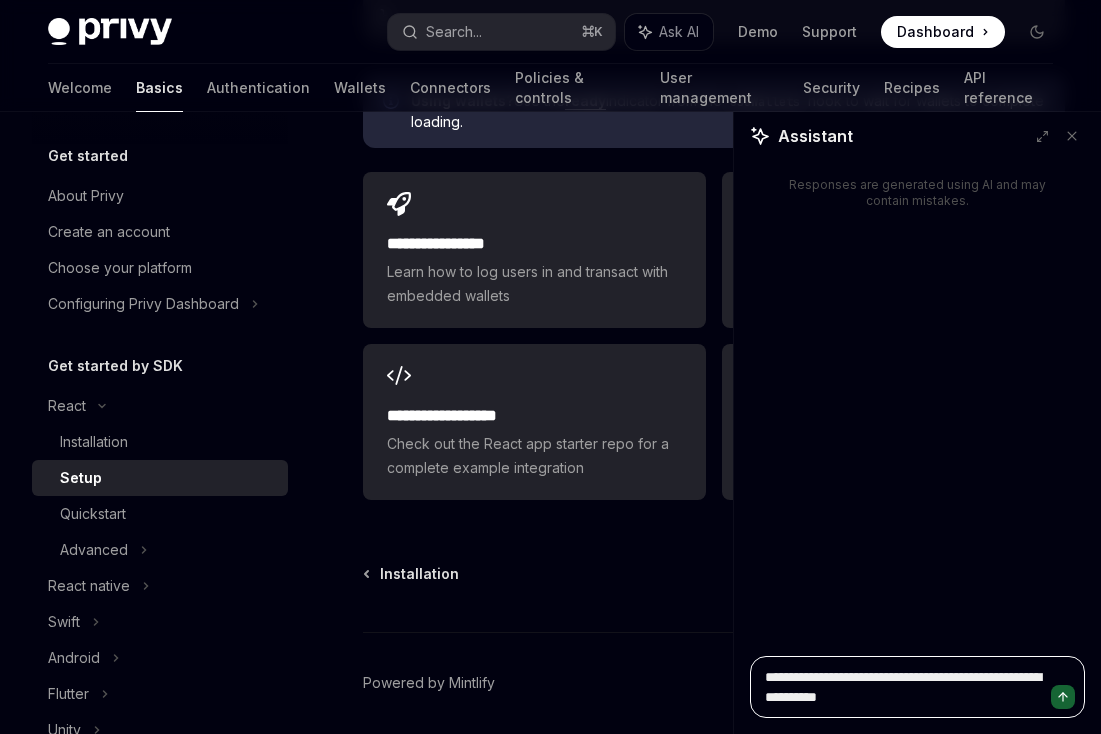 type on "*" 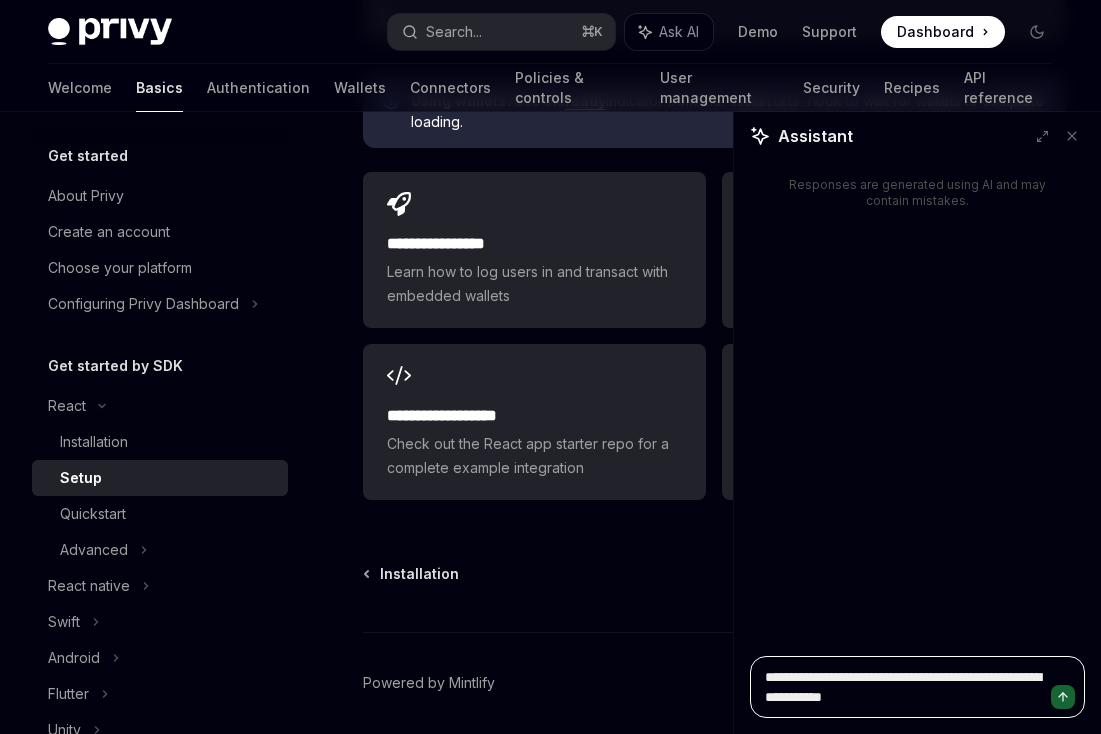 type on "*" 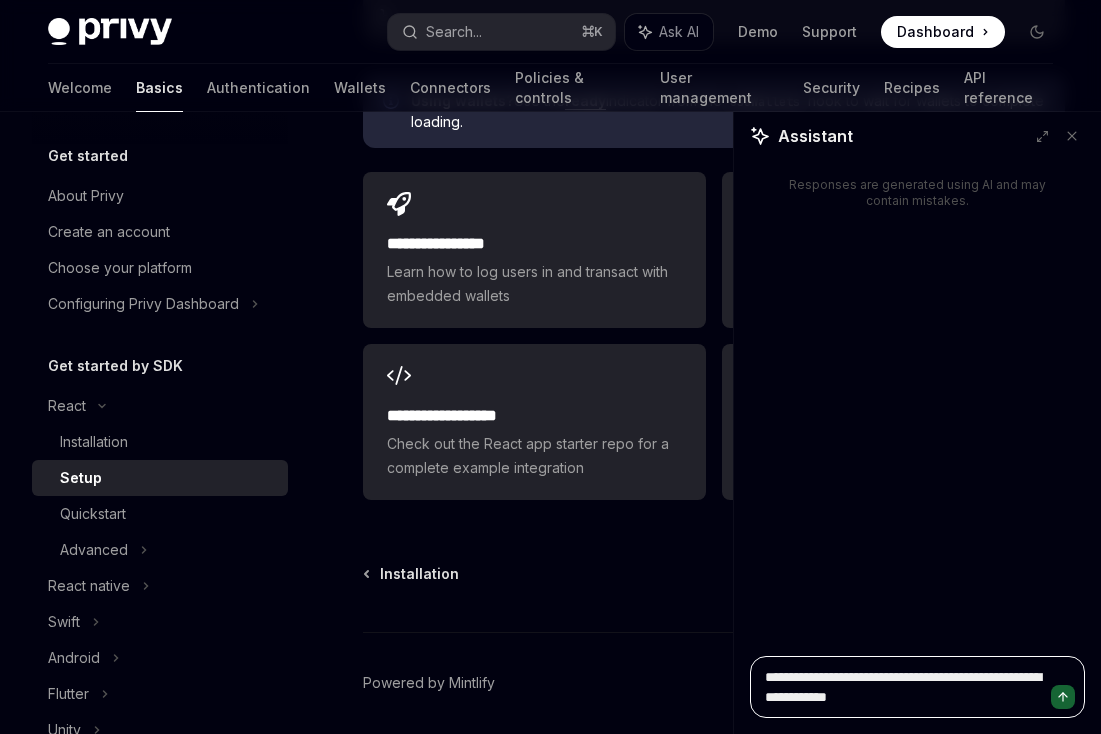 type on "*" 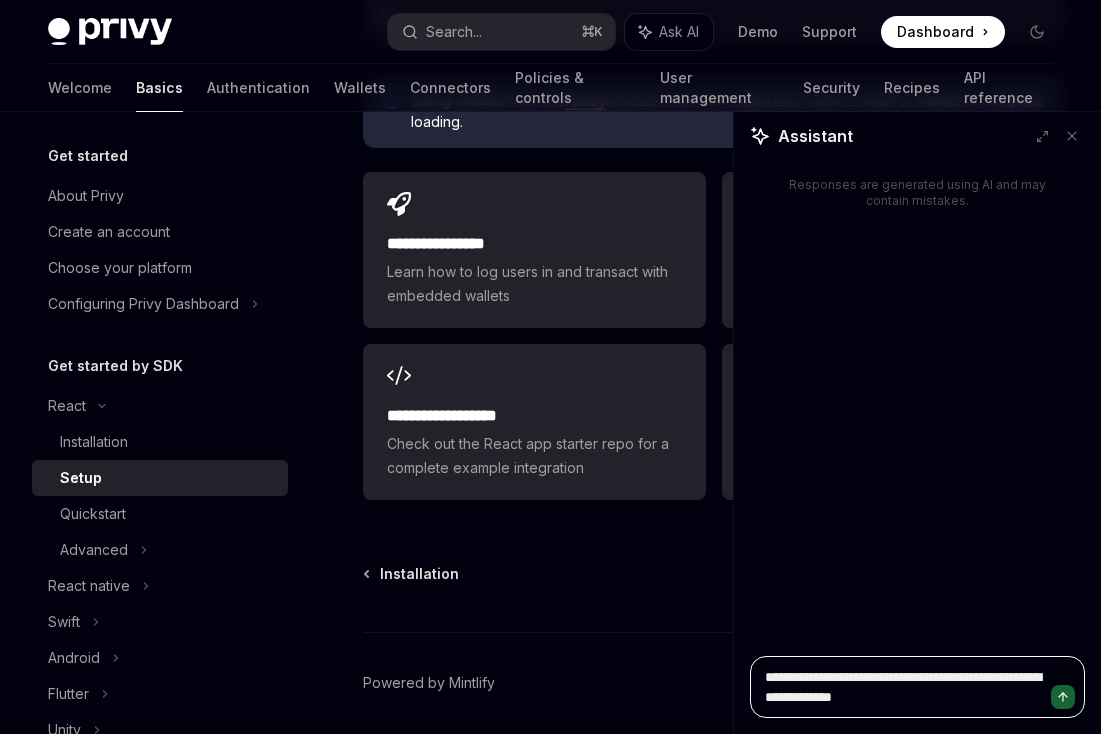 type on "*" 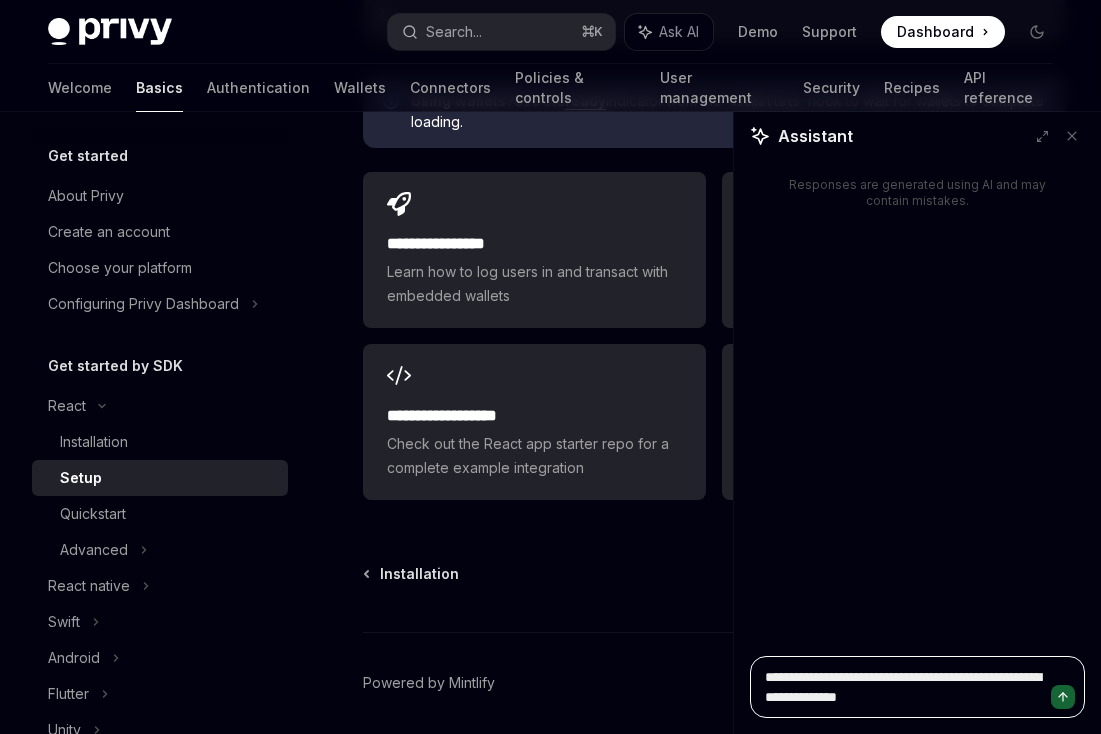 type on "*" 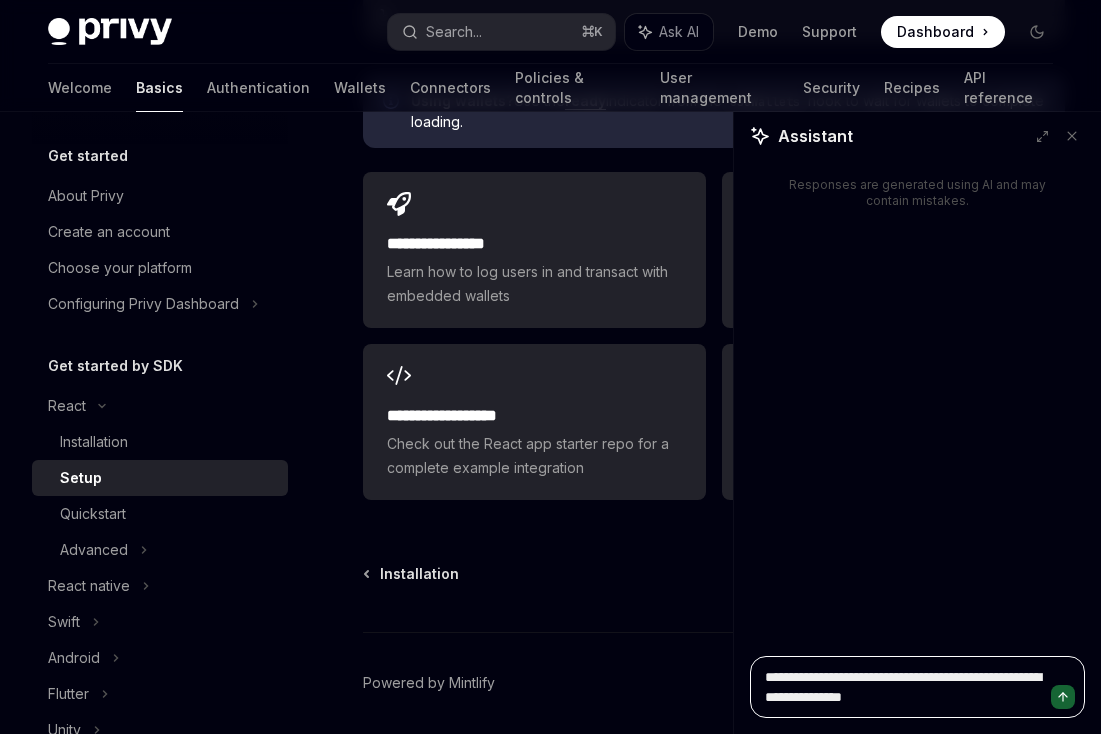 type on "*" 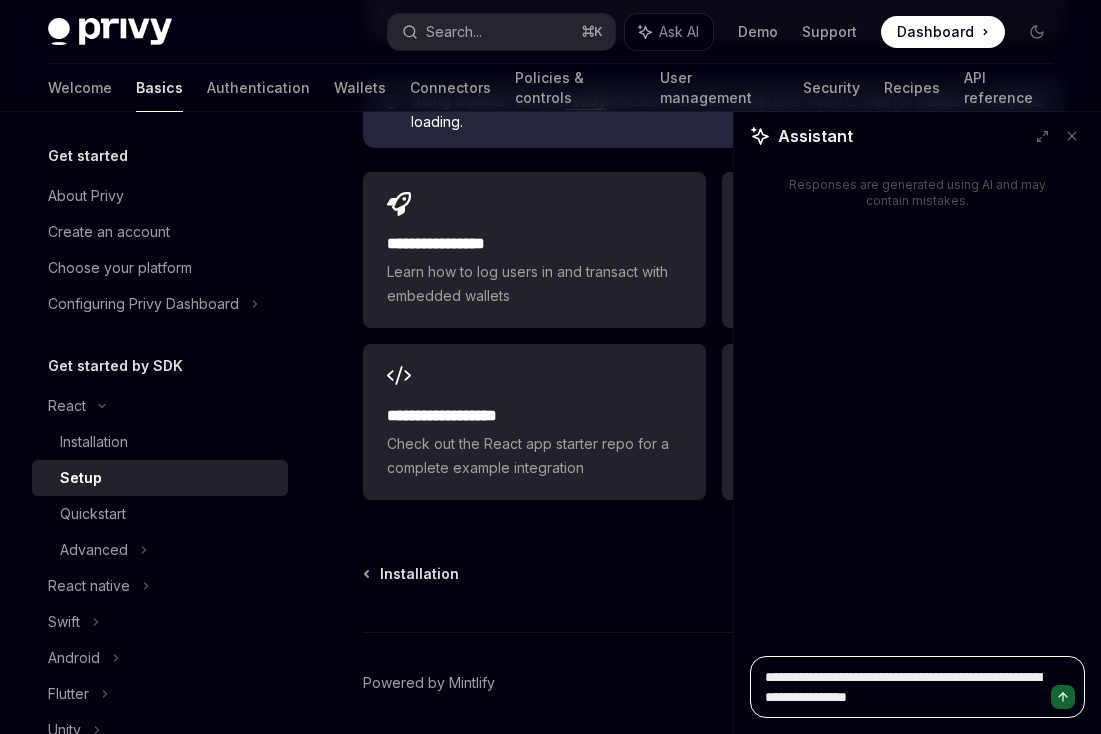 type on "*" 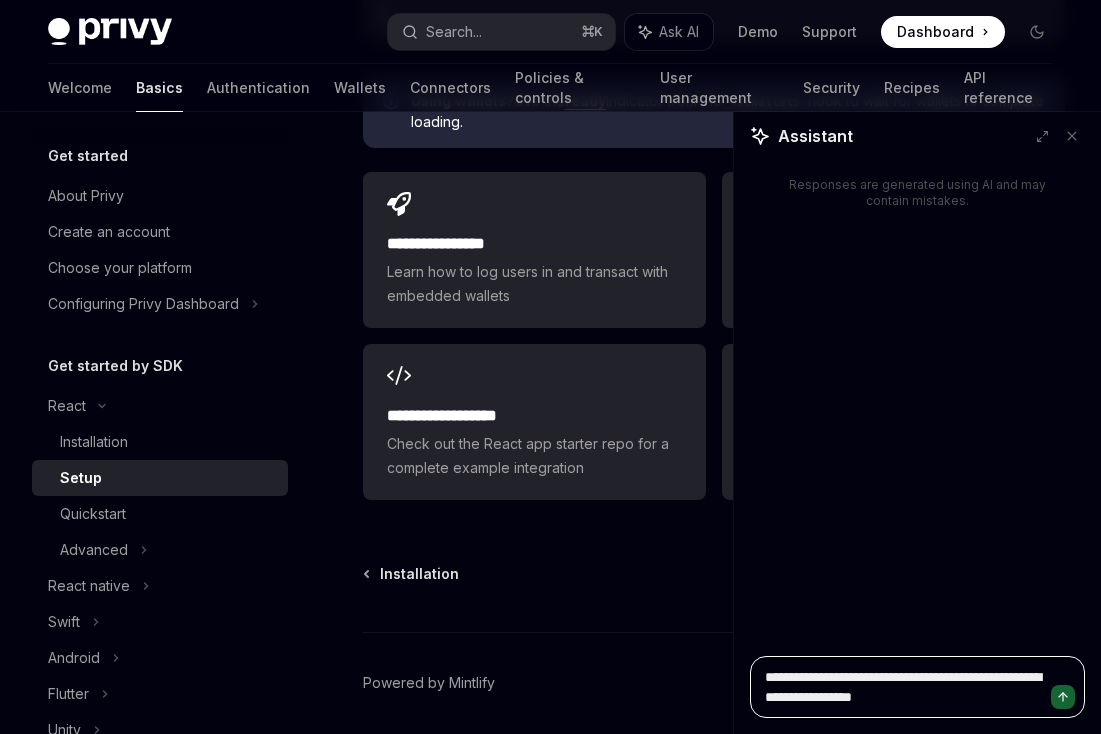 type on "*" 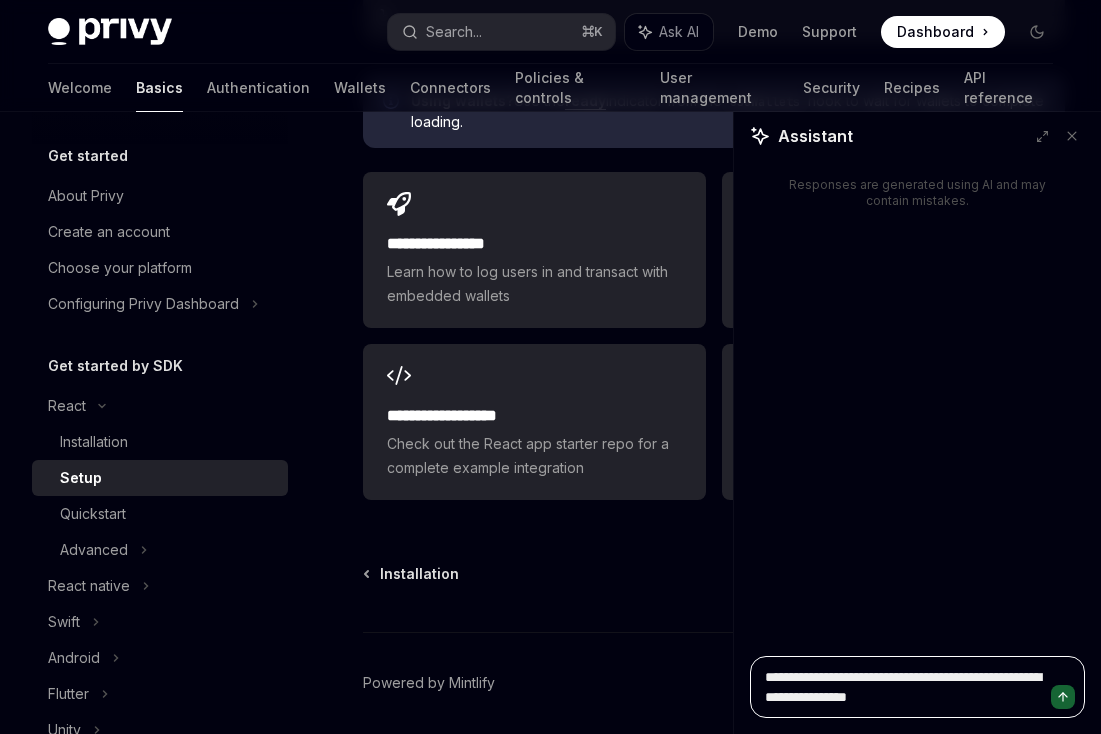 type on "*" 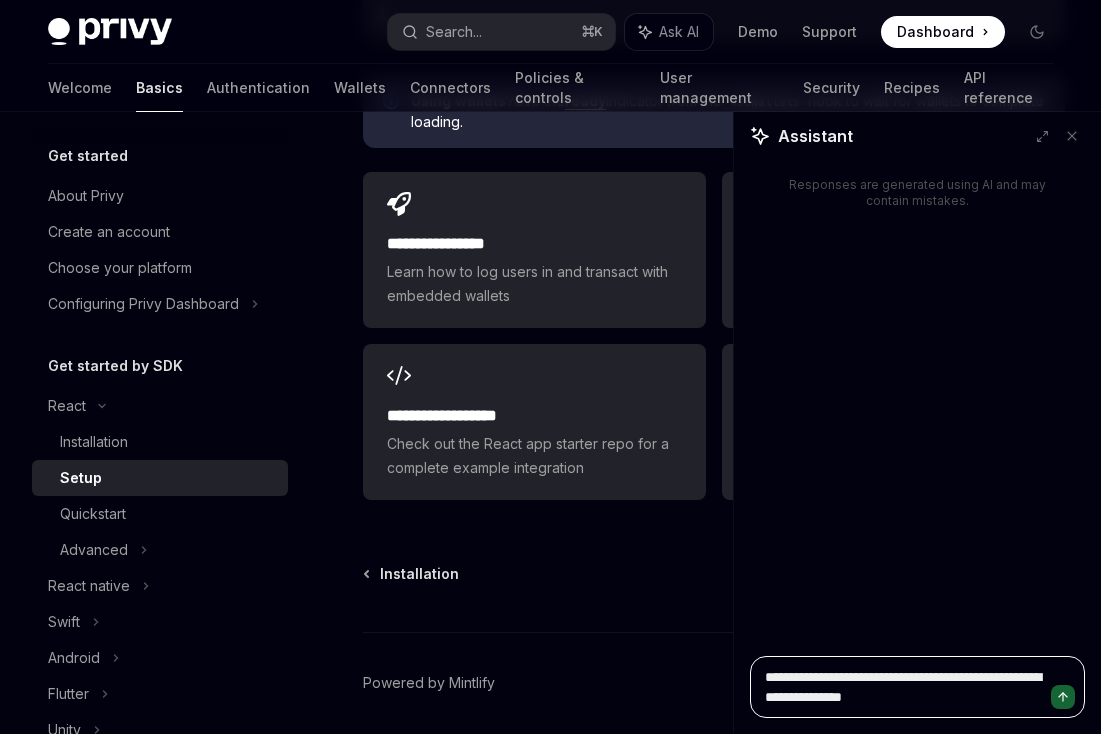 type on "**********" 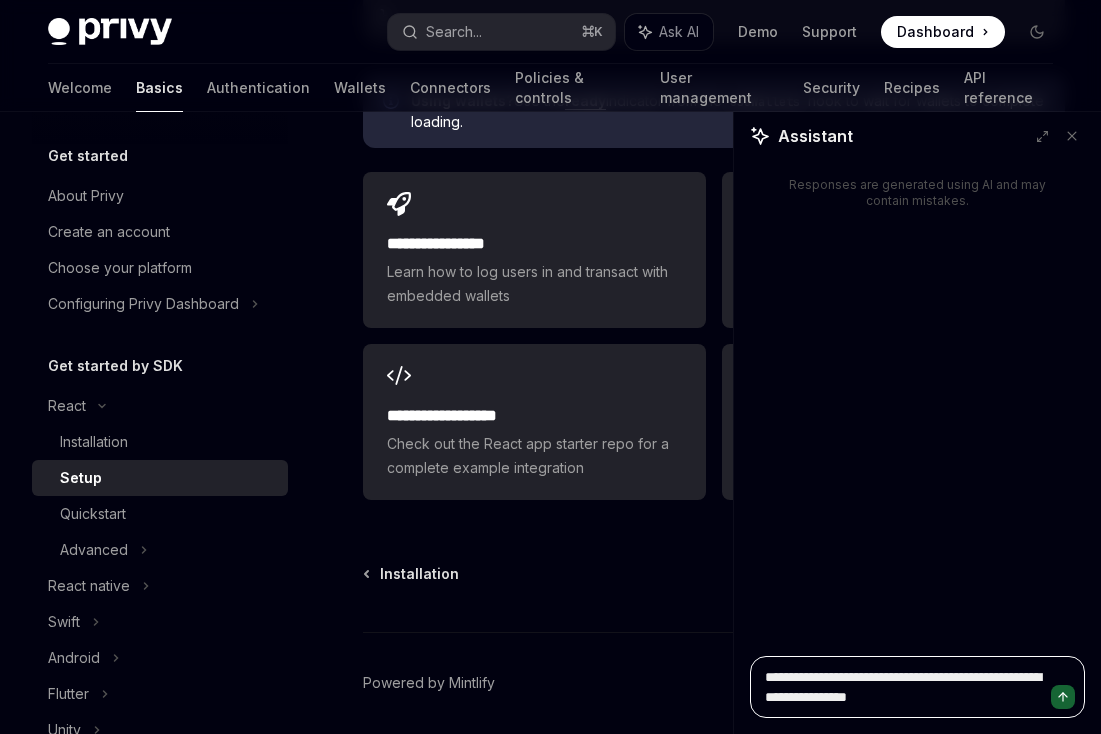 type on "*" 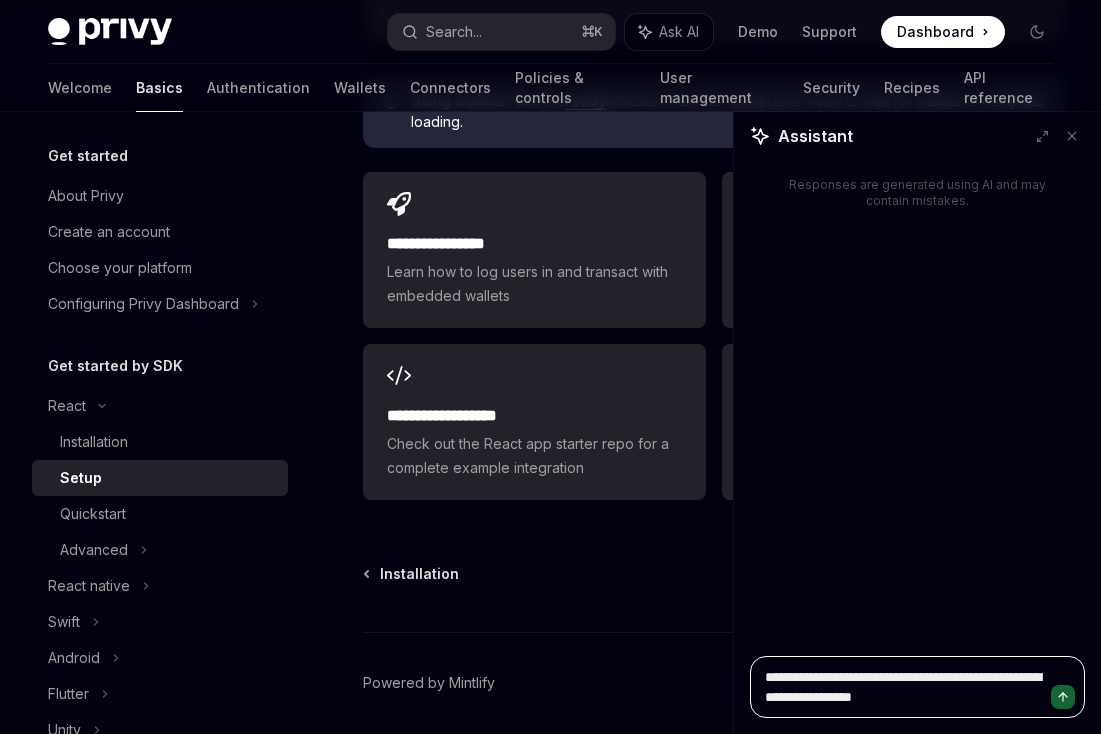 type on "*" 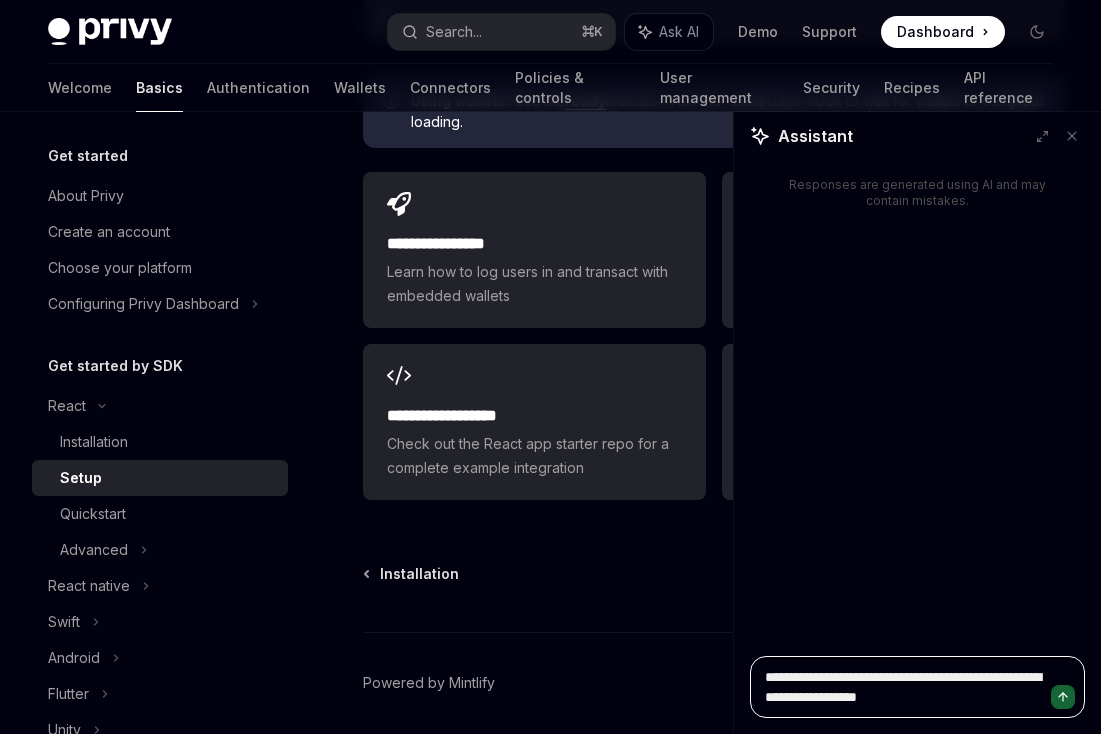 type on "**********" 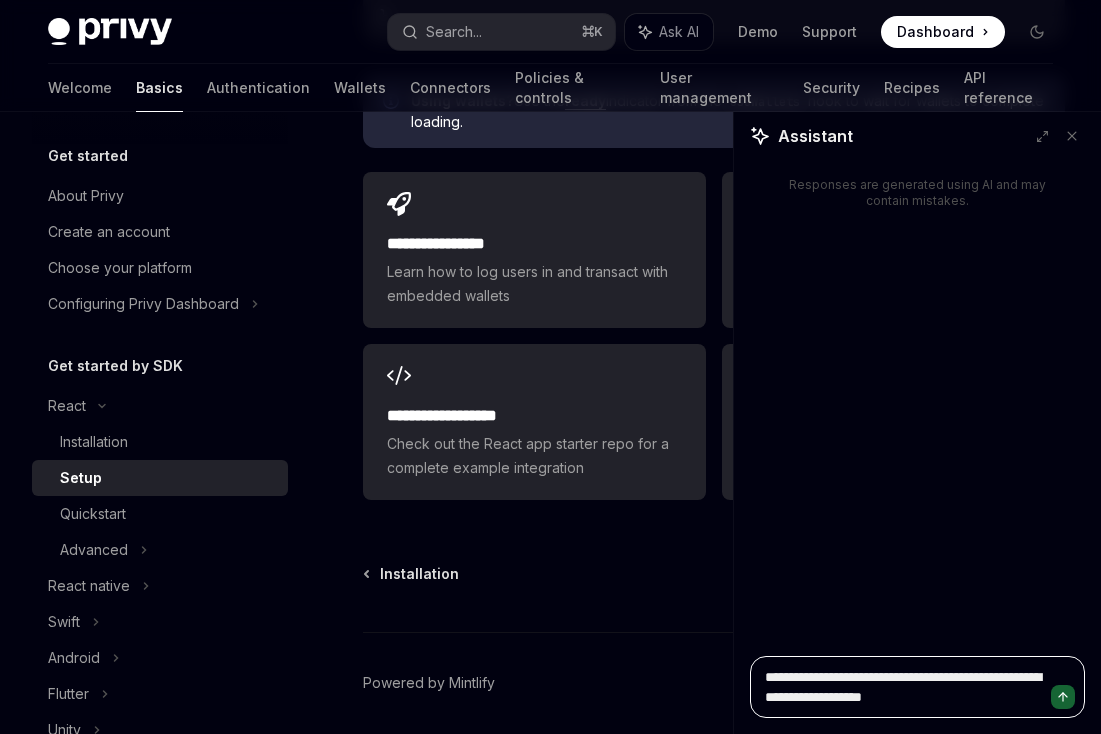 type on "*" 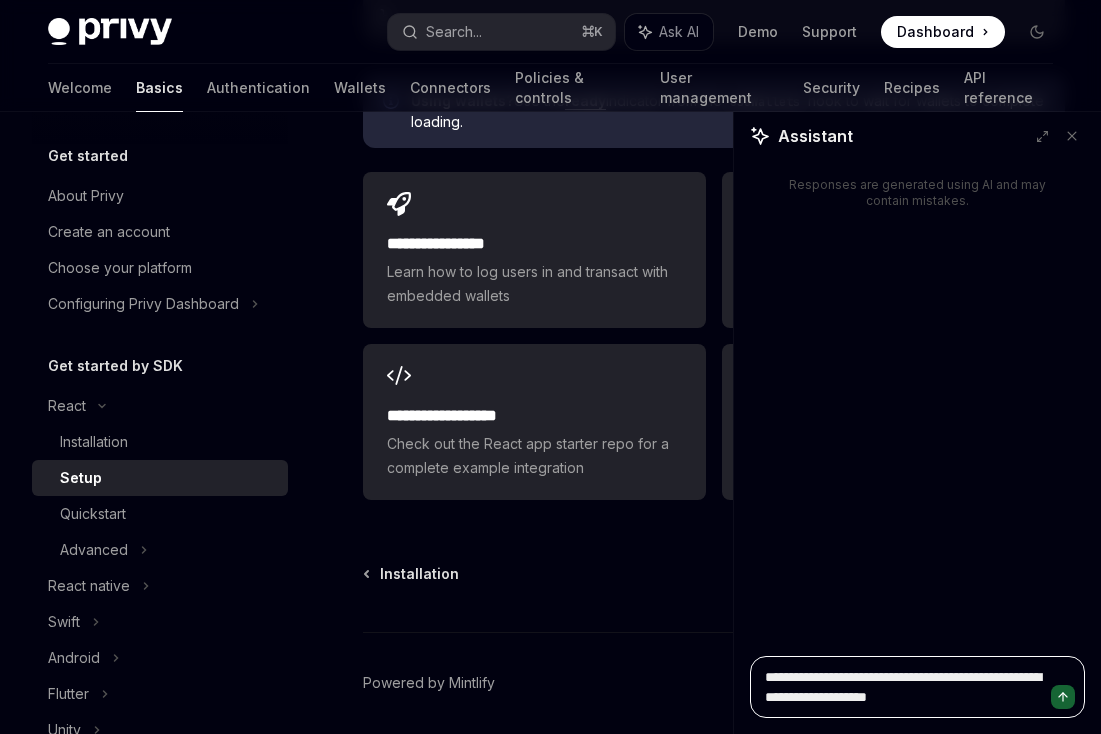 type on "*" 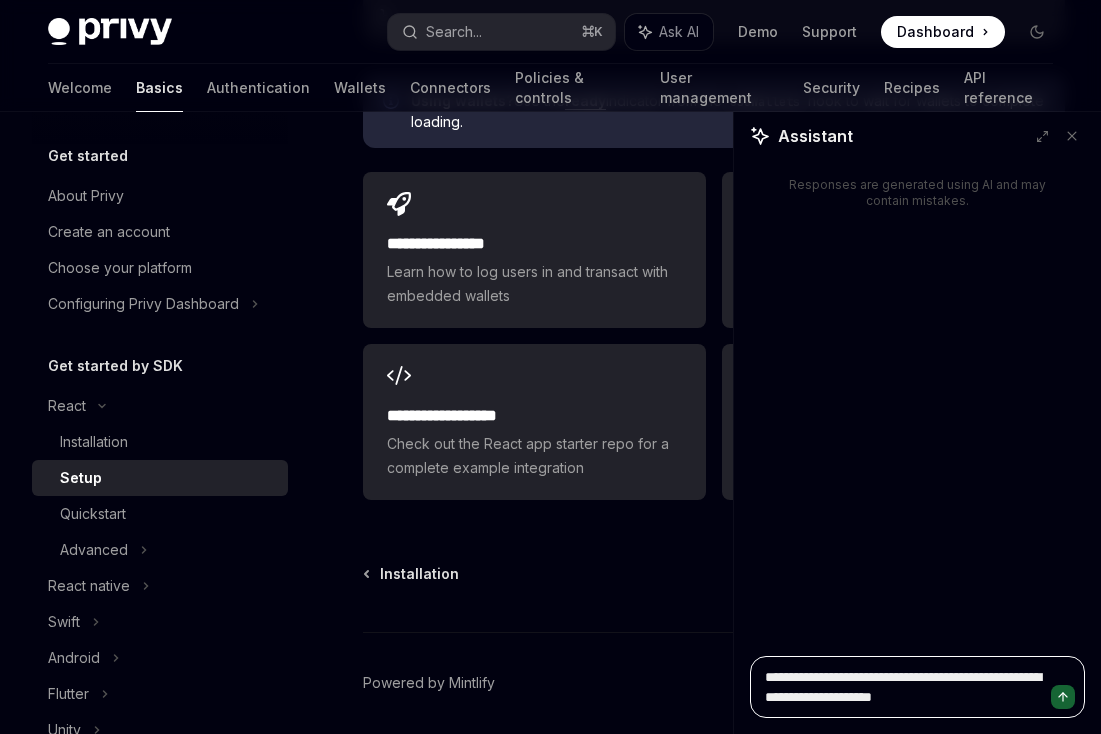 type on "*" 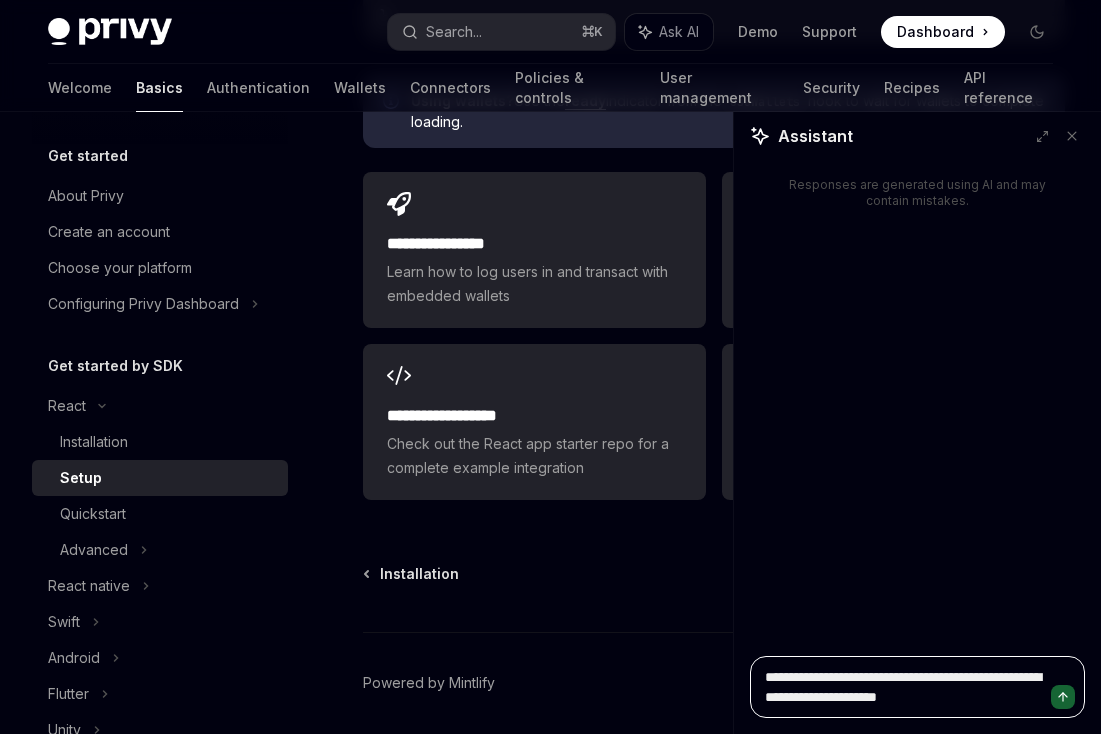 type on "*" 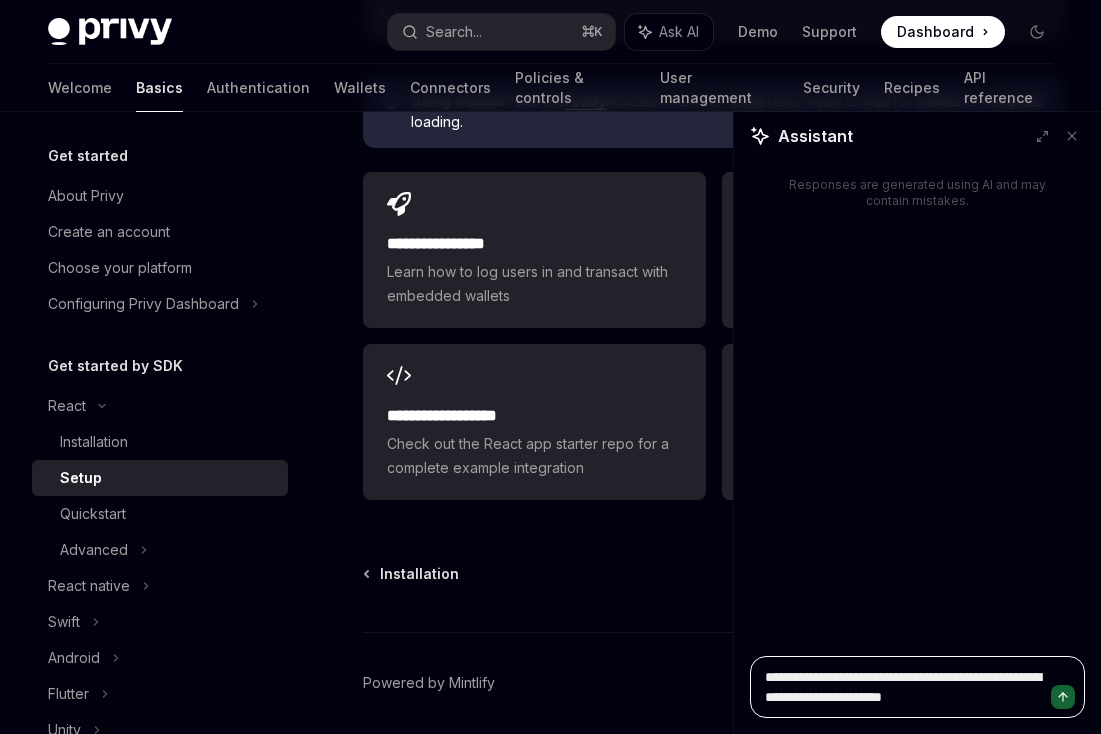 type on "*" 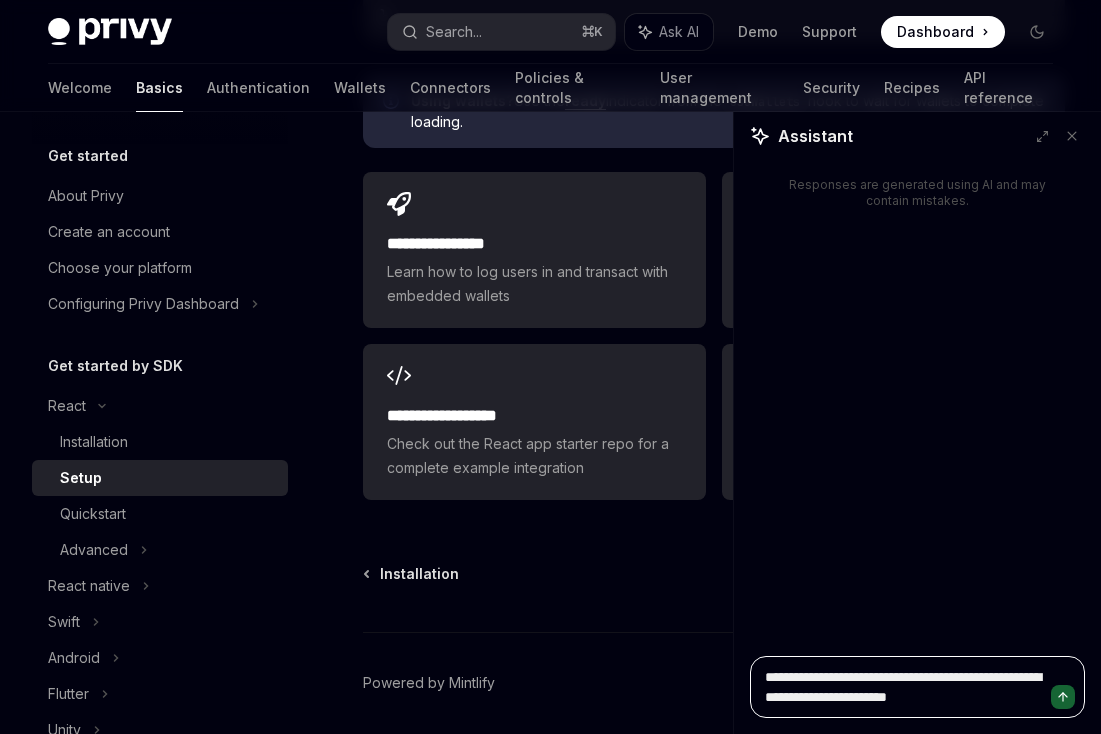 type on "*" 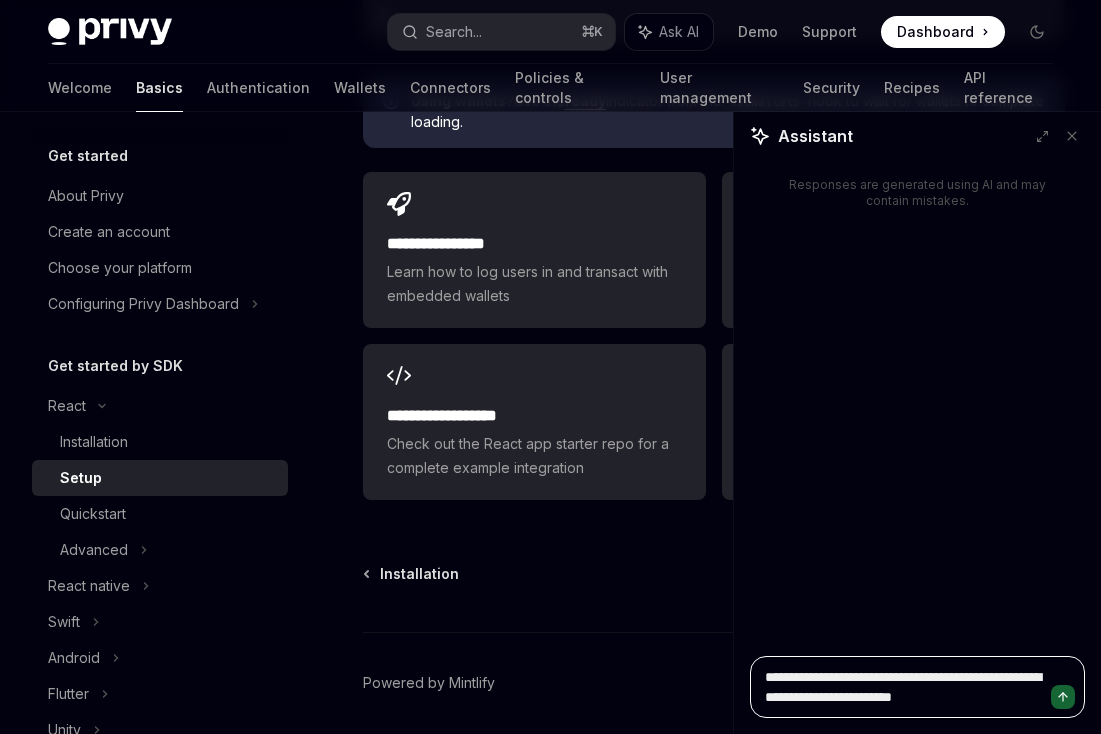 type on "*" 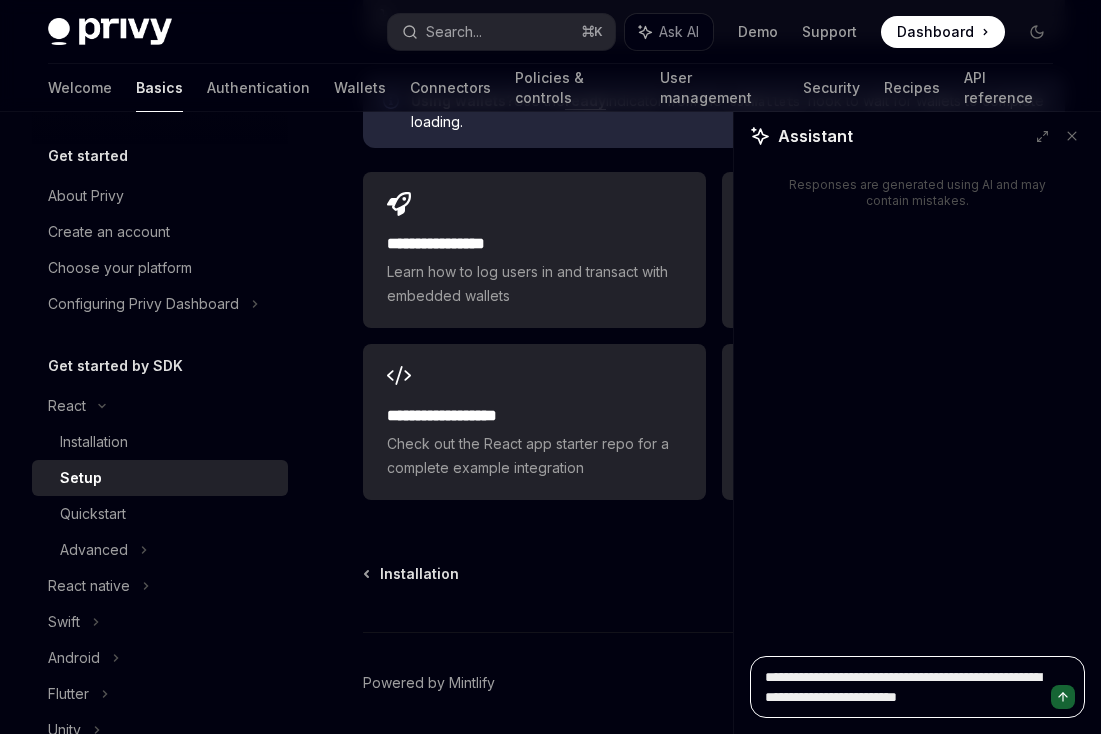 type on "**********" 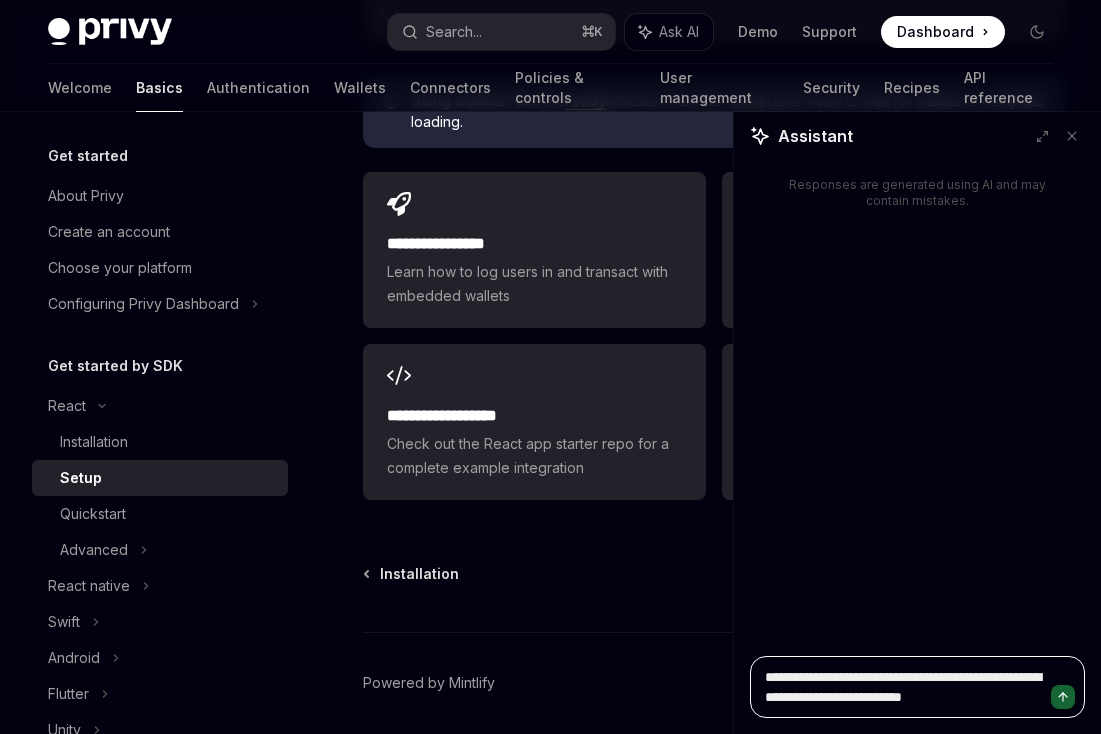 type on "*" 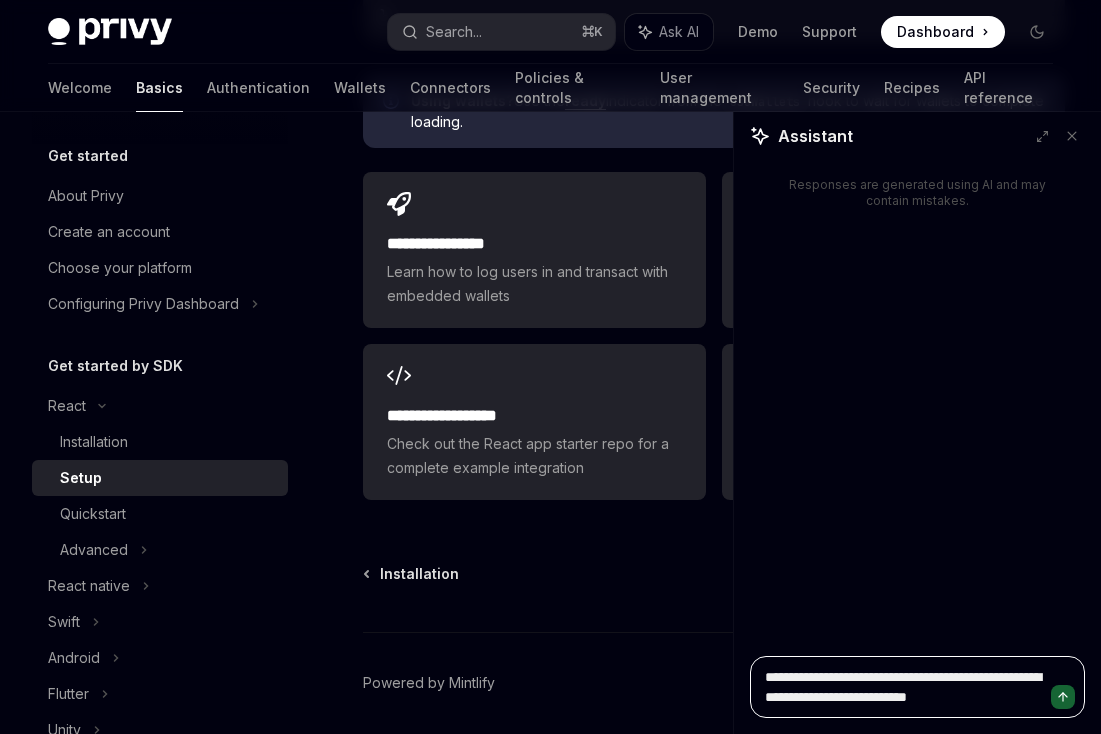 type on "*" 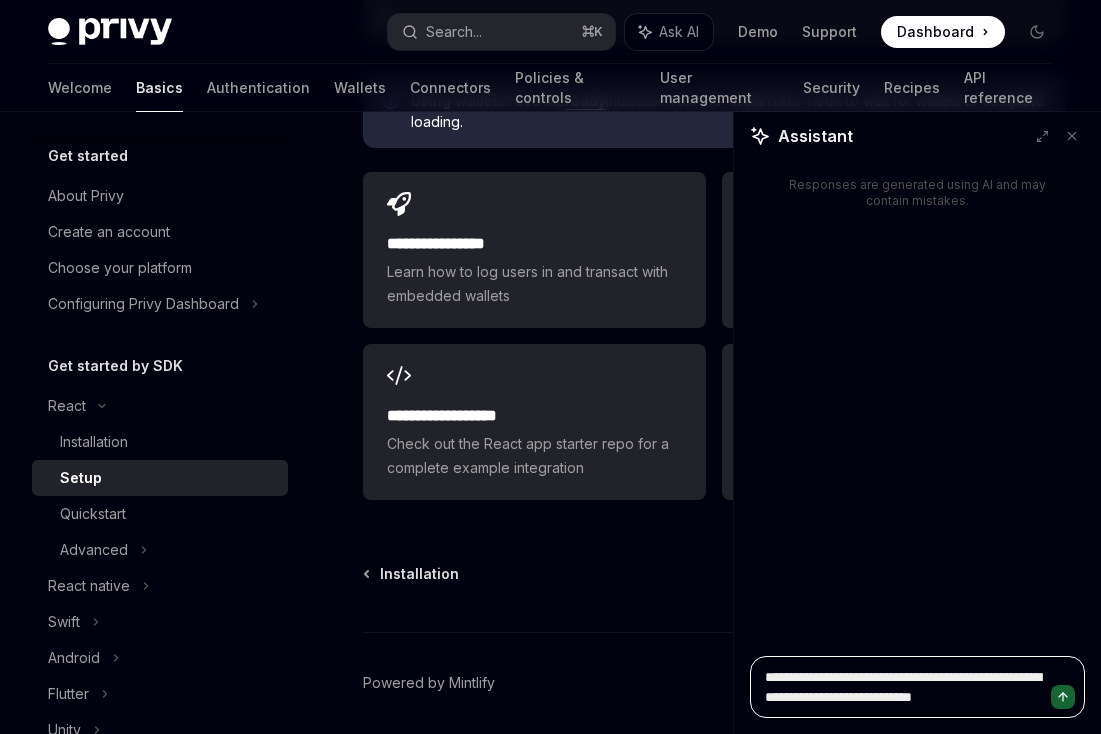 type on "*" 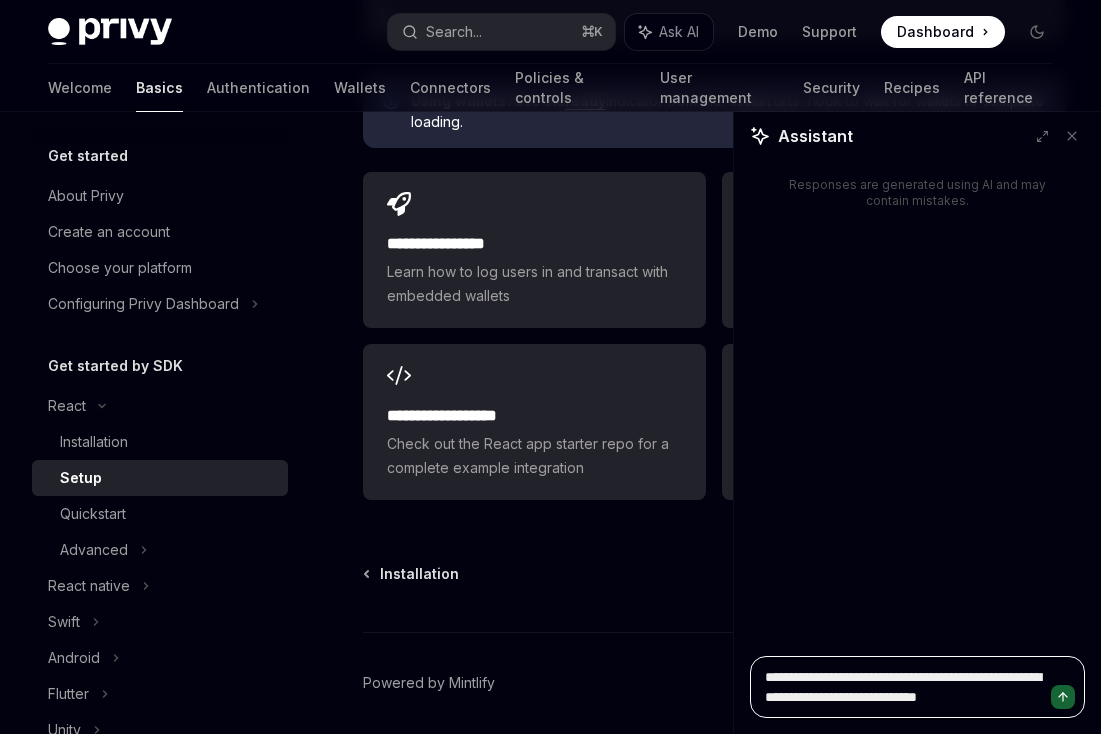 type on "*" 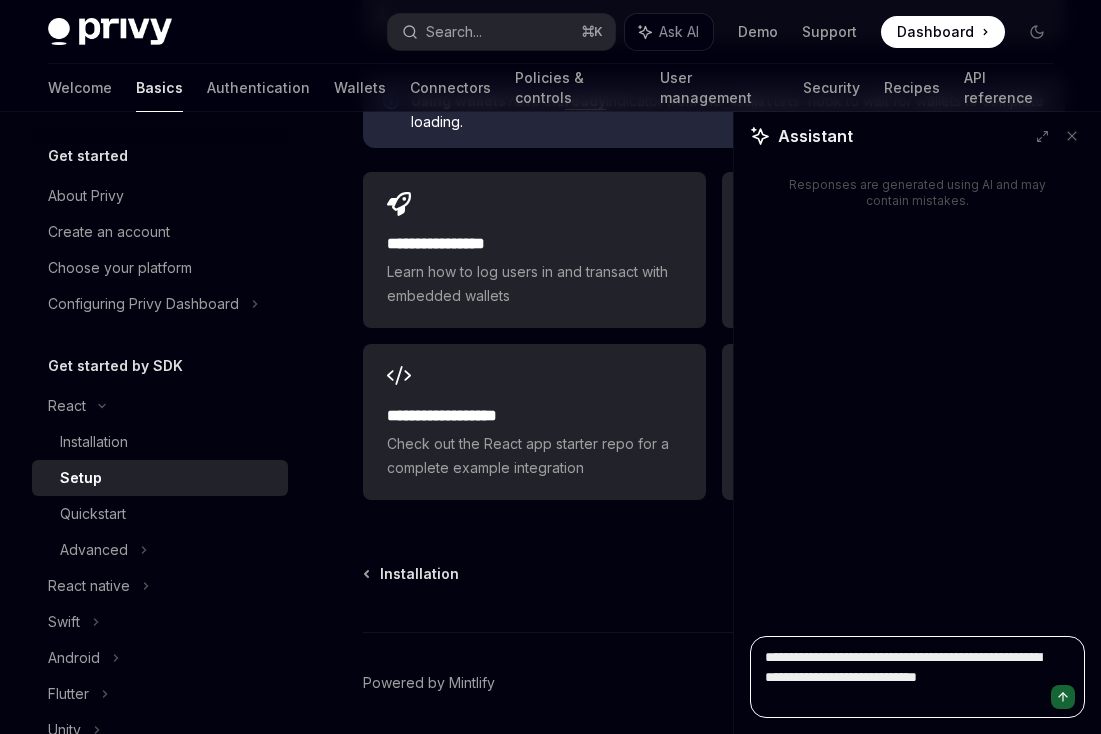 type on "**********" 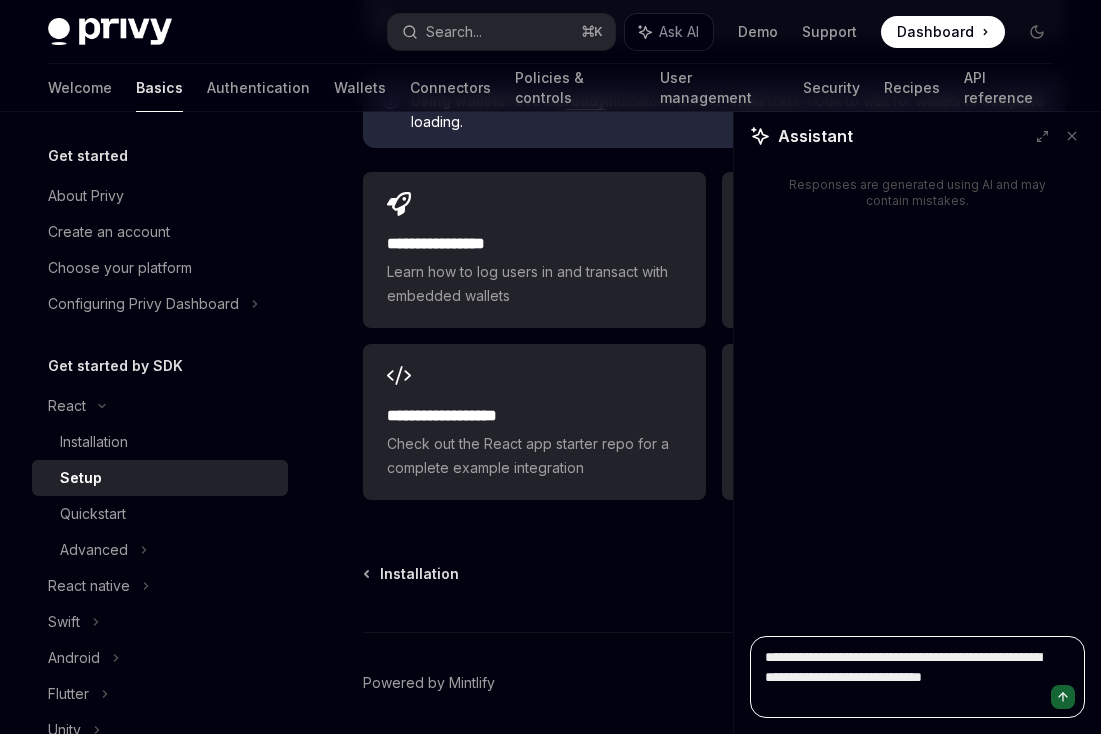 type 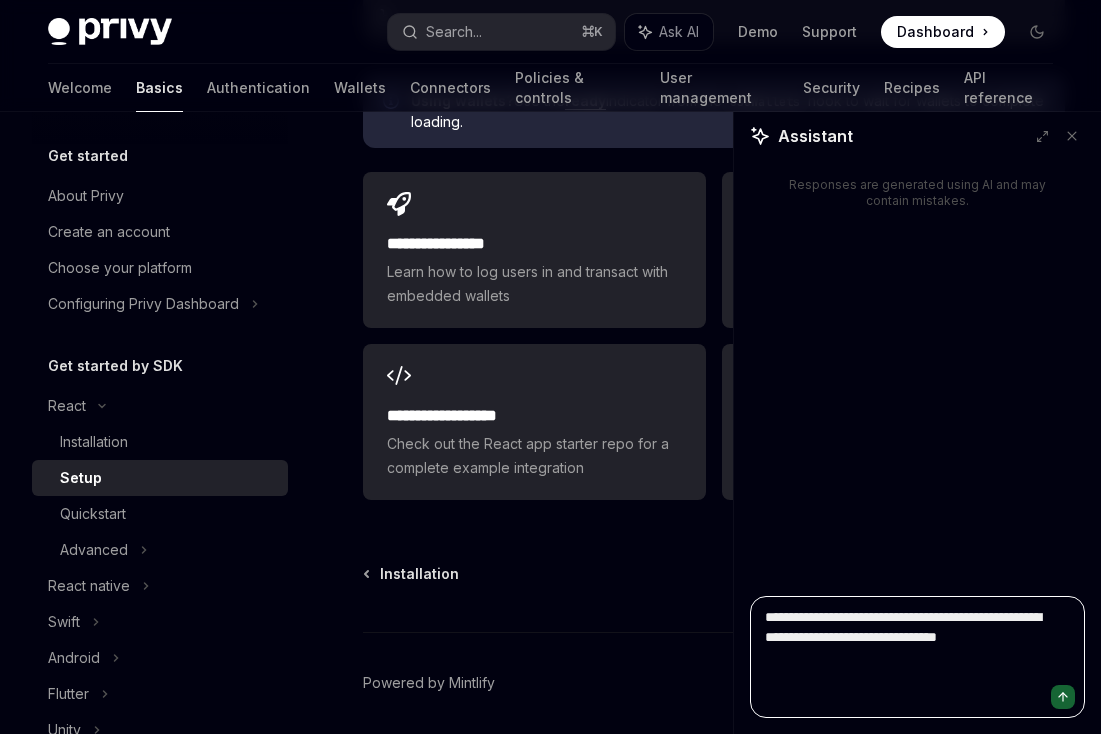 paste on "**********" 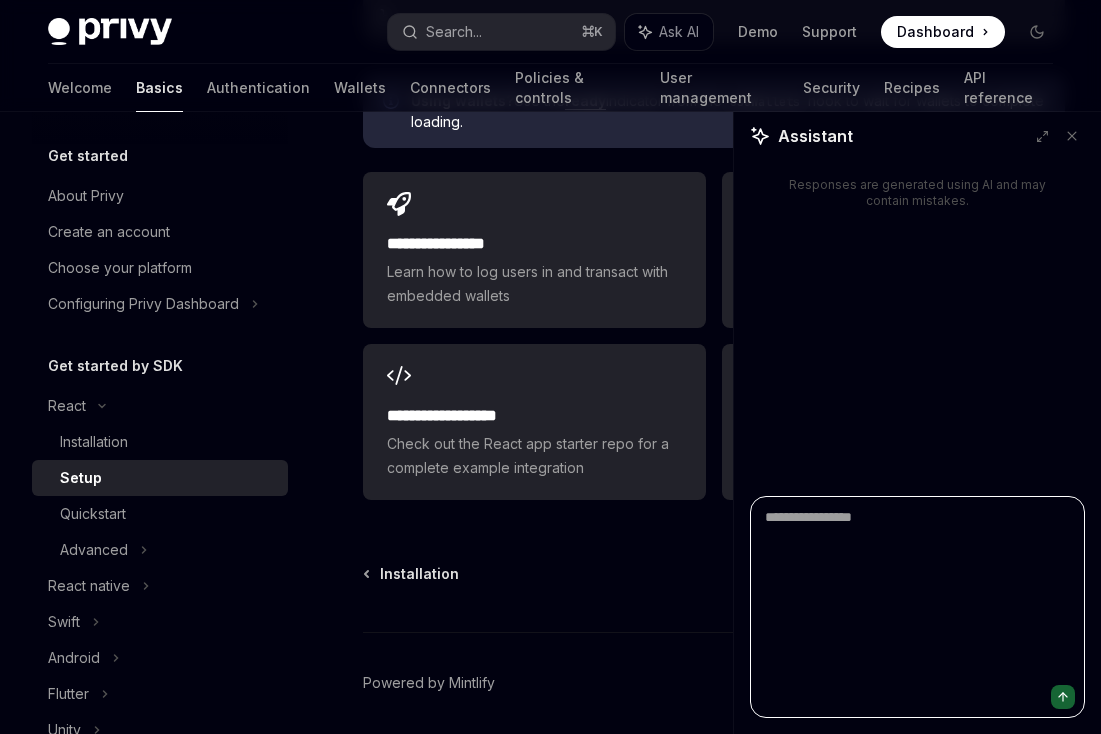 scroll, scrollTop: 0, scrollLeft: 0, axis: both 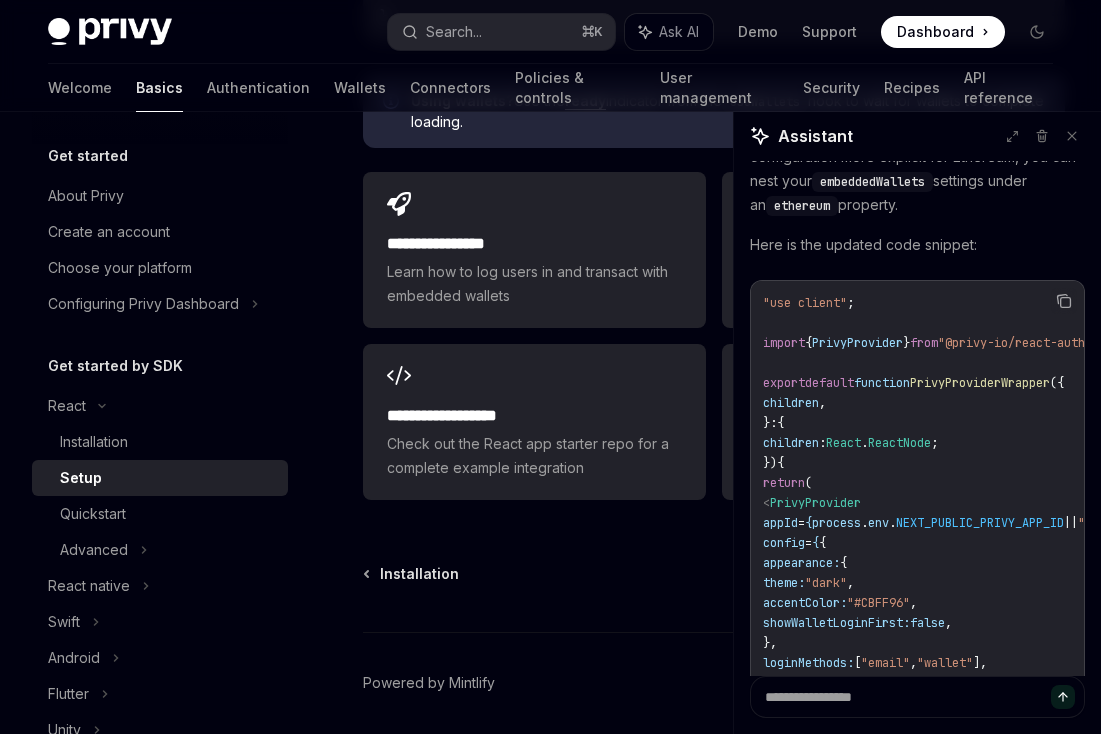 click 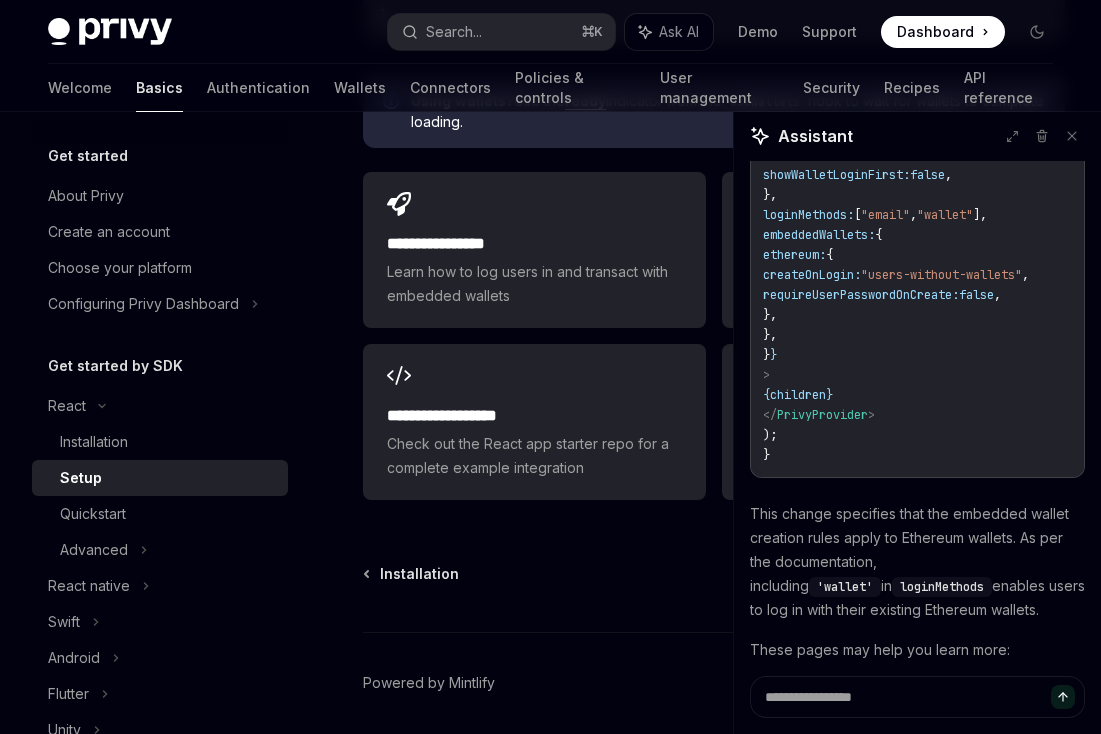 scroll, scrollTop: 1005, scrollLeft: 0, axis: vertical 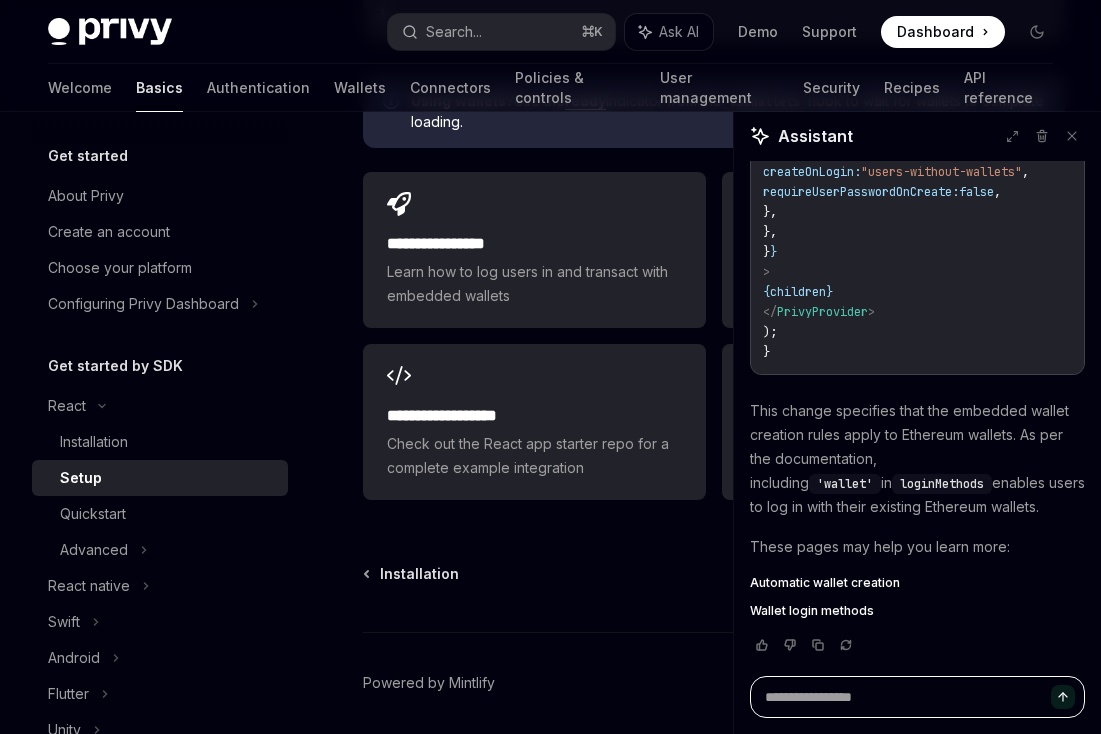 click at bounding box center (917, 697) 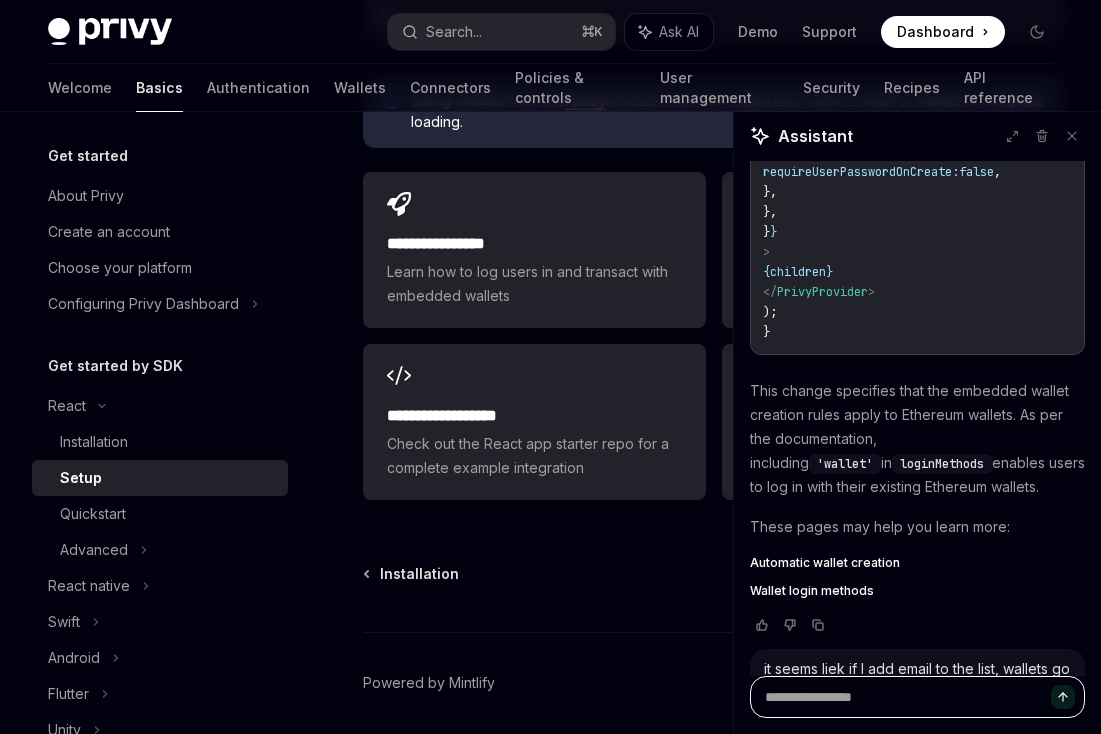 scroll, scrollTop: 0, scrollLeft: 0, axis: both 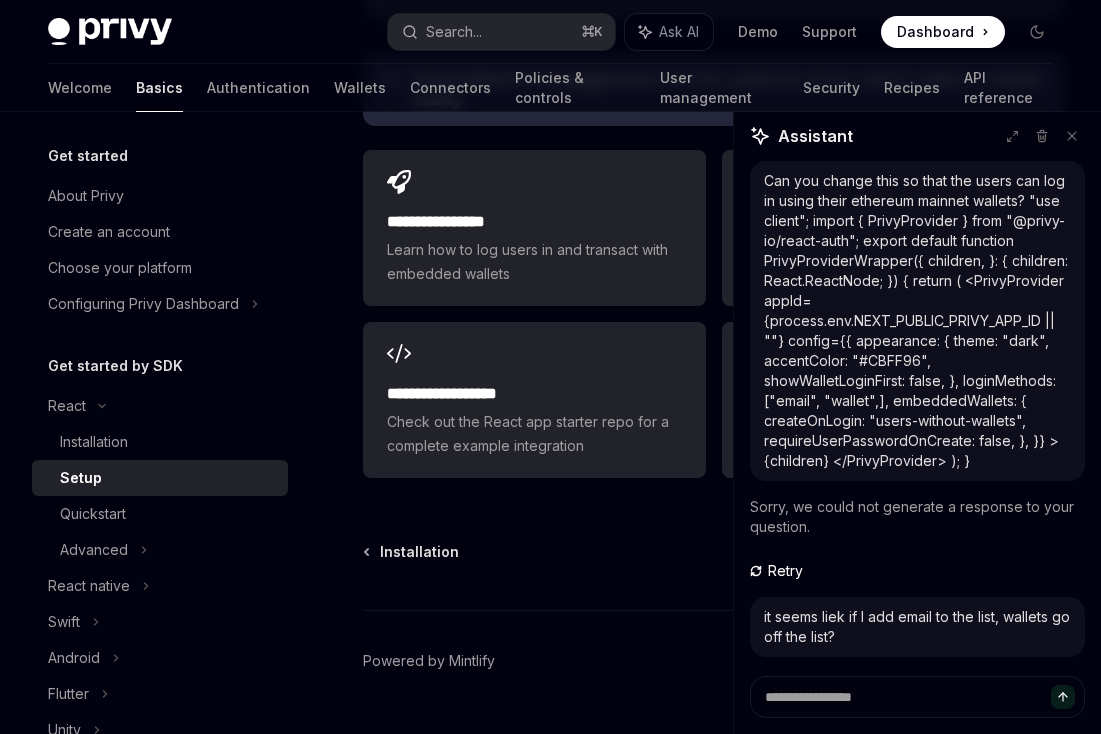 click on "Retry" at bounding box center (785, 571) 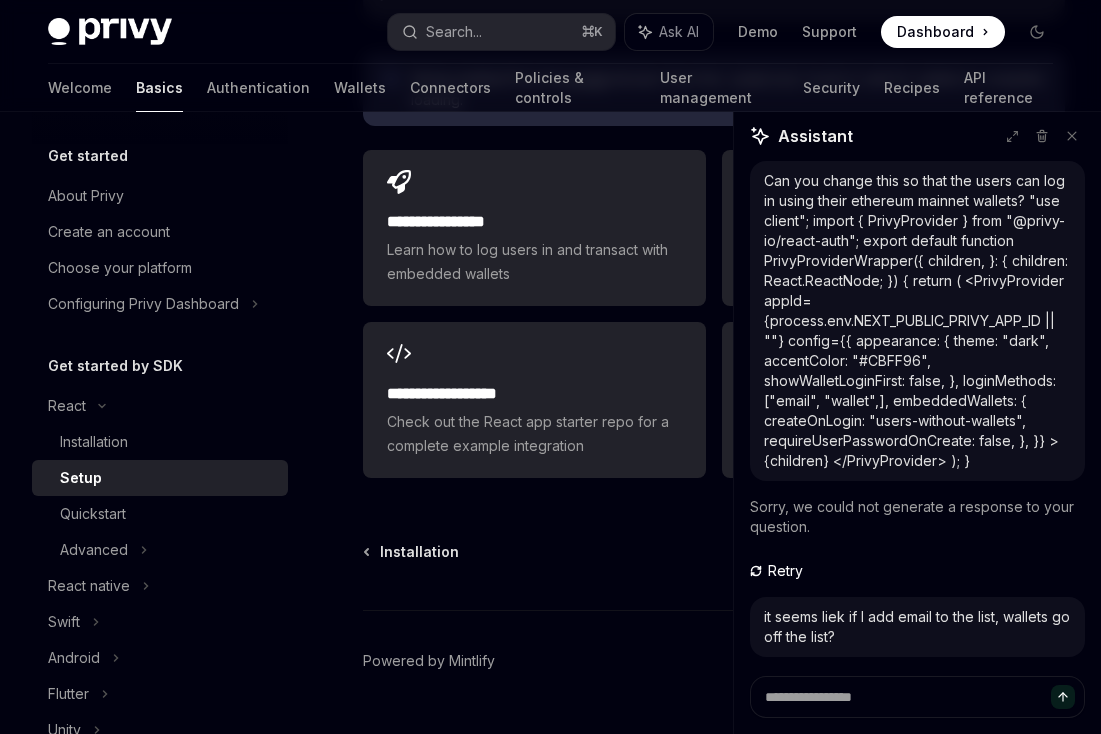 click on "Retry" at bounding box center (785, 571) 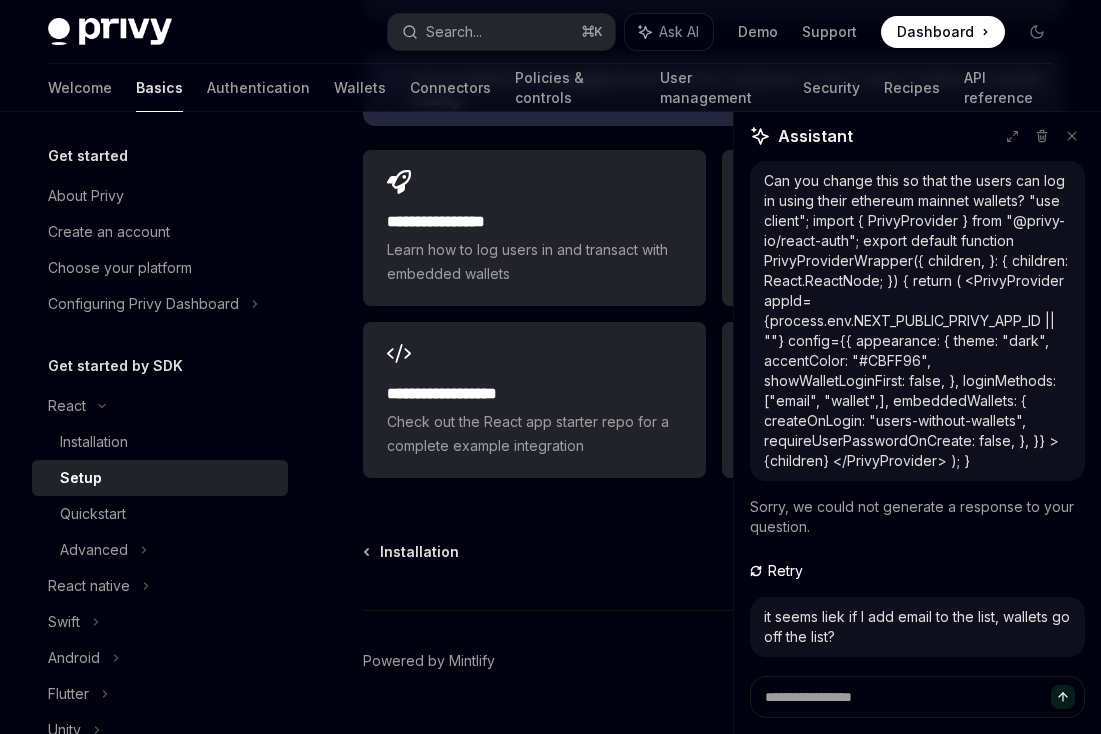 click on "it seems liek if I add email to the list, wallets go off the list?" at bounding box center [917, 627] 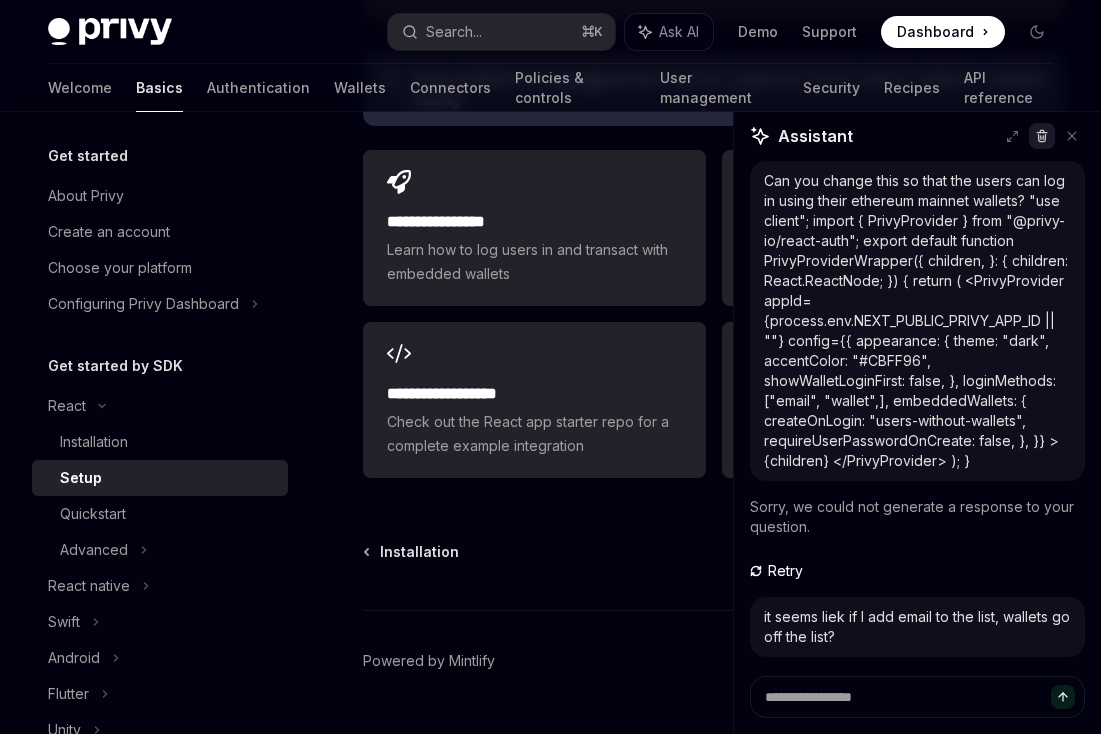 click 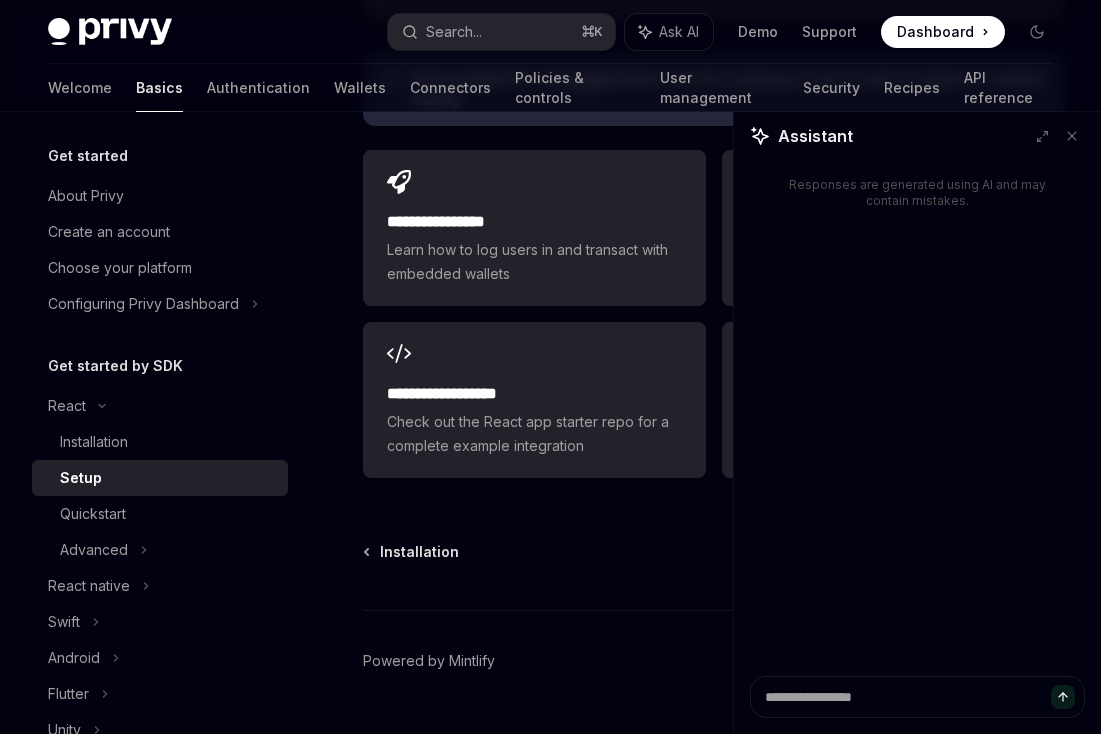click on "Assistant" at bounding box center (917, 142) 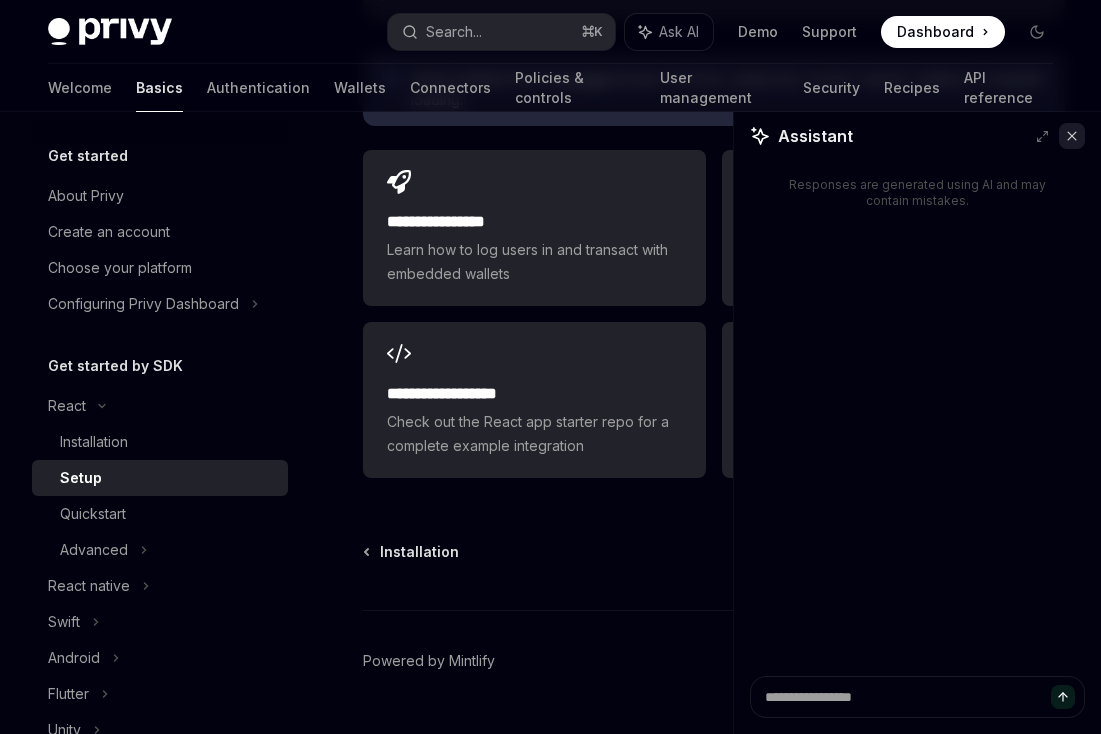 click at bounding box center (1072, 136) 